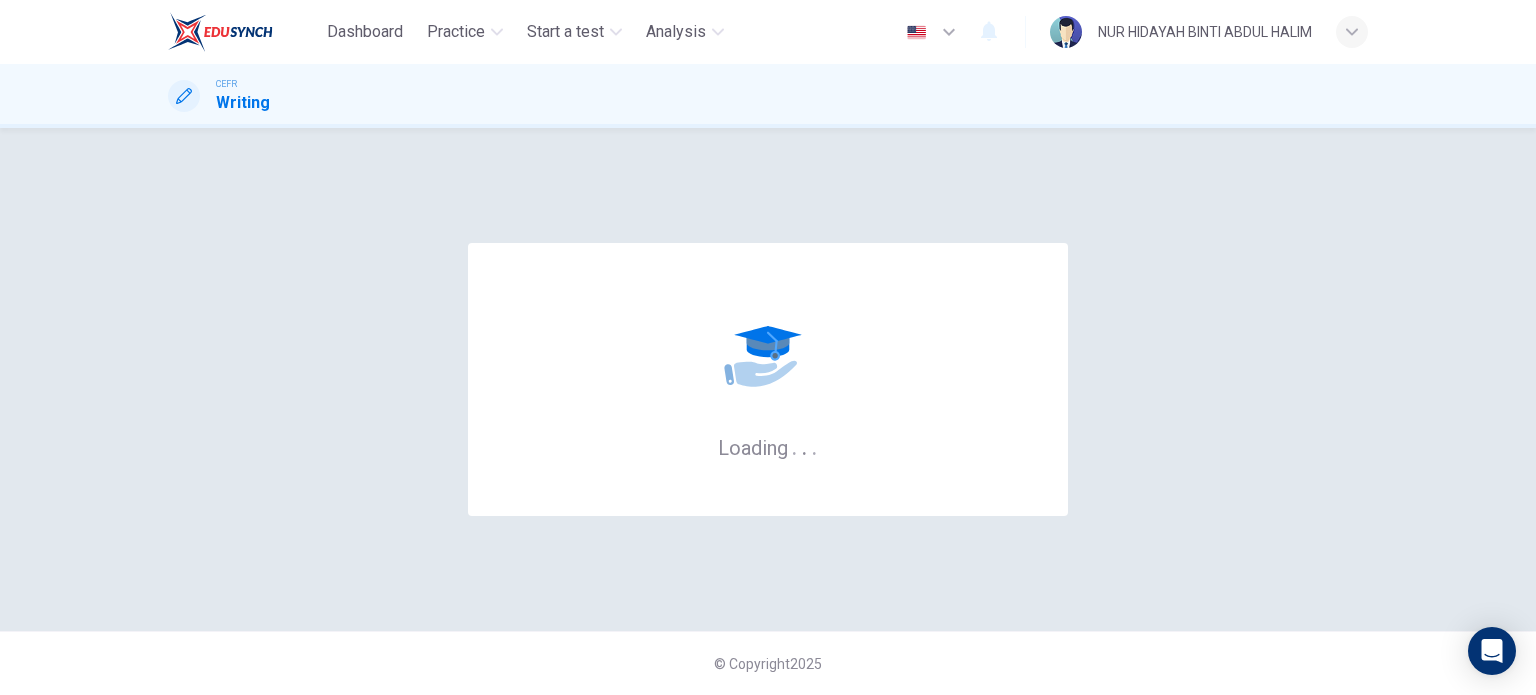 scroll, scrollTop: 0, scrollLeft: 0, axis: both 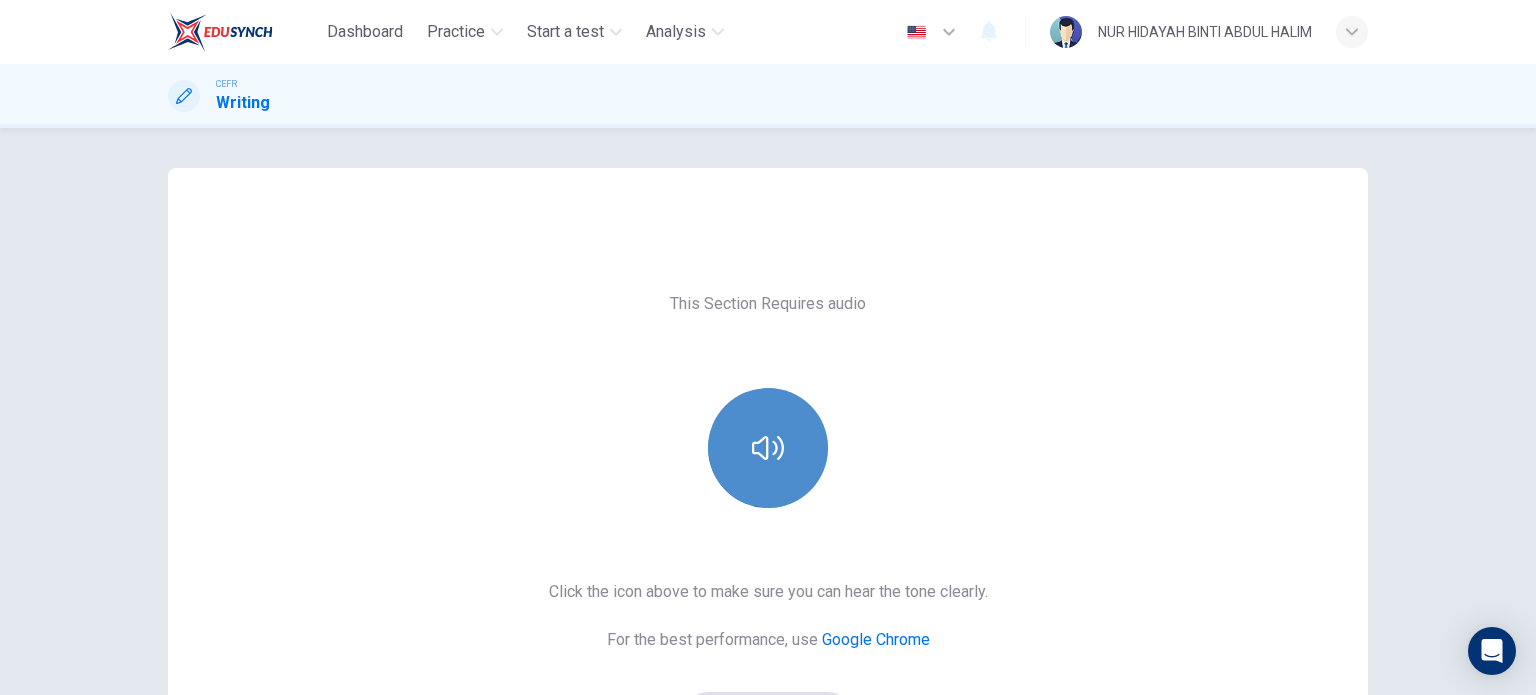 click at bounding box center (768, 448) 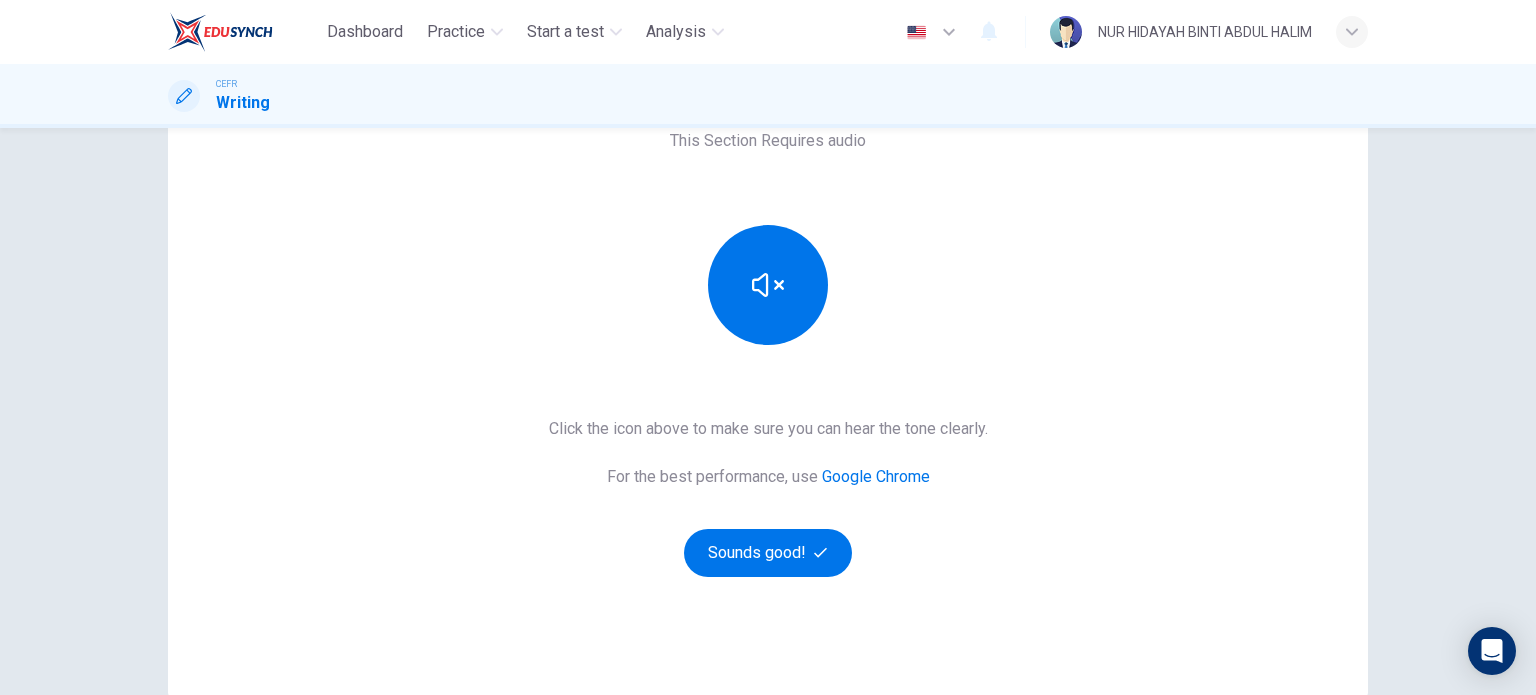 scroll, scrollTop: 164, scrollLeft: 0, axis: vertical 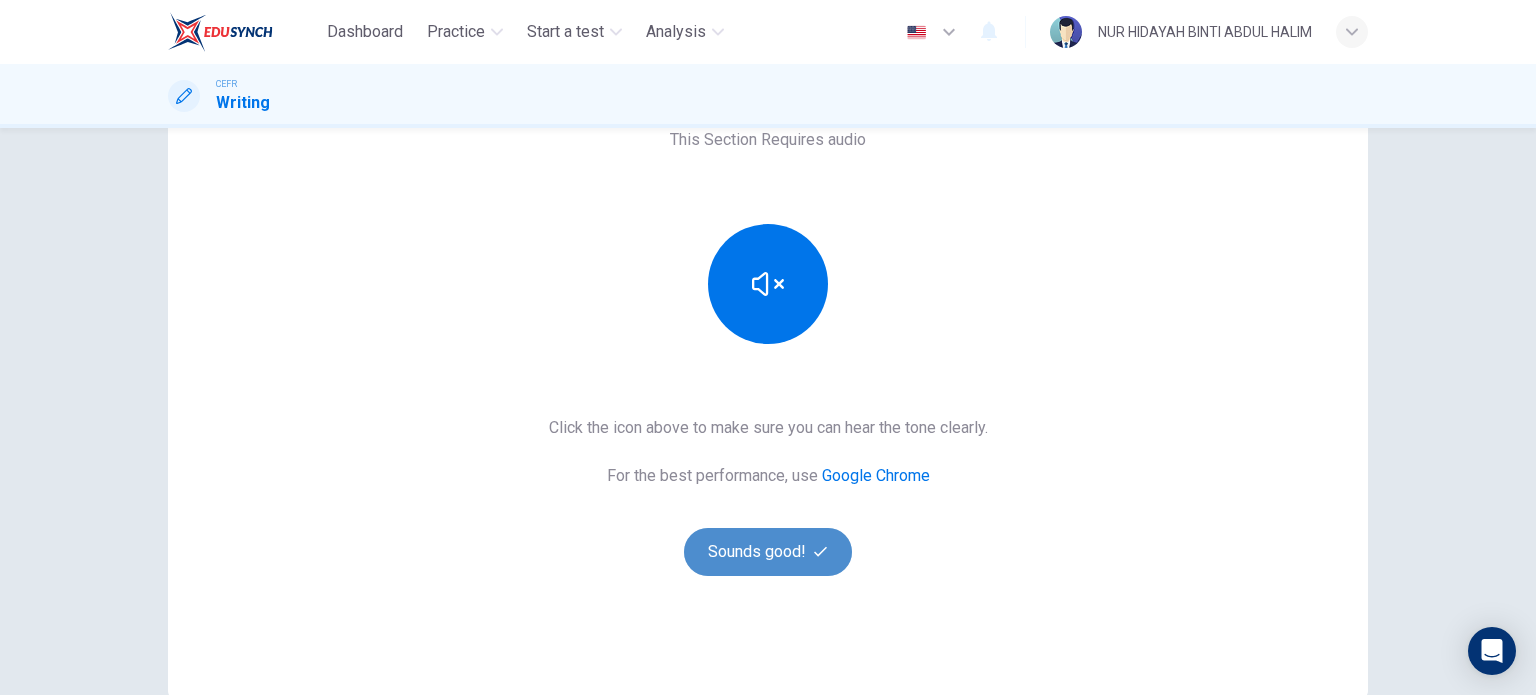 click on "Sounds good!" at bounding box center (768, 552) 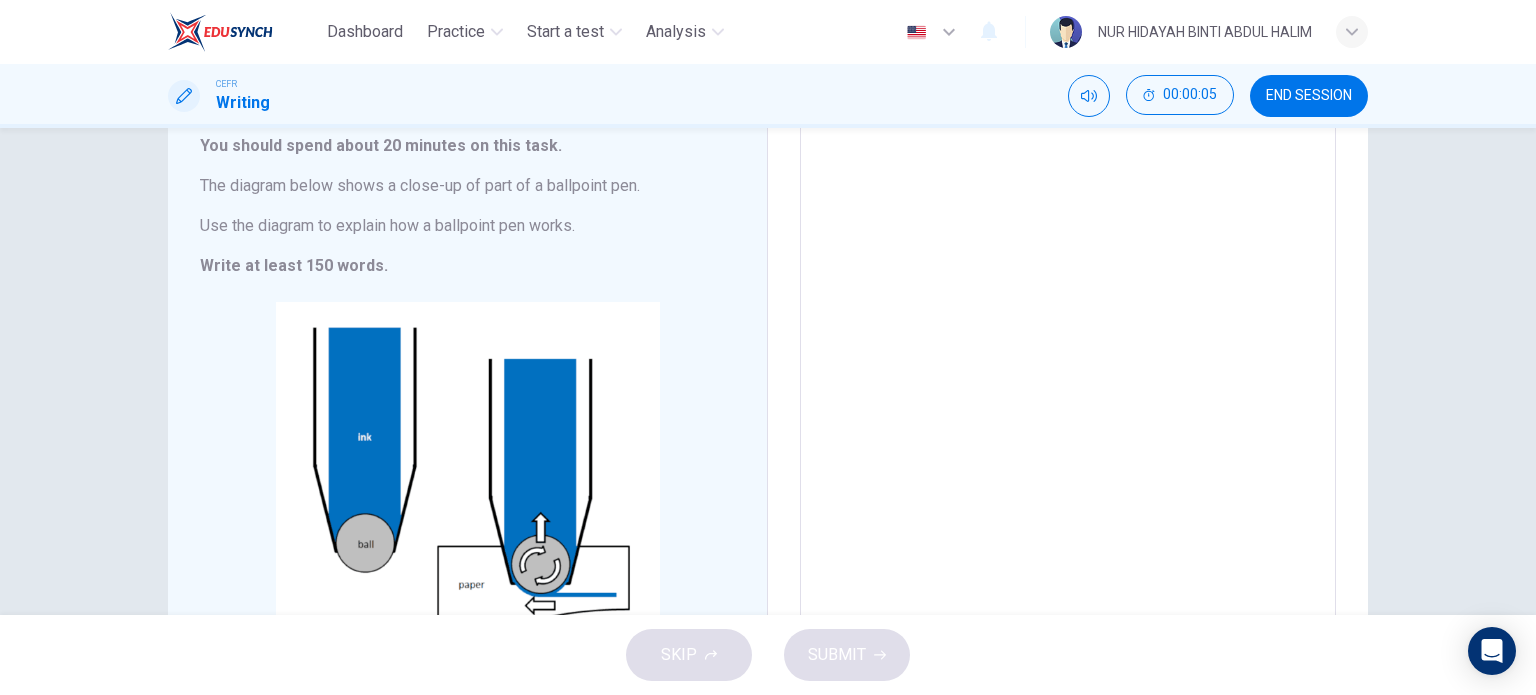 scroll, scrollTop: 143, scrollLeft: 0, axis: vertical 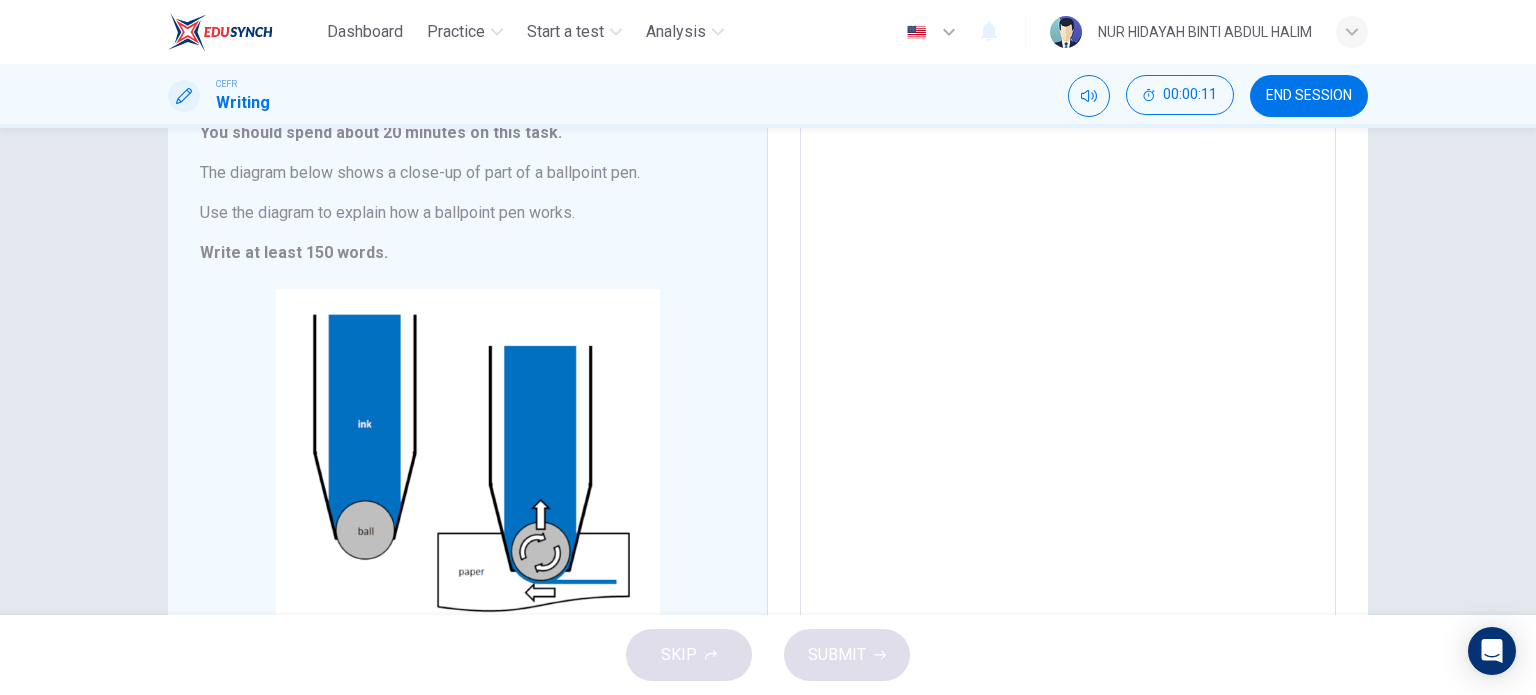 click on "Writing Task 1 You should spend about 20 minutes on this task. The diagram below shows a close-up of part of a ballpoint pen. Use the diagram to explain how a ballpoint pen works. Write at least 150 words. CLICK TO ZOOM Click to Zoom" at bounding box center (468, 372) 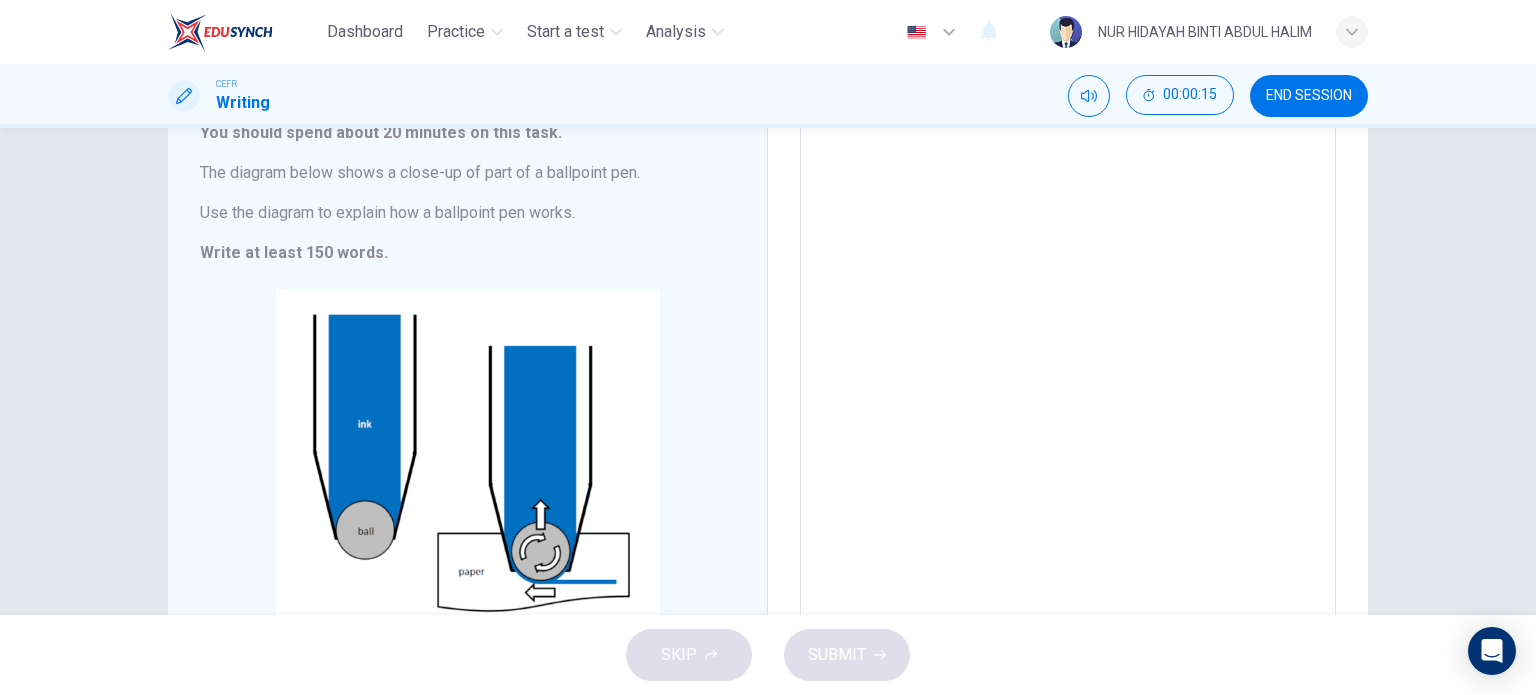 click on "Writing Task 1 You should spend about 20 minutes on this task. The diagram below shows a close-up of part of a ballpoint pen.  Use the diagram to explain how a ballpoint pen works. Write at least 150 words. CLICK TO ZOOM Click to Zoom Write your essay here x ​ Word count :  0" at bounding box center [768, 371] 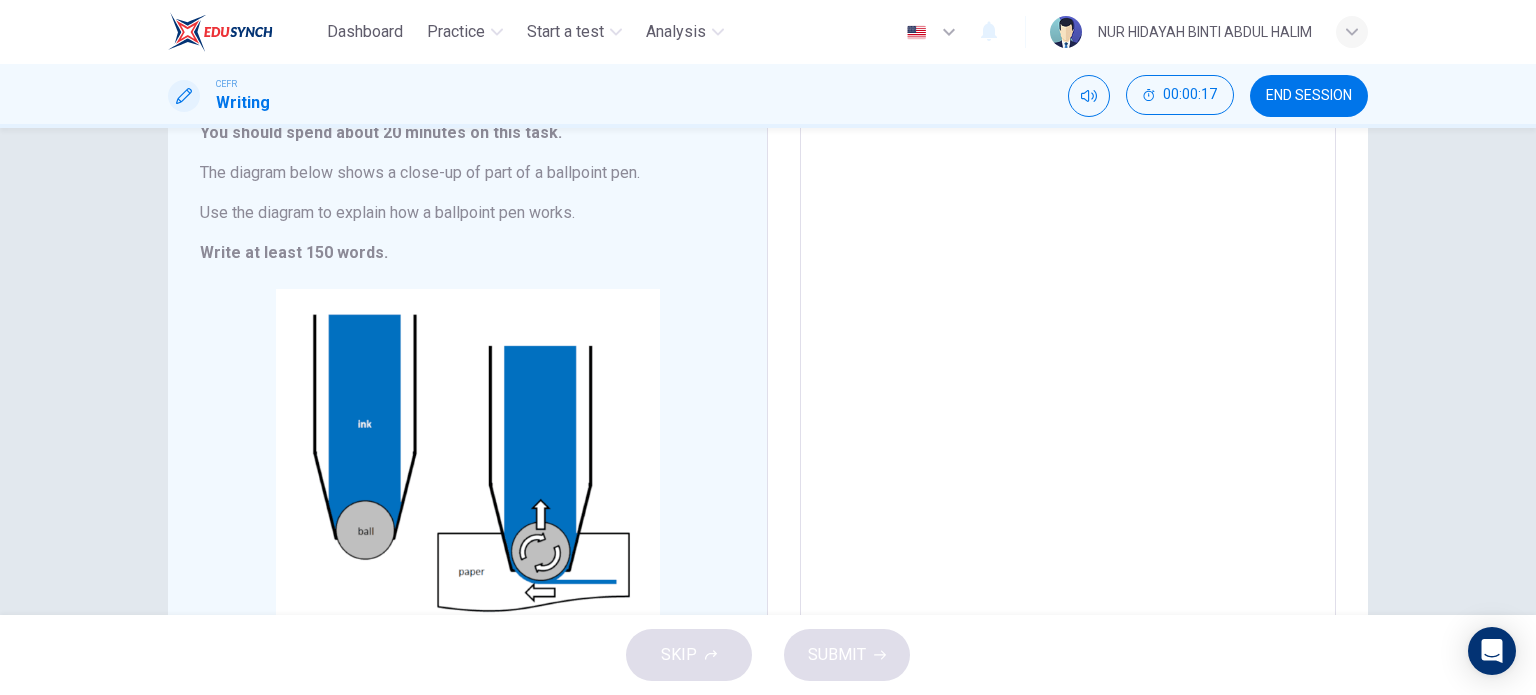click on "Writing Task 1 You should spend about 20 minutes on this task. The diagram below shows a close-up of part of a ballpoint pen.  Use the diagram to explain how a ballpoint pen works. Write at least 150 words. CLICK TO ZOOM Click to Zoom Write your essay here x ​ Word count :  0" at bounding box center (768, 371) 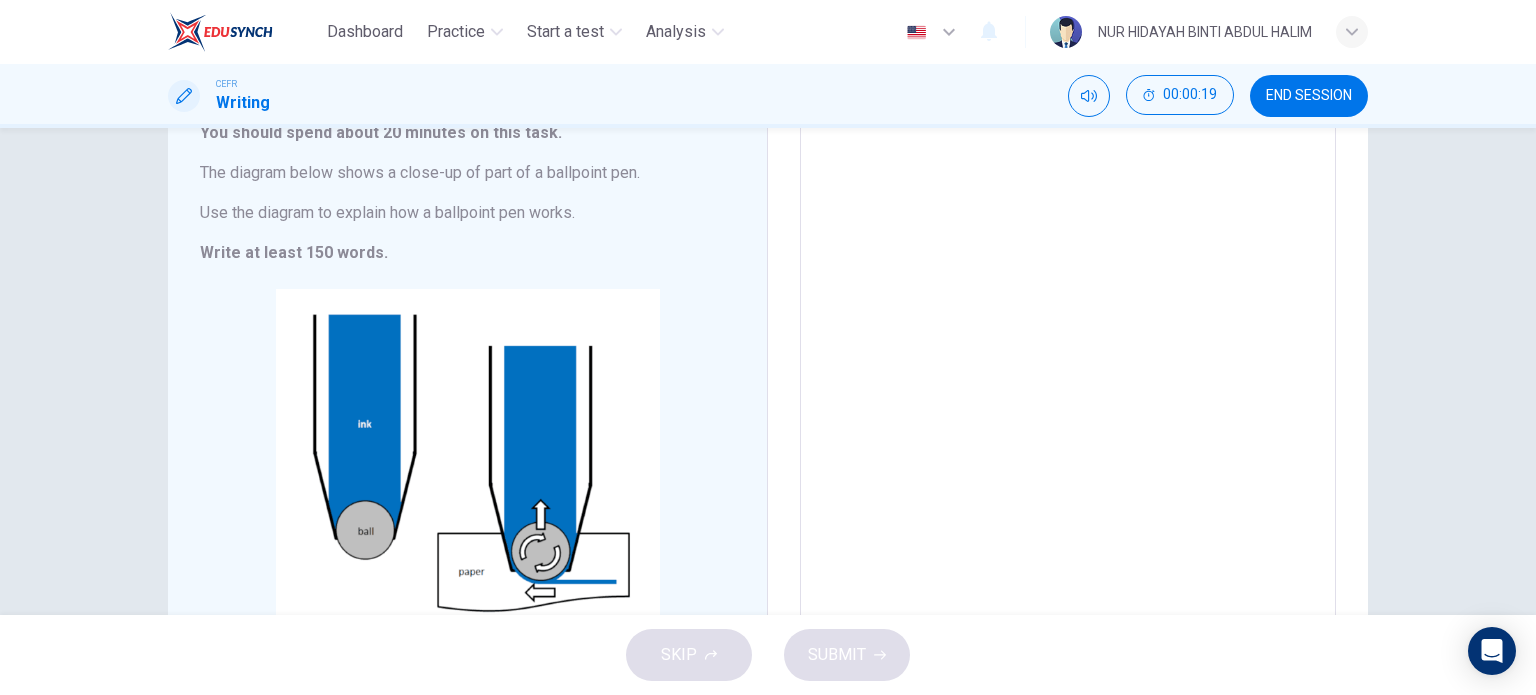 click on "Writing Task 1 You should spend about 20 minutes on this task. The diagram below shows a close-up of part of a ballpoint pen.  Use the diagram to explain how a ballpoint pen works. Write at least 150 words. CLICK TO ZOOM Click to Zoom Write your essay here x ​ Word count :  0" at bounding box center [768, 371] 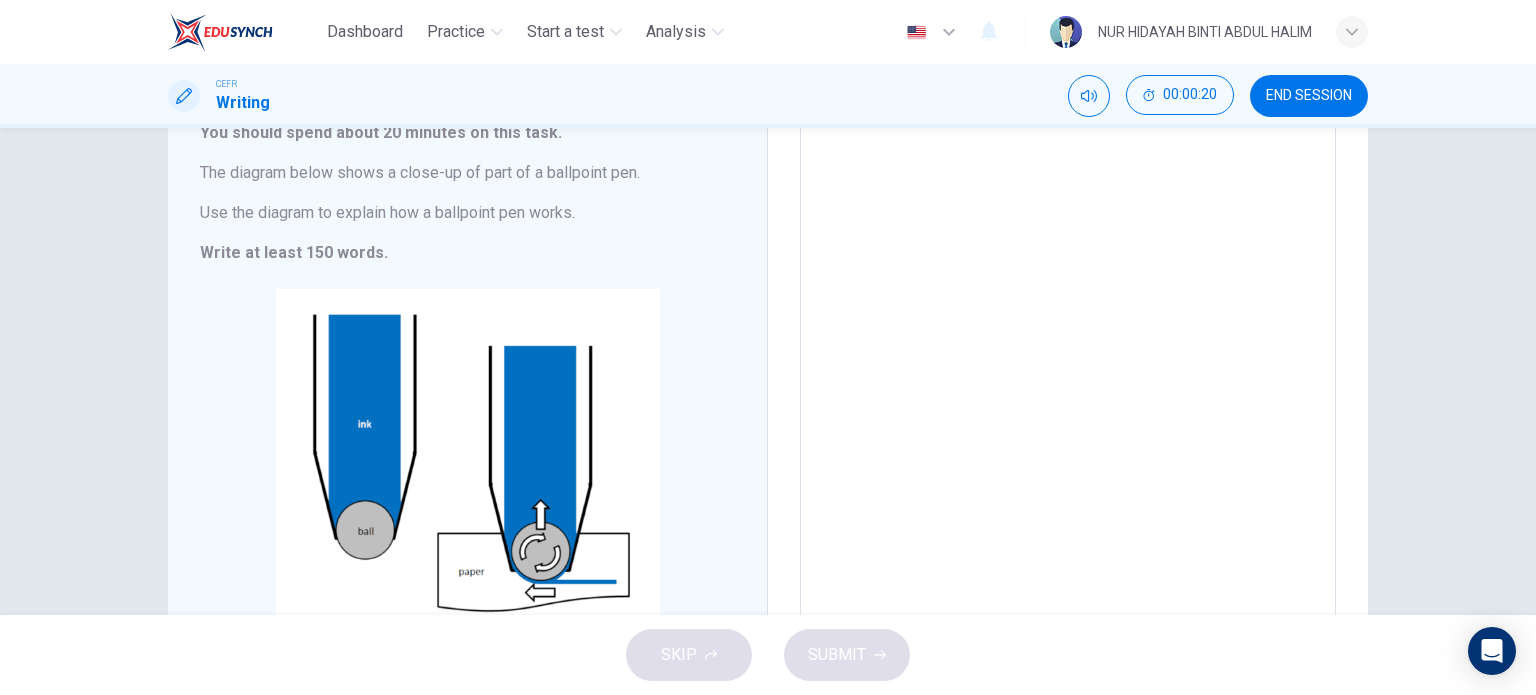 click on "Writing Task 1 You should spend about 20 minutes on this task. The diagram below shows a close-up of part of a ballpoint pen.  Use the diagram to explain how a ballpoint pen works. Write at least 150 words. CLICK TO ZOOM Click to Zoom Write your essay here x ​ Word count :  0" at bounding box center (768, 371) 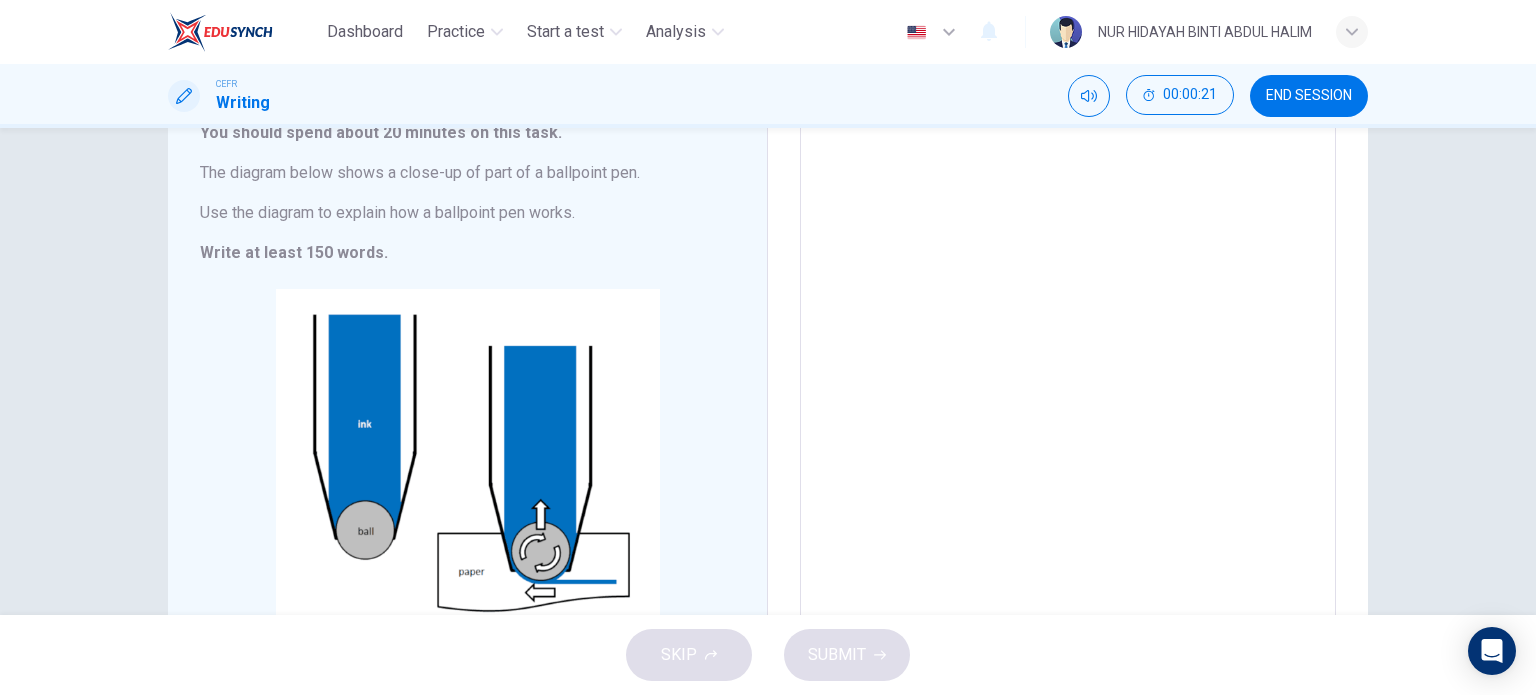 click on "Writing Task 1 You should spend about 20 minutes on this task. The diagram below shows a close-up of part of a ballpoint pen.  Use the diagram to explain how a ballpoint pen works. Write at least 150 words. CLICK TO ZOOM Click to Zoom Write your essay here x ​ Word count :  0" at bounding box center [768, 371] 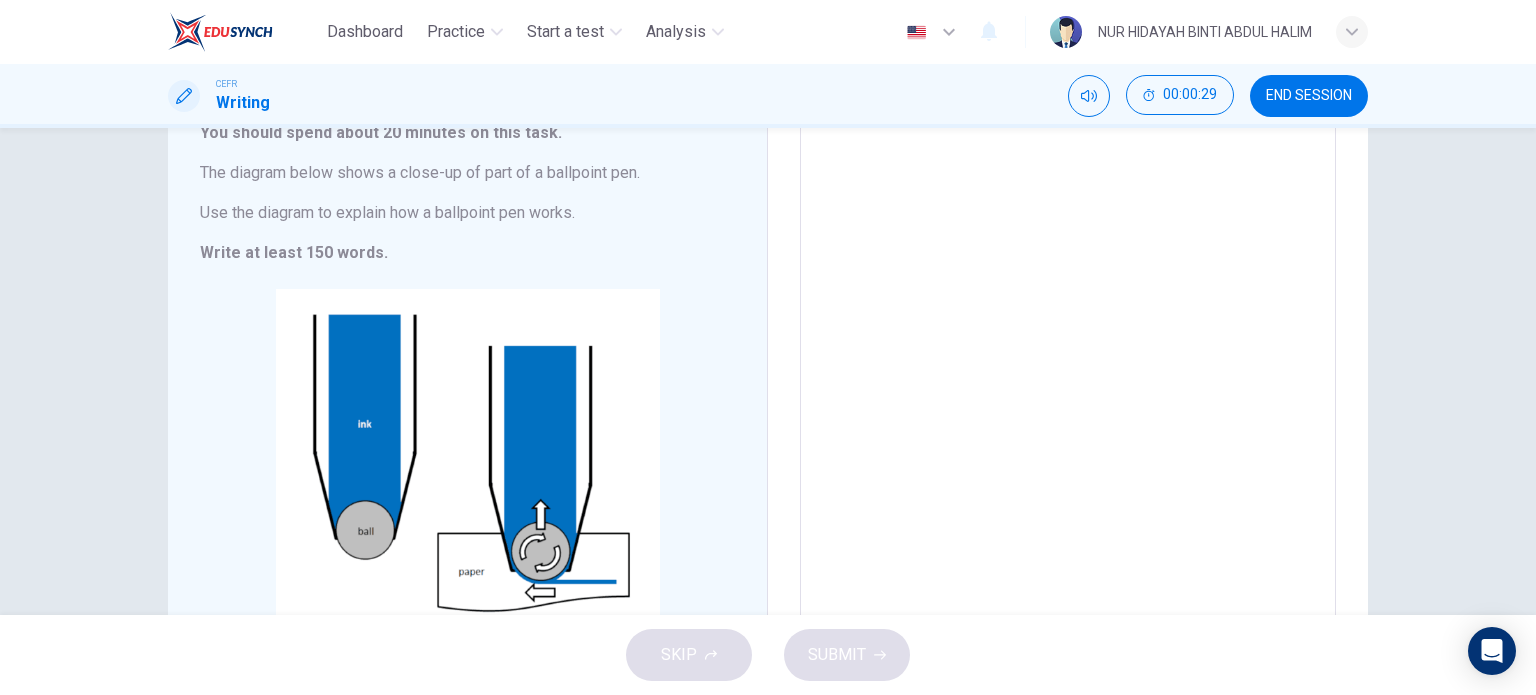 click on "Writing Task 1 You should spend about 20 minutes on this task. The diagram below shows a close-up of part of a ballpoint pen.  Use the diagram to explain how a ballpoint pen works. Write at least 150 words. CLICK TO ZOOM Click to Zoom Write your essay here x ​ Word count :  0" at bounding box center [768, 371] 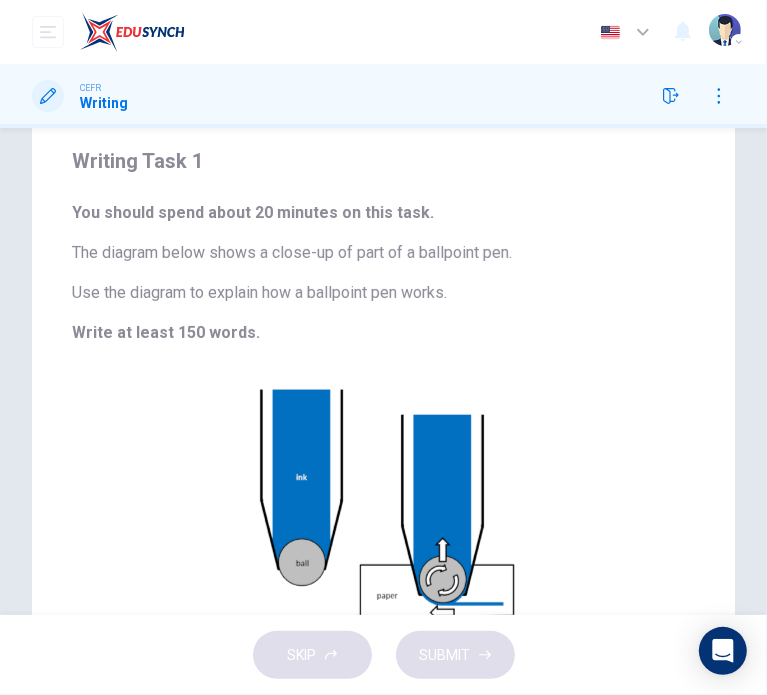 scroll, scrollTop: 0, scrollLeft: 0, axis: both 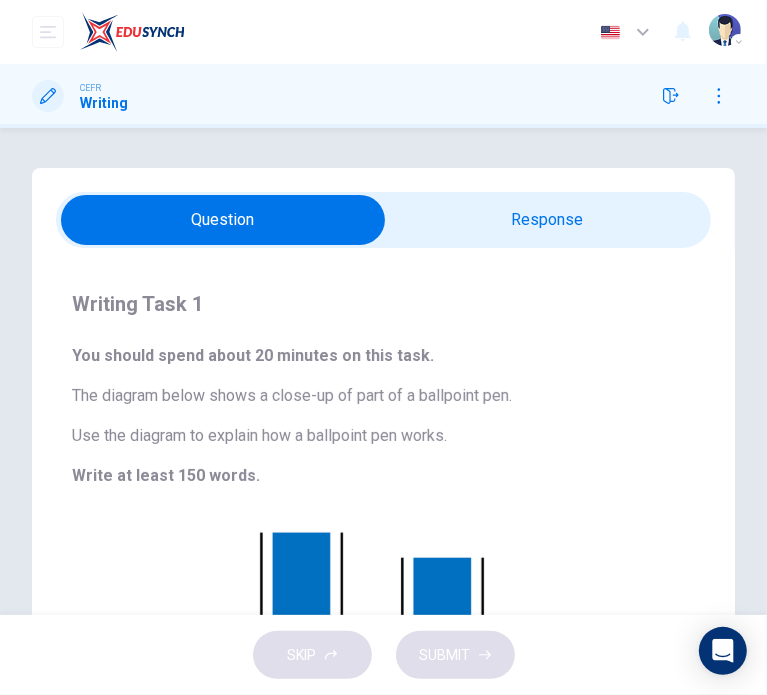 click at bounding box center [223, 220] 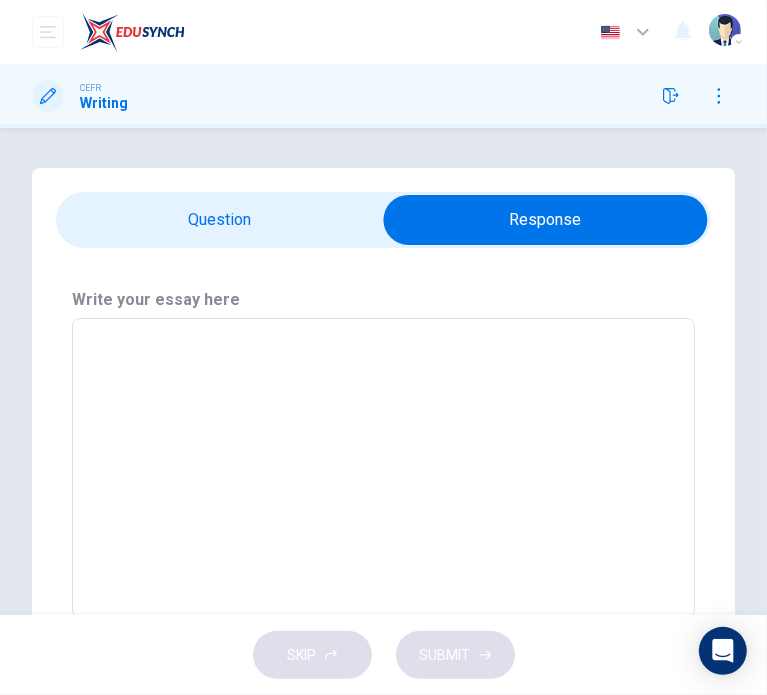 click on "Write your essay here x ​ Word count :  0" at bounding box center (383, 469) 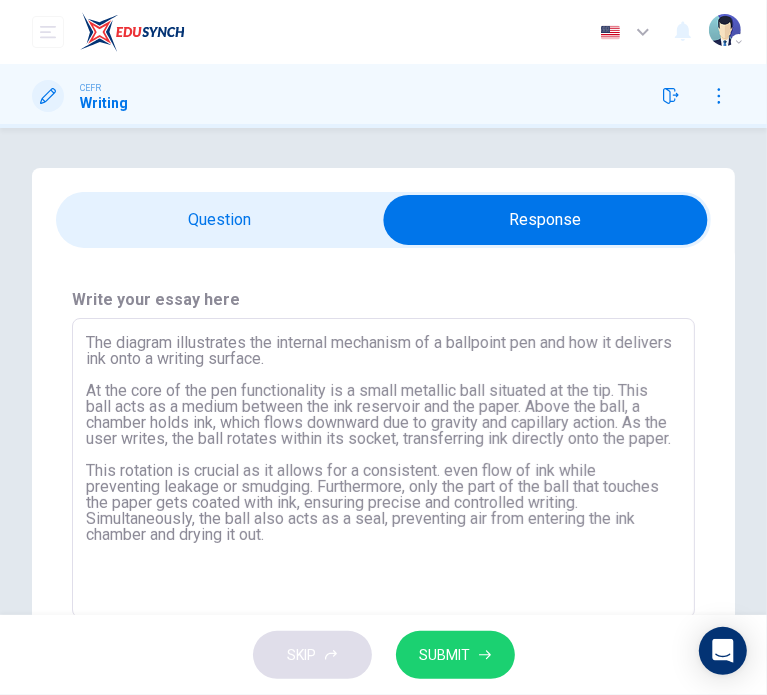 scroll, scrollTop: 115, scrollLeft: 0, axis: vertical 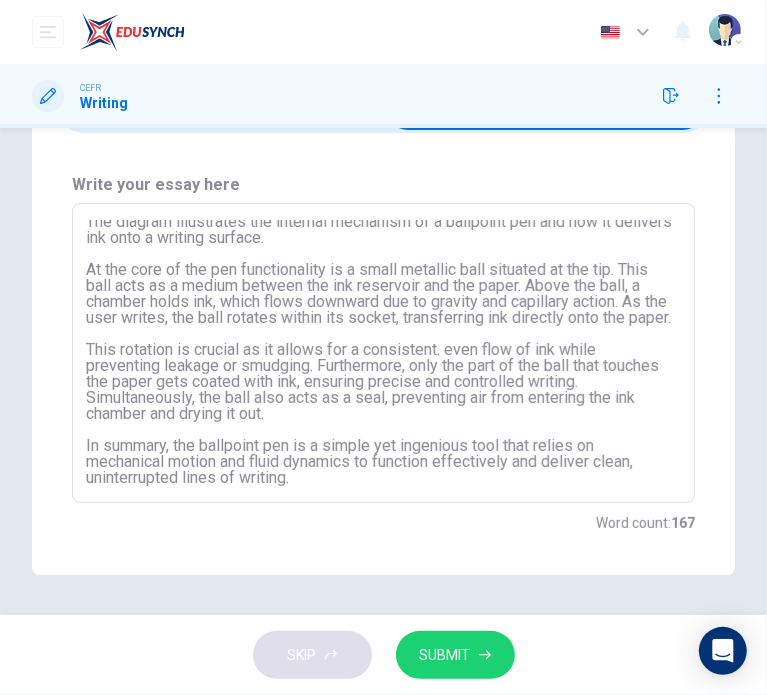 type on "The diagram illustrates the internal mechanism of a ballpoint pen and how it delivers ink onto a writing surface.
At the core of the pen functionality is a small metallic ball situated at the tip. This ball acts as a medium between the ink reservoir and the paper. Above the ball, a chamber holds ink, which flows downward due to gravity and capillary action. As the user writes, the ball rotates within its socket, transferring ink directly onto the paper.
This rotation is crucial as it allows for a consistent. even flow of ink while preventing leakage or smudging. Furthermore, only the part of the ball that touches the paper gets coated with ink, ensuring precise and controlled writing. Simultaneously, the ball also acts as a seal, preventing air from entering the ink chamber and drying it out.
In summary, the ballpoint pen is a simple yet ingenious tool that relies on mechanical motion and fluid dynamics to function effectively and deliver clean, uninterrupted lines of writing." 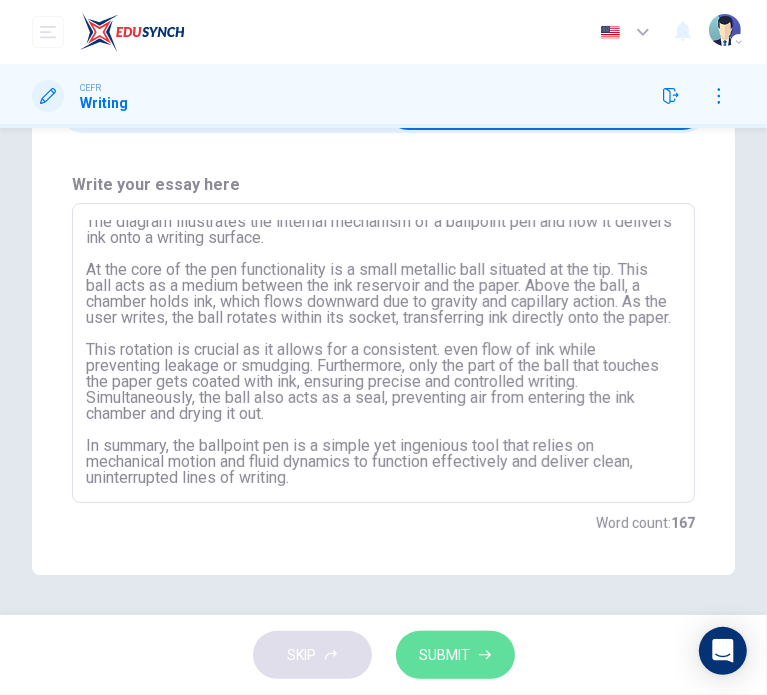 click on "SUBMIT" at bounding box center (445, 655) 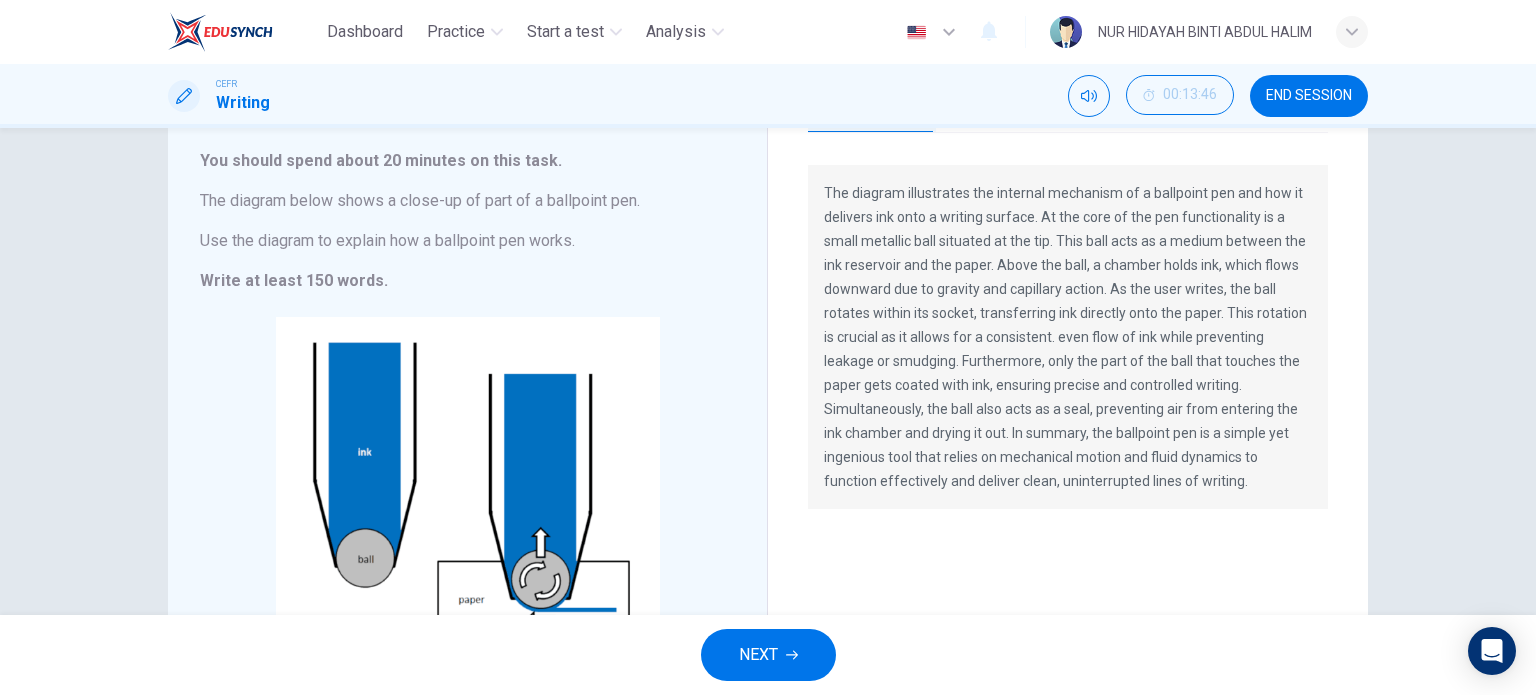 scroll, scrollTop: 0, scrollLeft: 0, axis: both 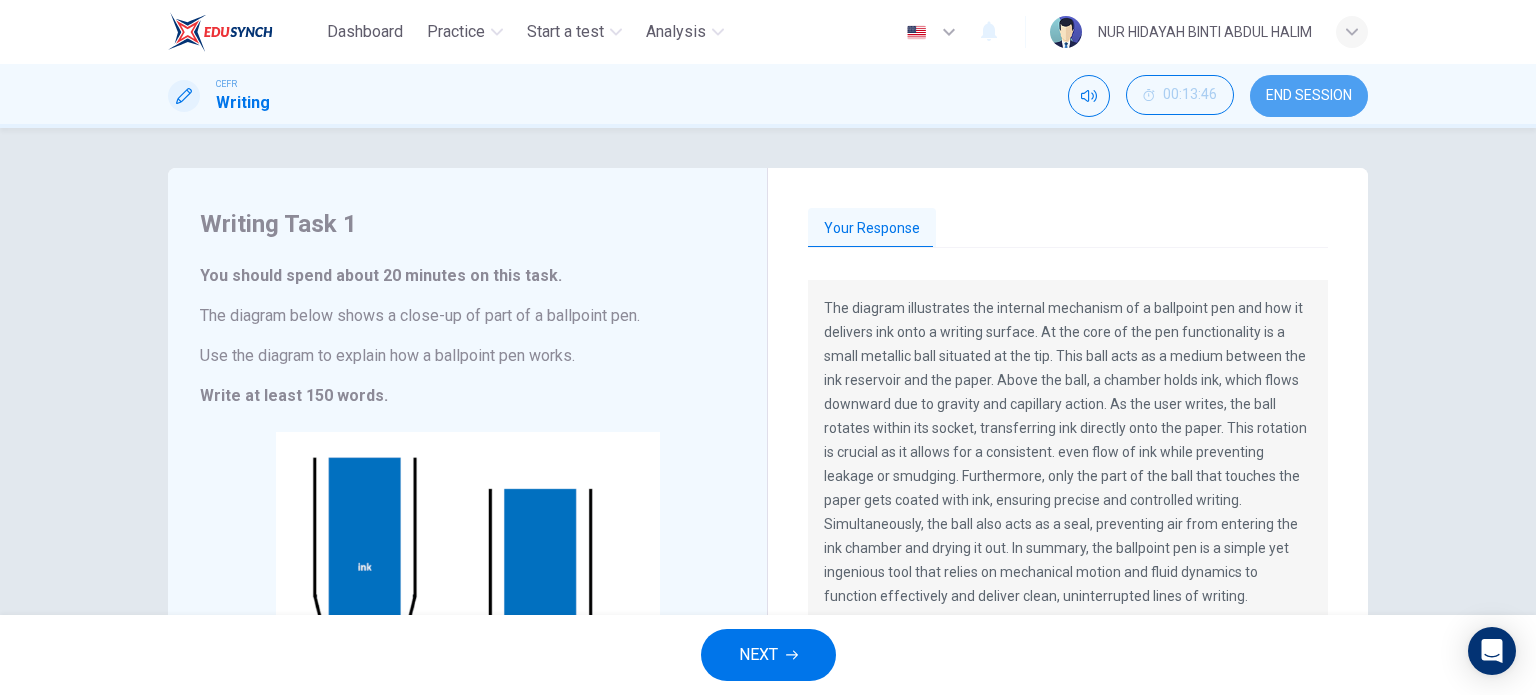 click on "END SESSION" at bounding box center (1309, 96) 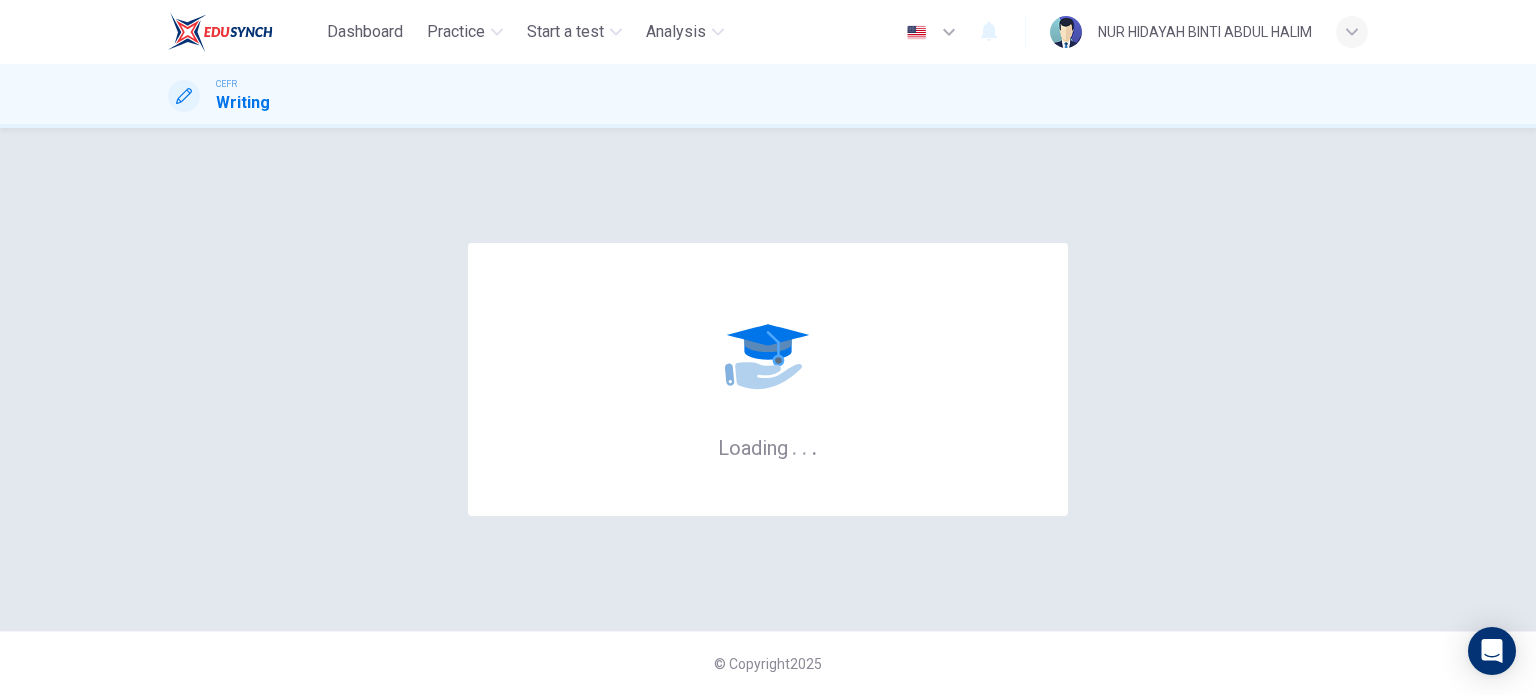 scroll, scrollTop: 0, scrollLeft: 0, axis: both 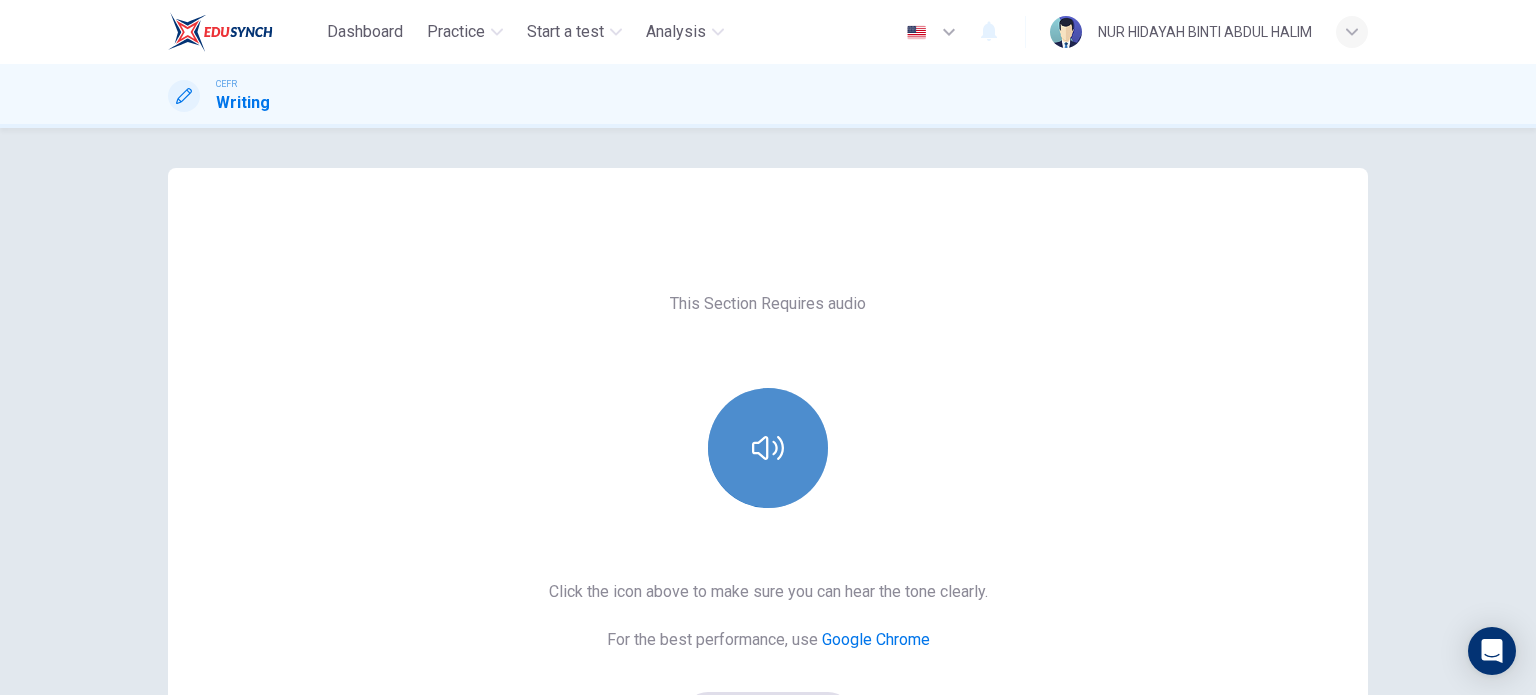 click at bounding box center (768, 448) 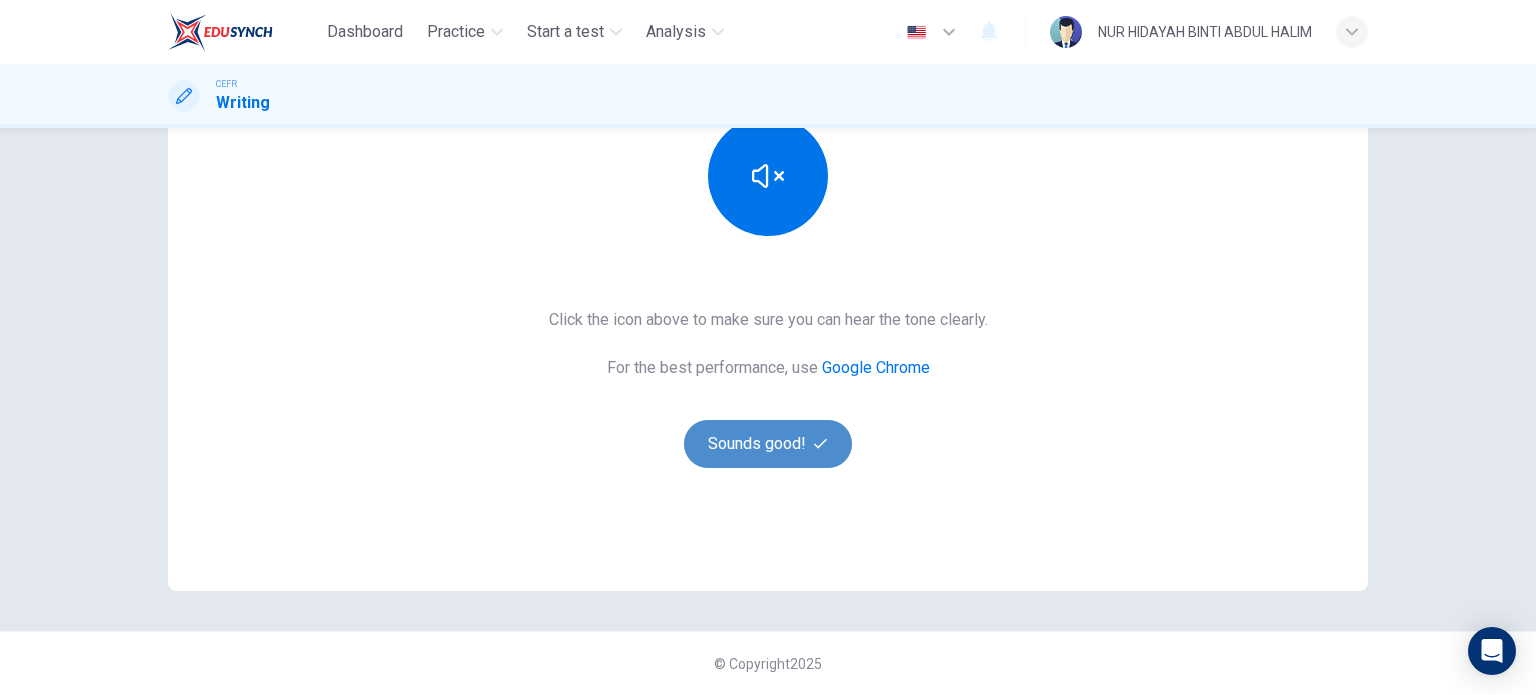 click on "Sounds good!" at bounding box center [768, 444] 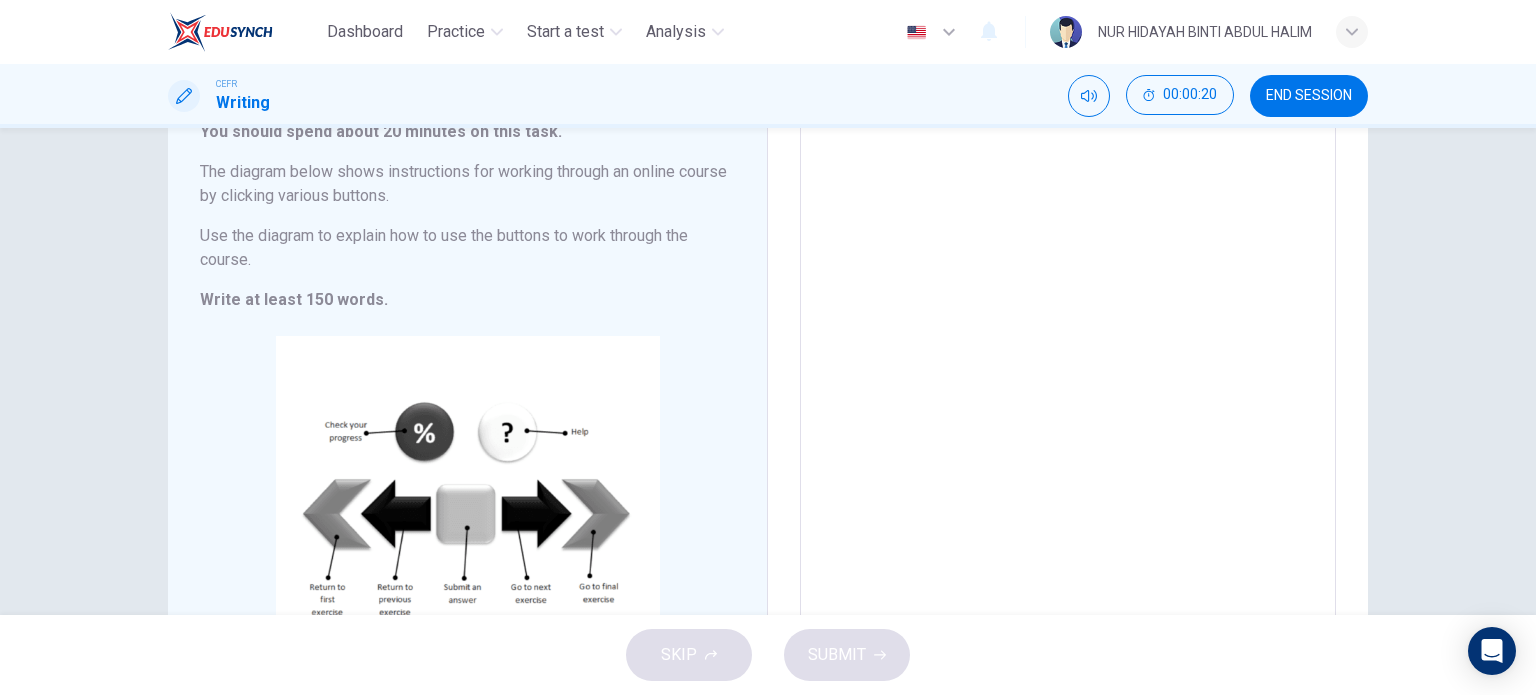 scroll, scrollTop: 146, scrollLeft: 0, axis: vertical 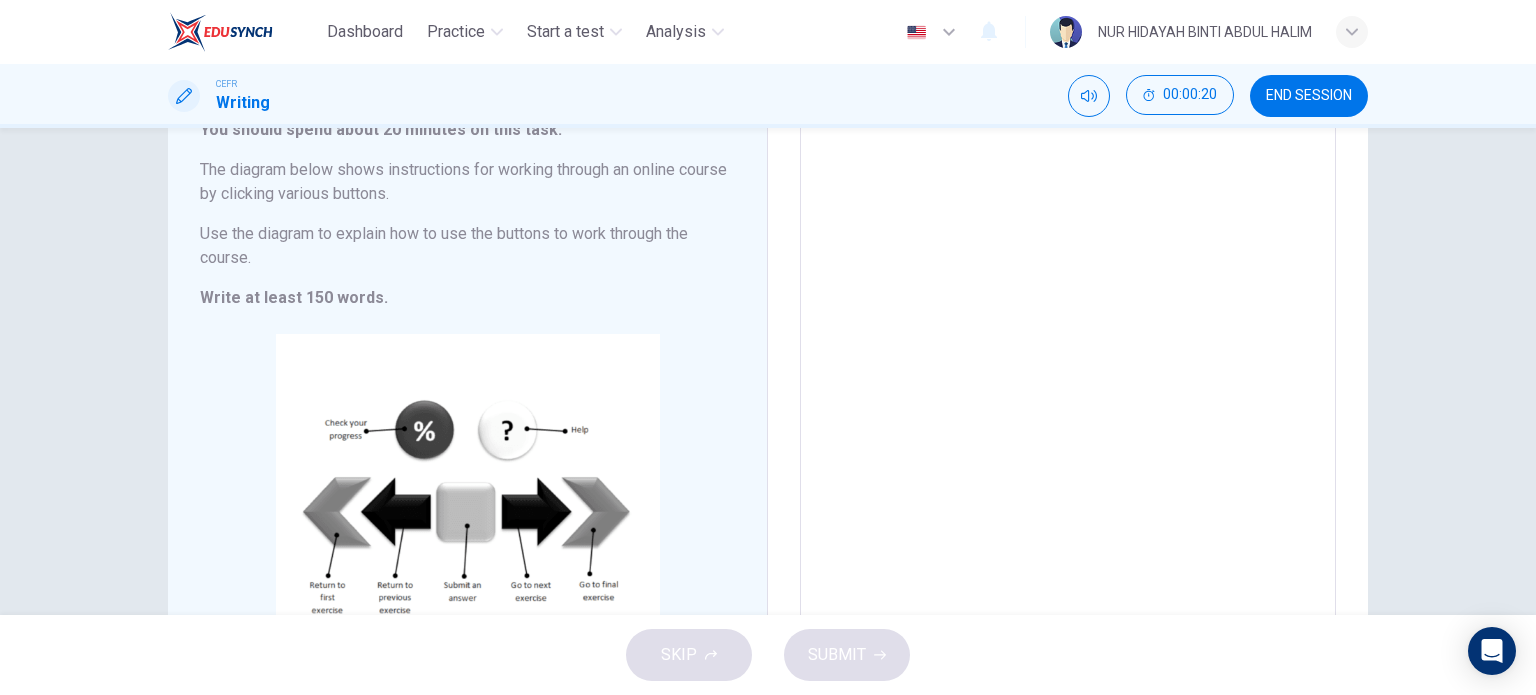 click at bounding box center (1068, 388) 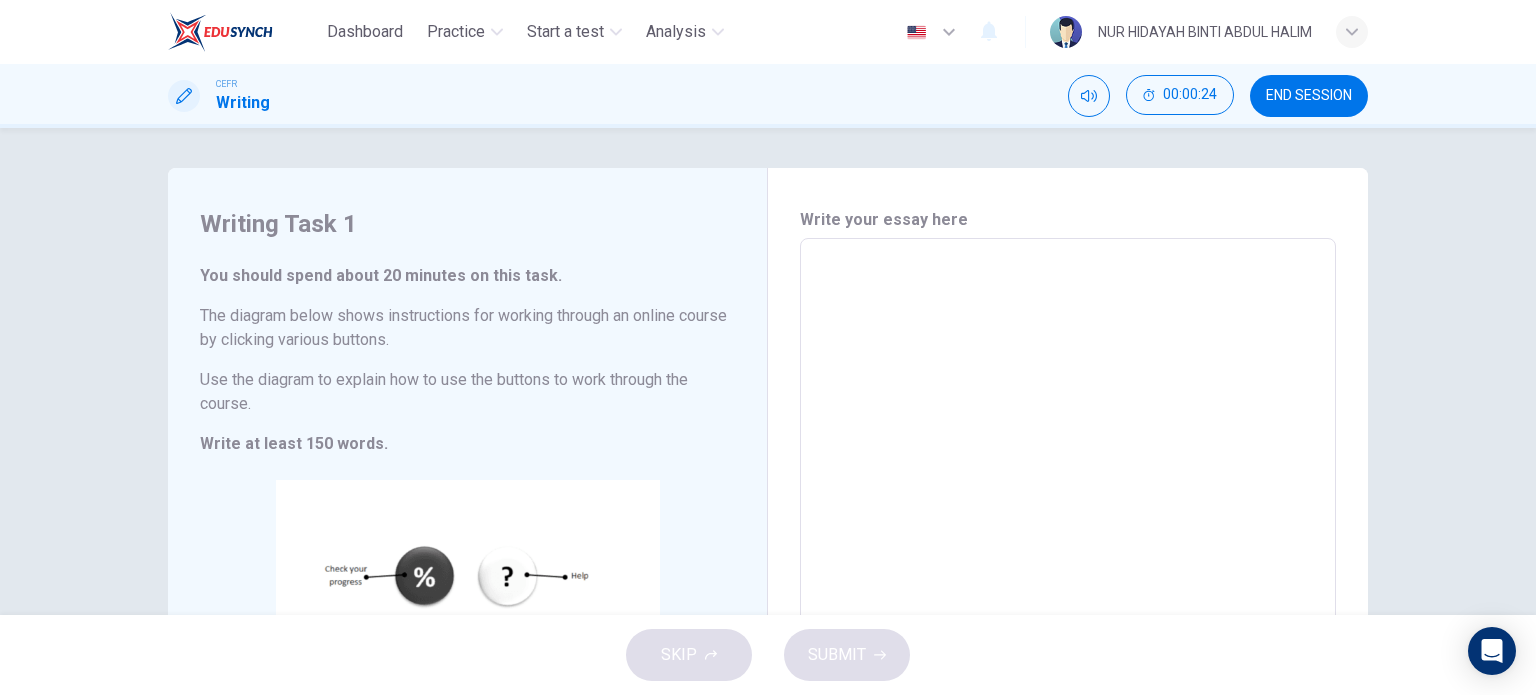 scroll, scrollTop: 0, scrollLeft: 0, axis: both 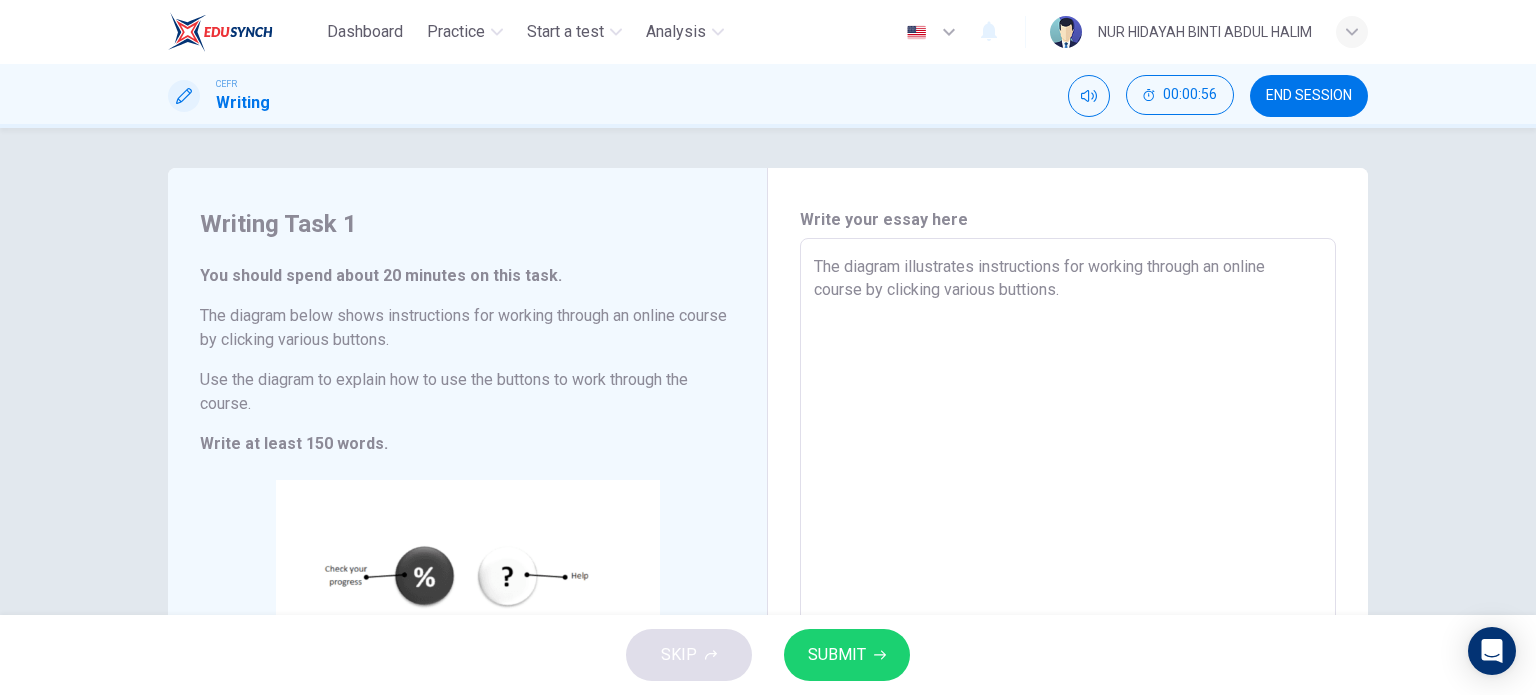 drag, startPoint x: 918, startPoint y: 387, endPoint x: 508, endPoint y: 471, distance: 418.51642 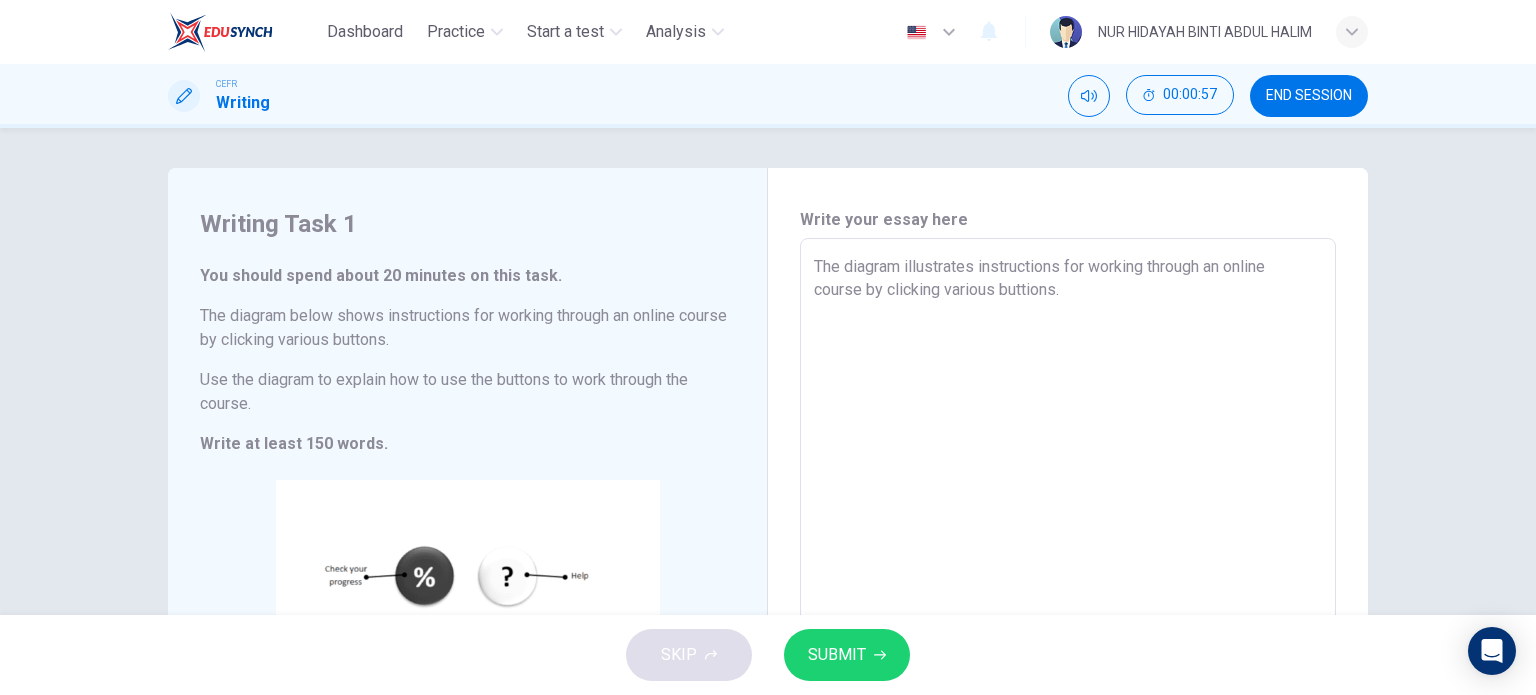 scroll, scrollTop: 267, scrollLeft: 0, axis: vertical 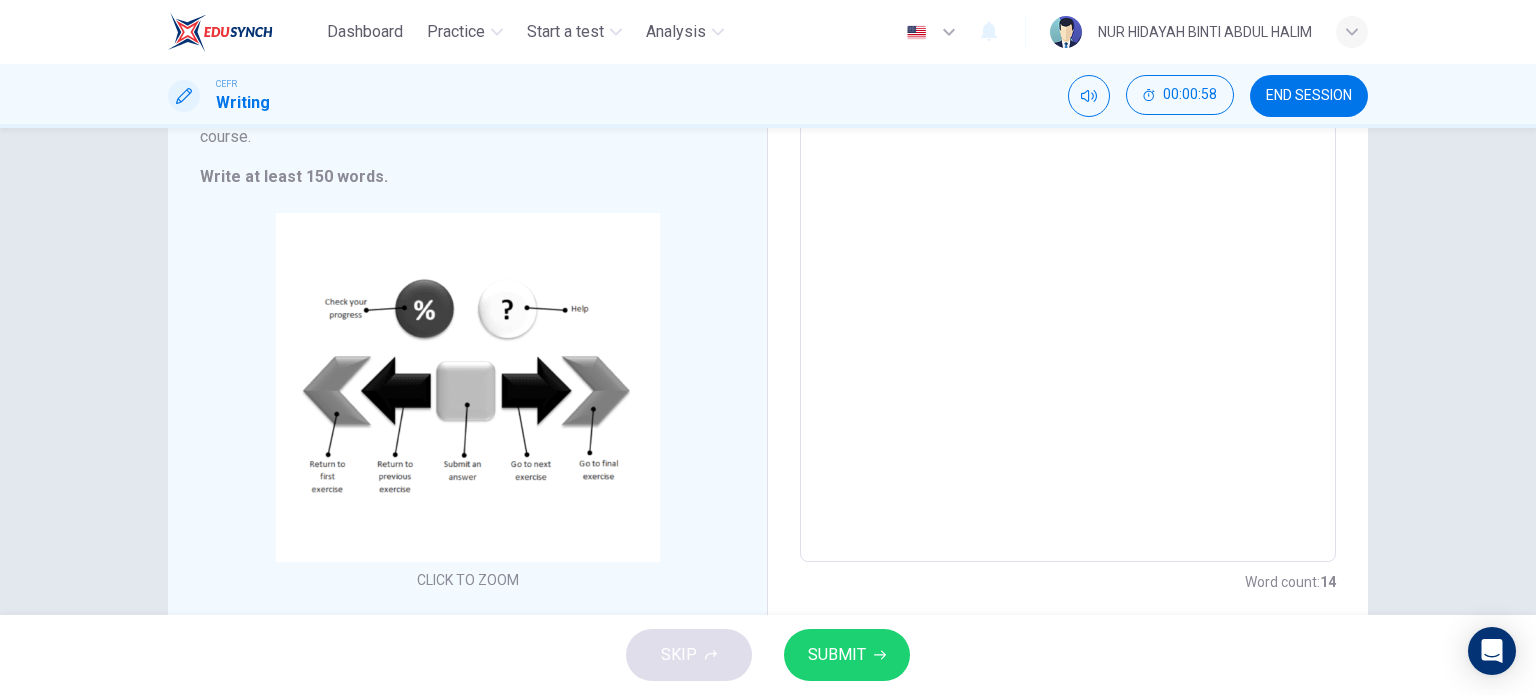 click on "The diagram illustrates instructions for working through an online course by clicking various buttions." at bounding box center [1068, 267] 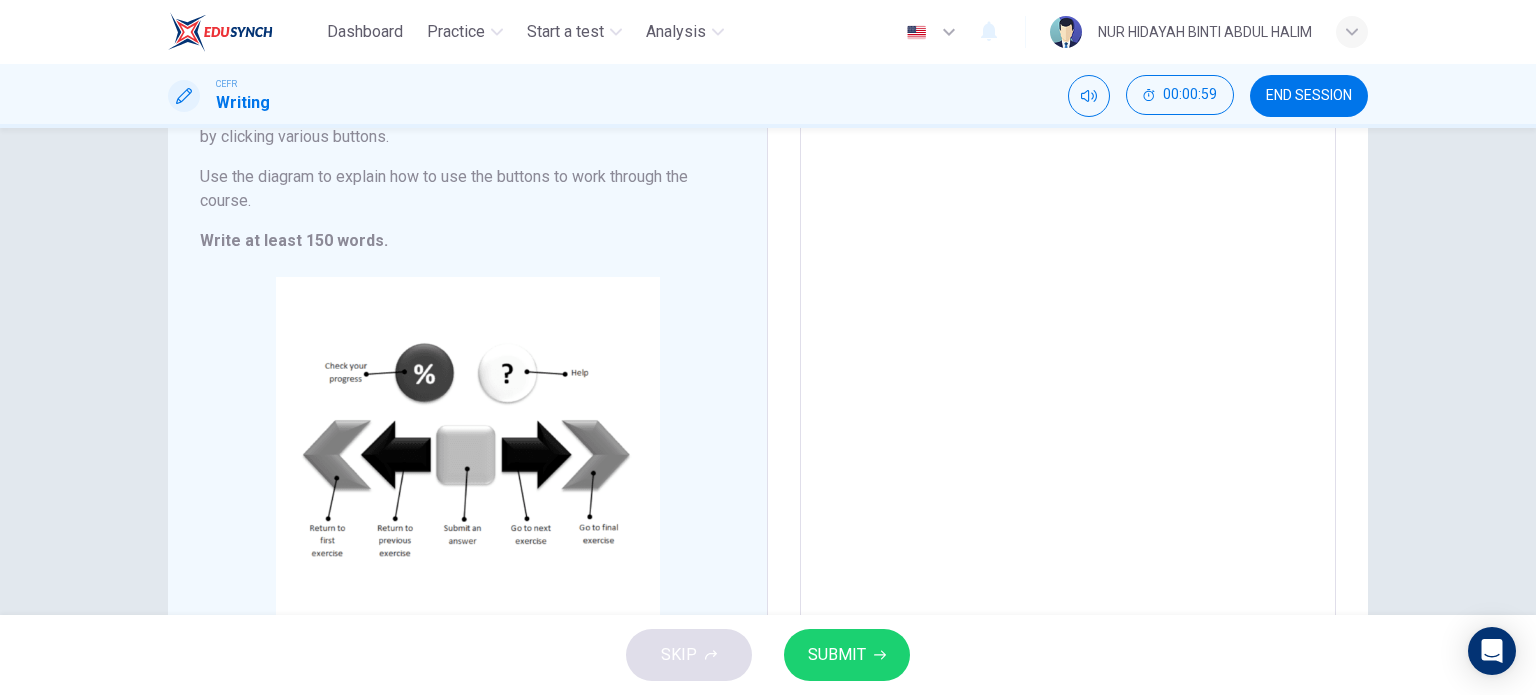 scroll, scrollTop: 0, scrollLeft: 0, axis: both 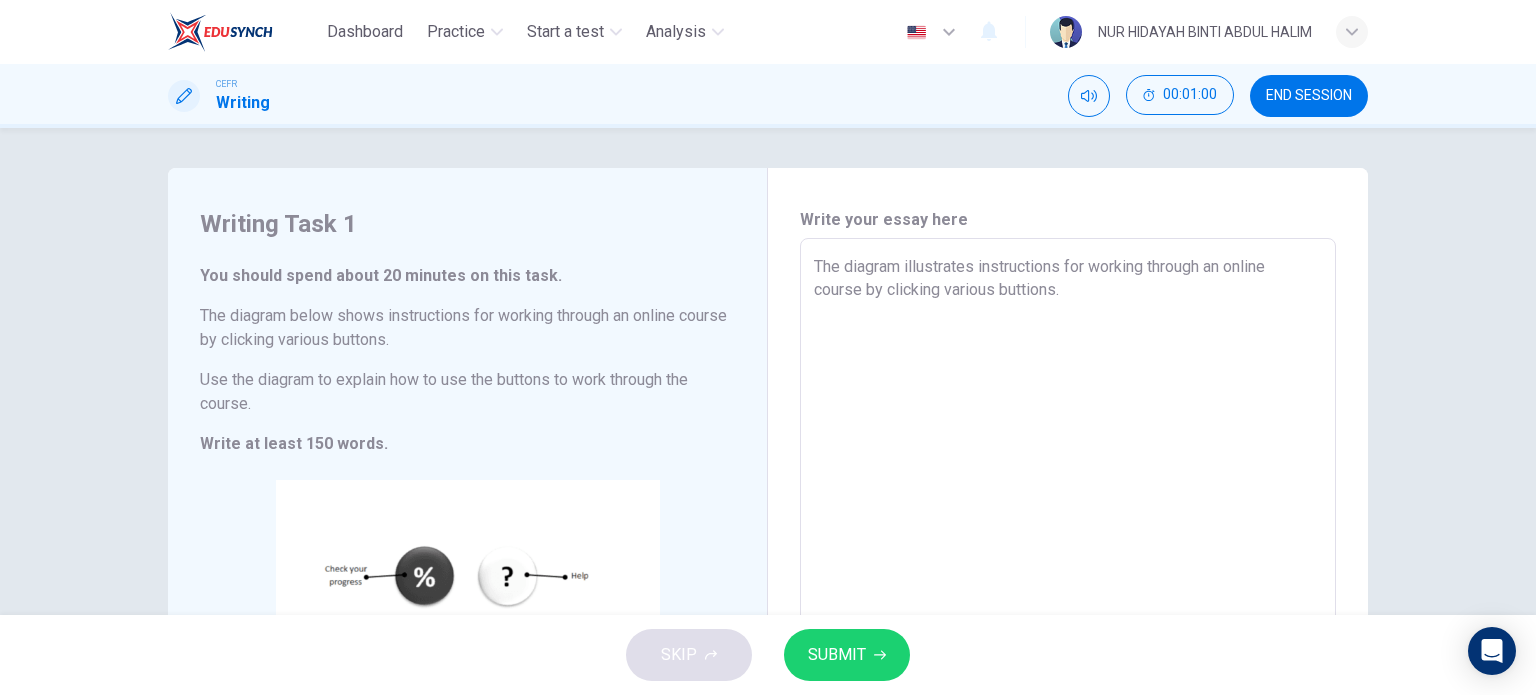 click on "The diagram illustrates instructions for working through an online course by clicking various buttions." at bounding box center [1068, 534] 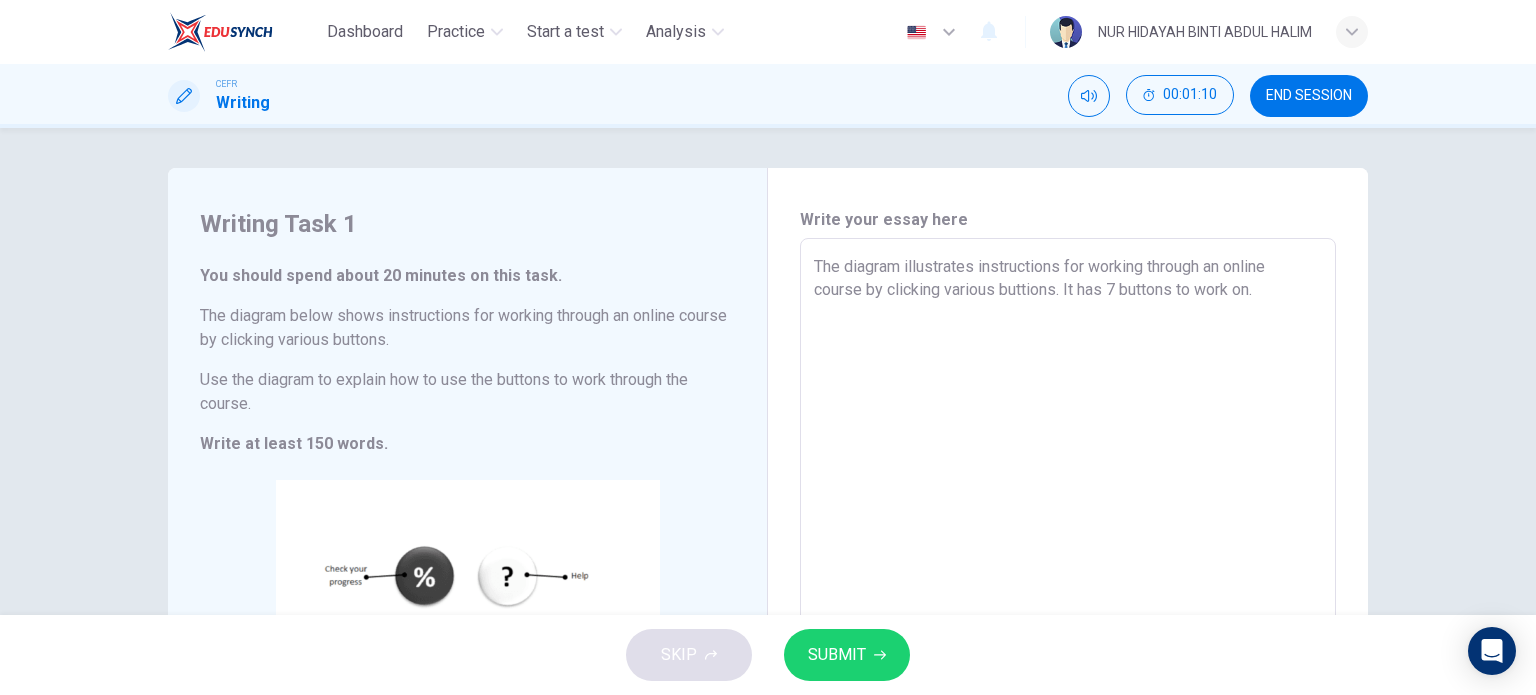 scroll, scrollTop: 70, scrollLeft: 0, axis: vertical 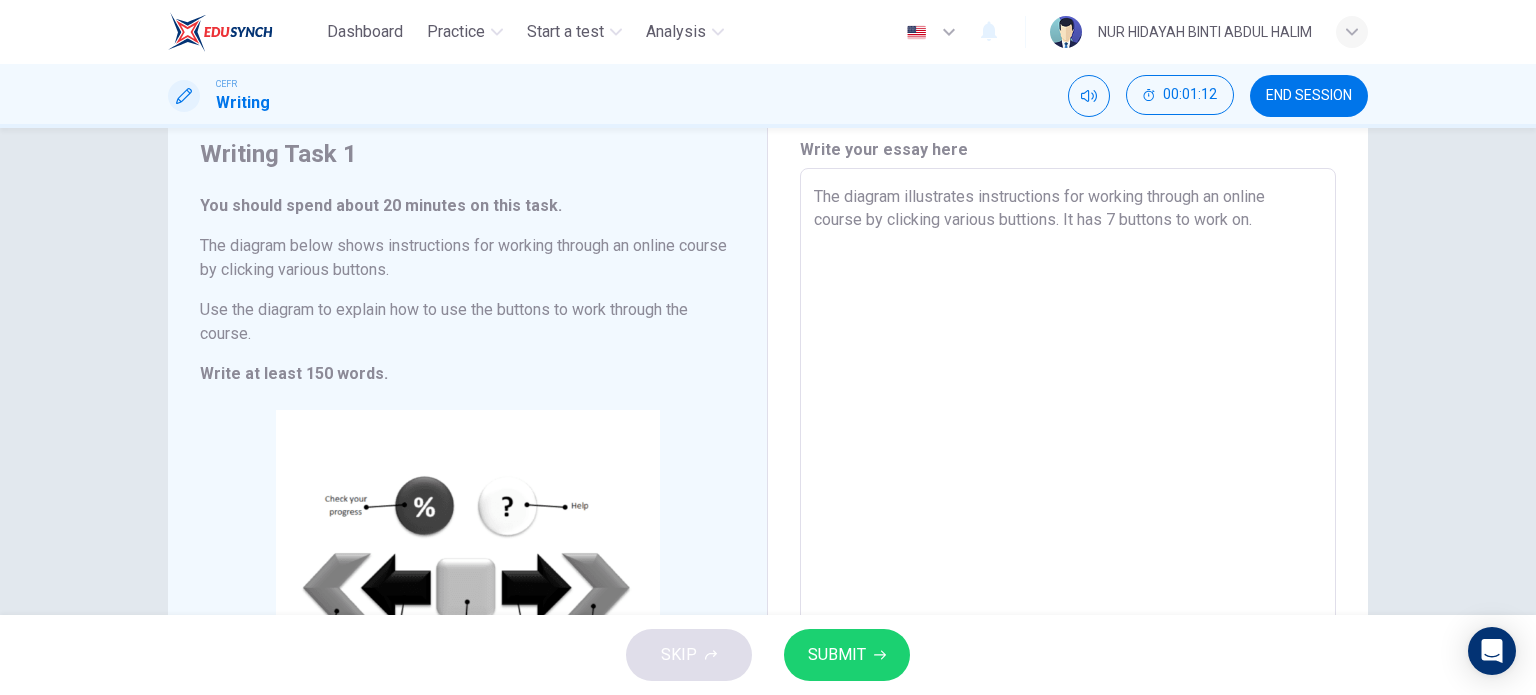 click on "The diagram illustrates instructions for working through an online course by clicking various buttions. It has 7 buttons to work on." at bounding box center [1068, 464] 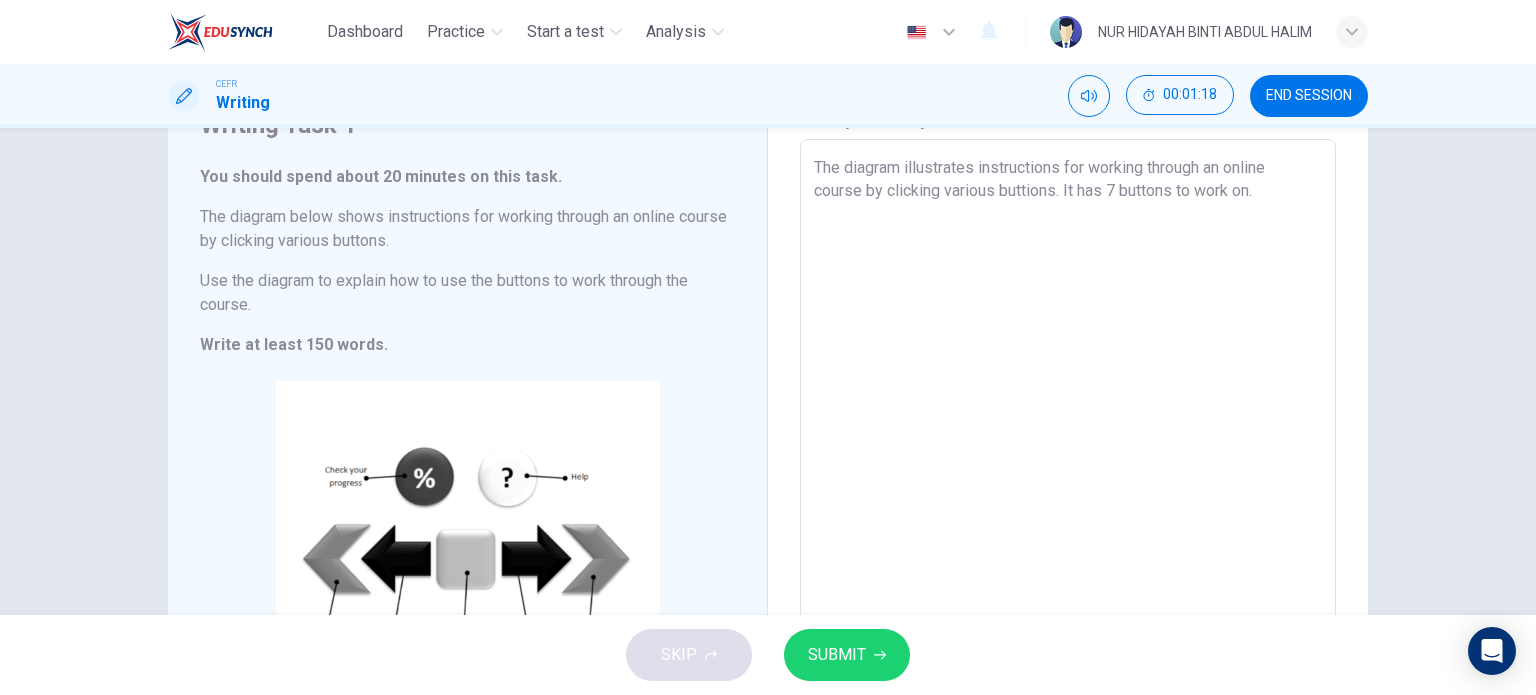 scroll, scrollTop: 98, scrollLeft: 0, axis: vertical 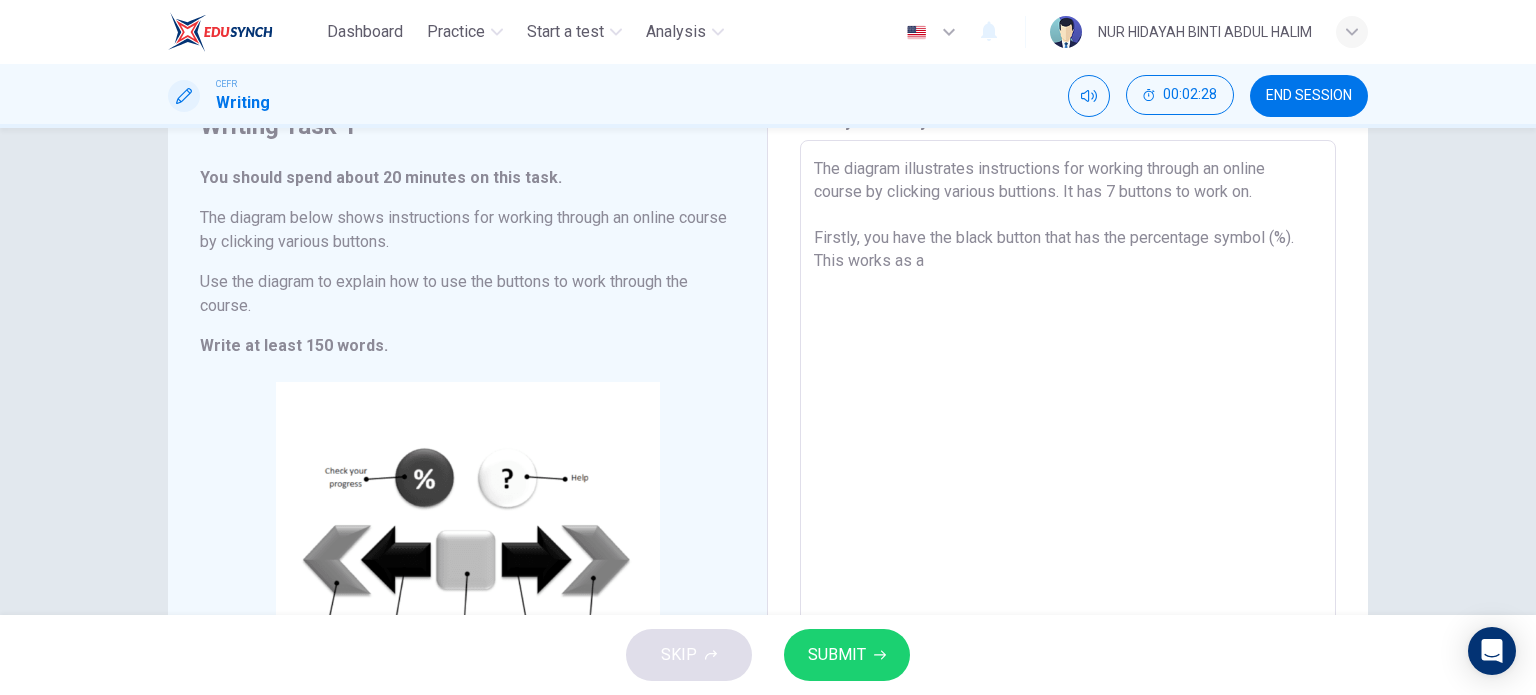 drag, startPoint x: 960, startPoint y: 259, endPoint x: 806, endPoint y: 277, distance: 155.04839 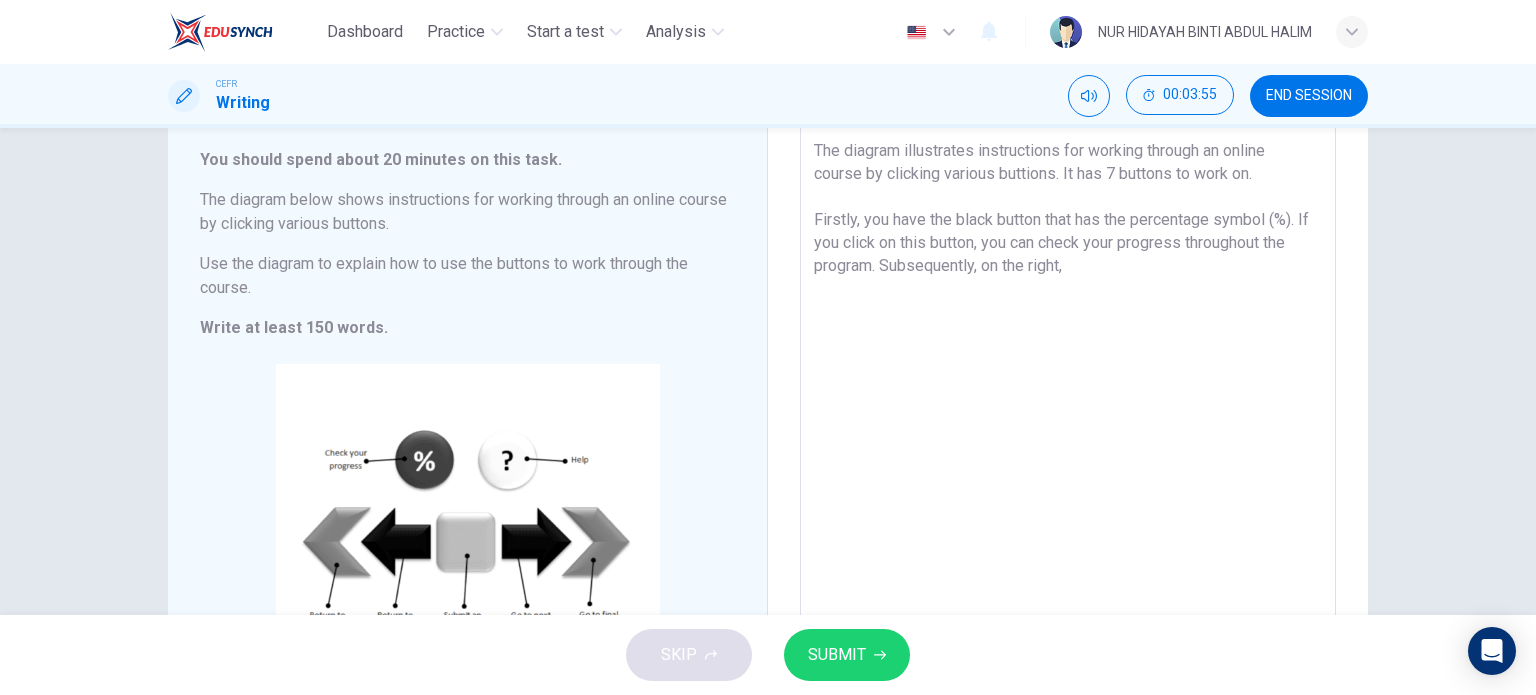 scroll, scrollTop: 112, scrollLeft: 0, axis: vertical 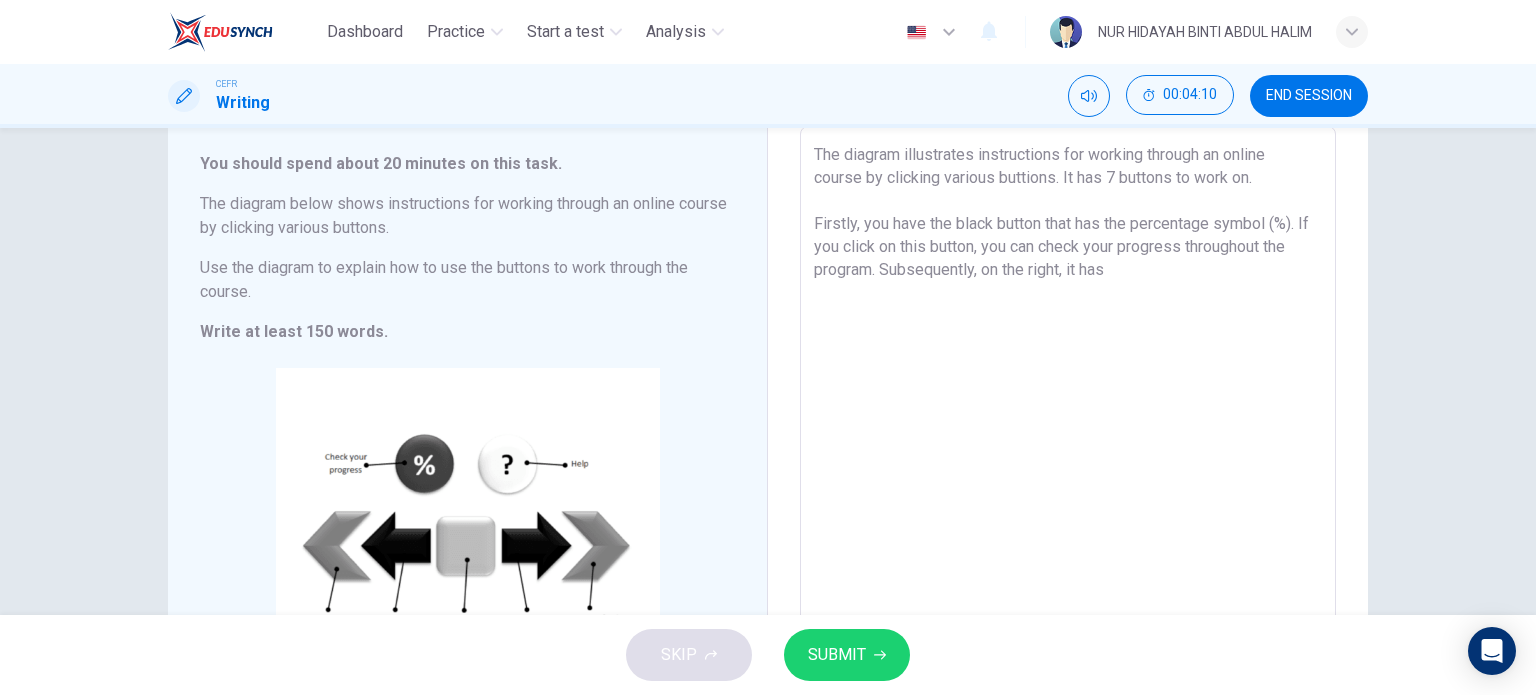 click on "The diagram illustrates instructions for working through an online course by clicking various buttions. It has 7 buttons to work on.
Firstly, you have the black button that has the percentage symbol (%). If you click on this button, you can check your progress throughout the program. Subsequently, on the right, it has" at bounding box center (1068, 422) 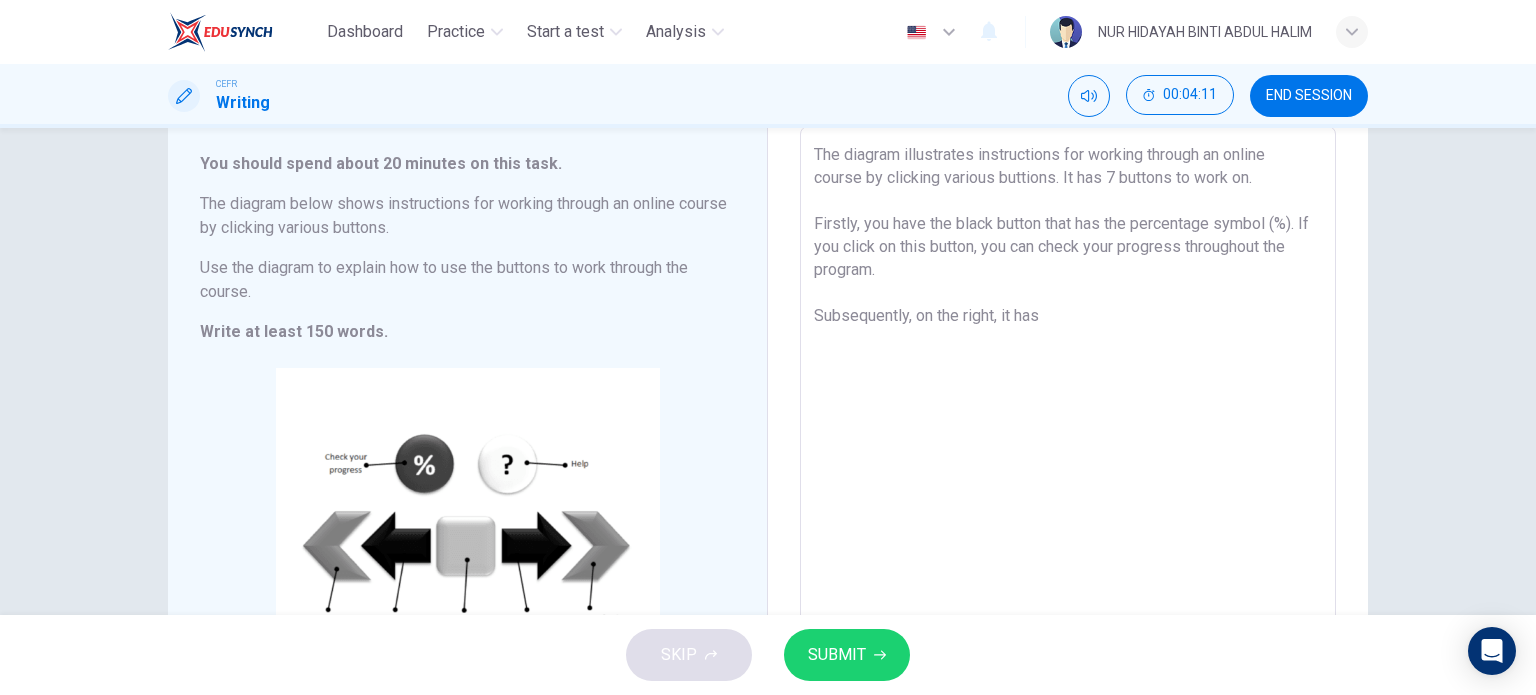 click on "The diagram illustrates instructions for working through an online course by clicking various buttions. It has 7 buttons to work on.
Firstly, you have the black button that has the percentage symbol (%). If you click on this button, you can check your progress throughout the program.
Subsequently, on the right, it has" at bounding box center (1068, 422) 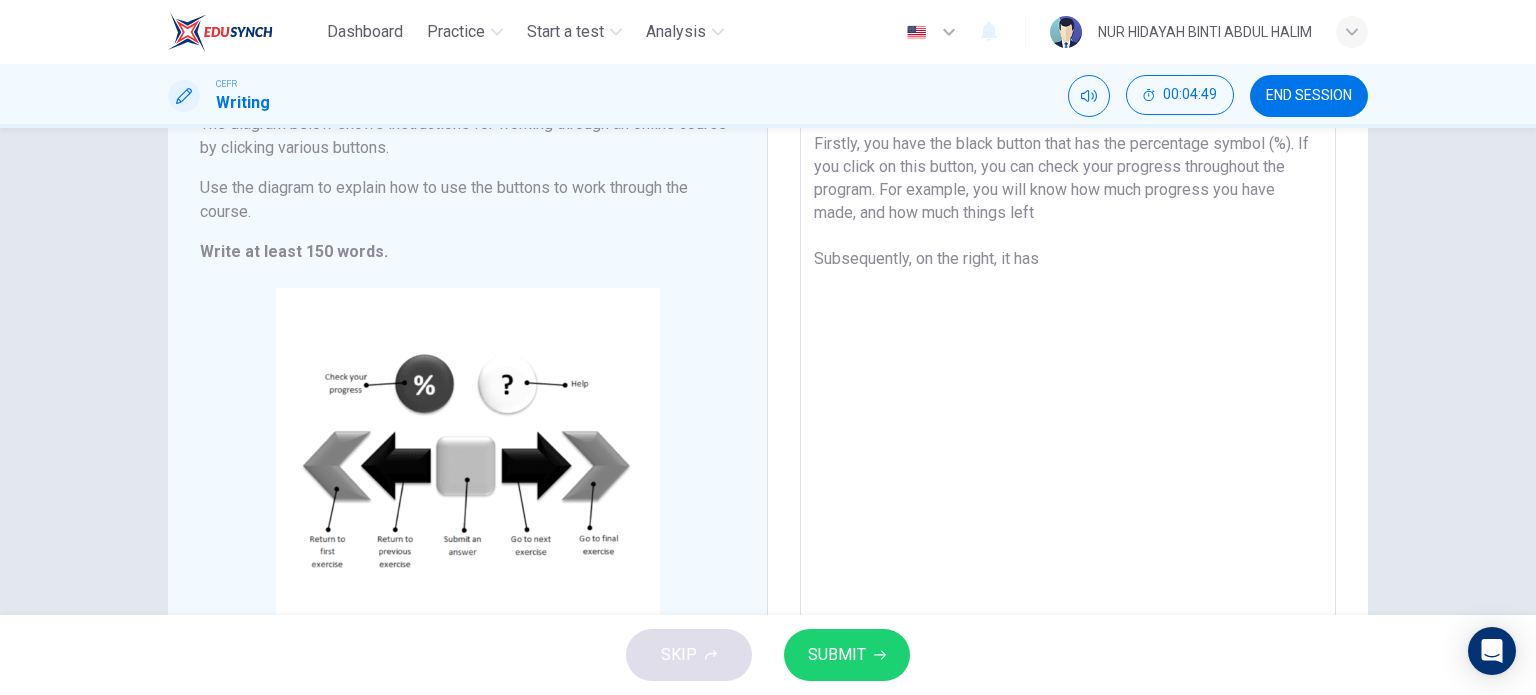 scroll, scrollTop: 152, scrollLeft: 0, axis: vertical 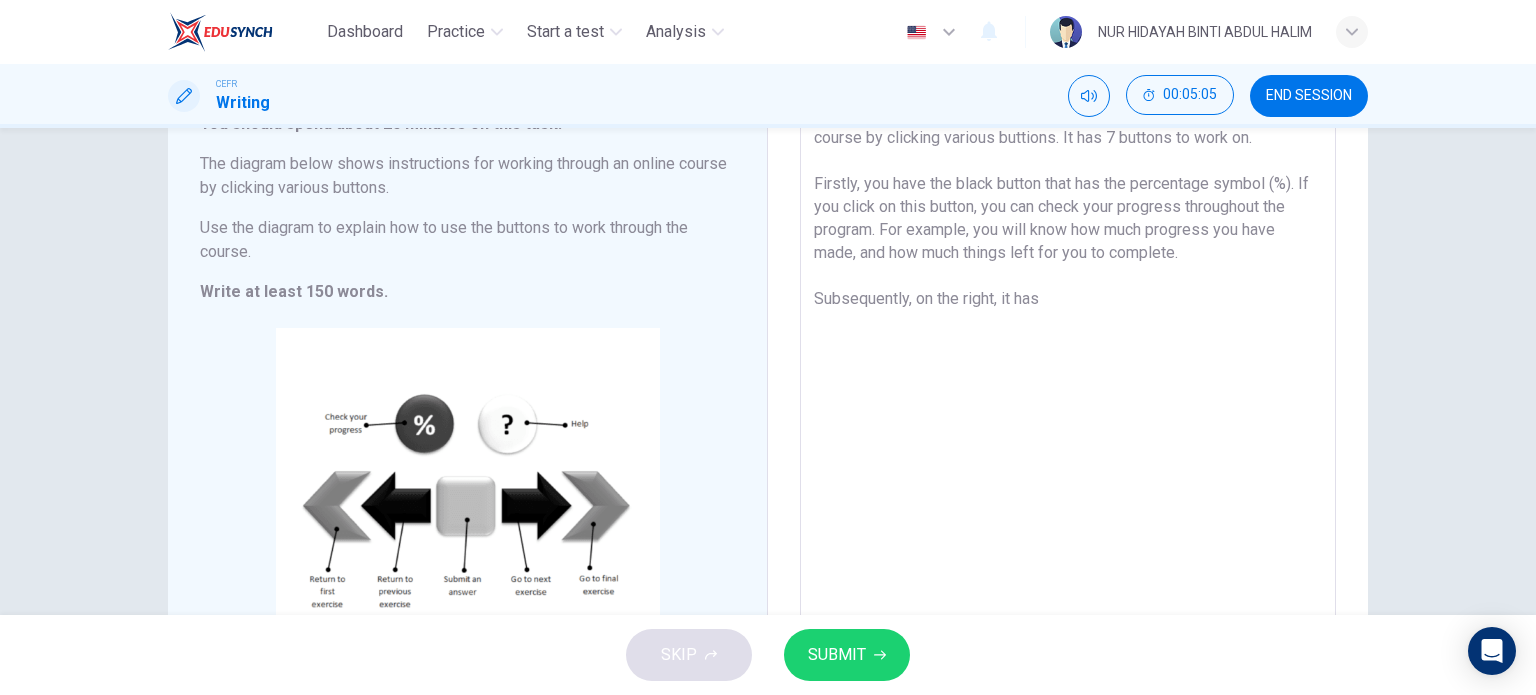drag, startPoint x: 1067, startPoint y: 291, endPoint x: 1067, endPoint y: 302, distance: 11 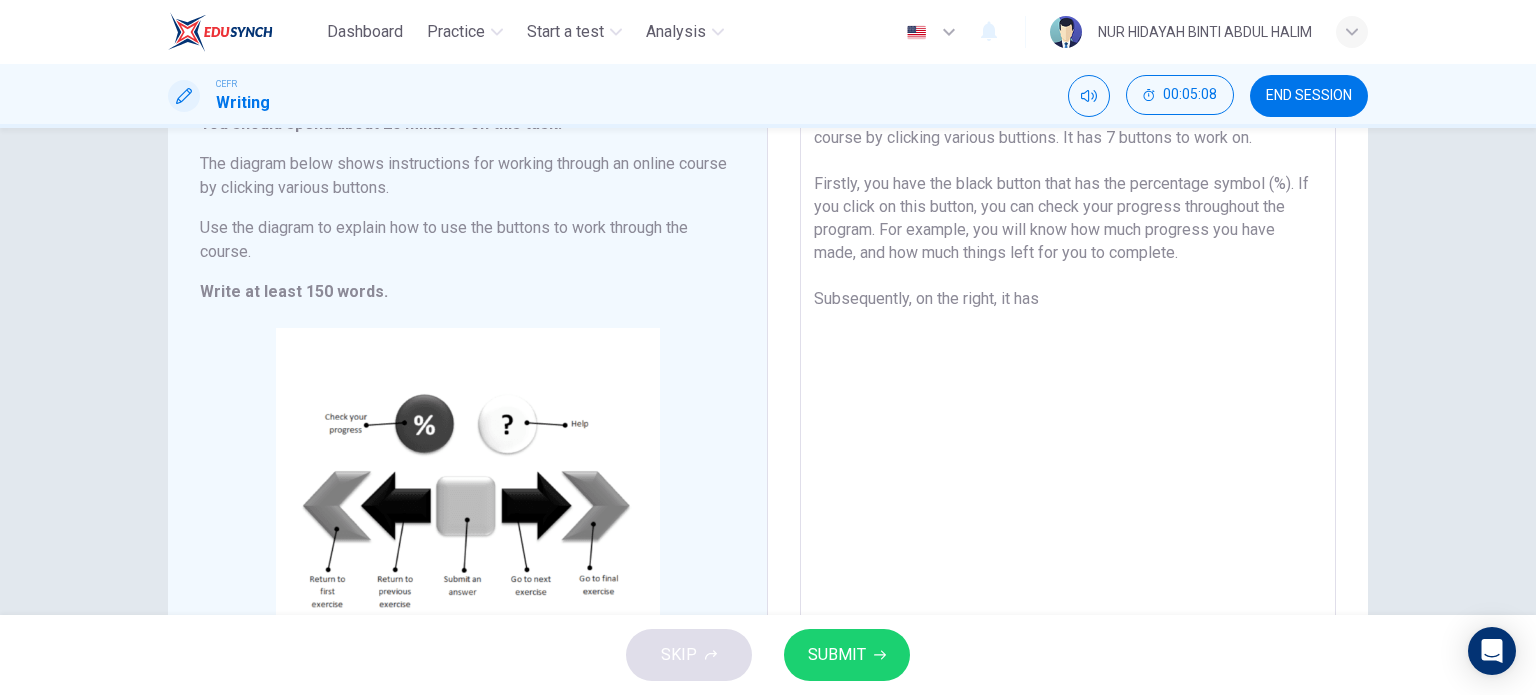 click on "The diagram illustrates instructions for working through an online course by clicking various buttions. It has 7 buttons to work on.
Firstly, you have the black button that has the percentage symbol (%). If you click on this button, you can check your progress throughout the program. For example, you will know how much progress you have made, and how much things left for you to complete.
Subsequently, on the right, it has" at bounding box center [1068, 382] 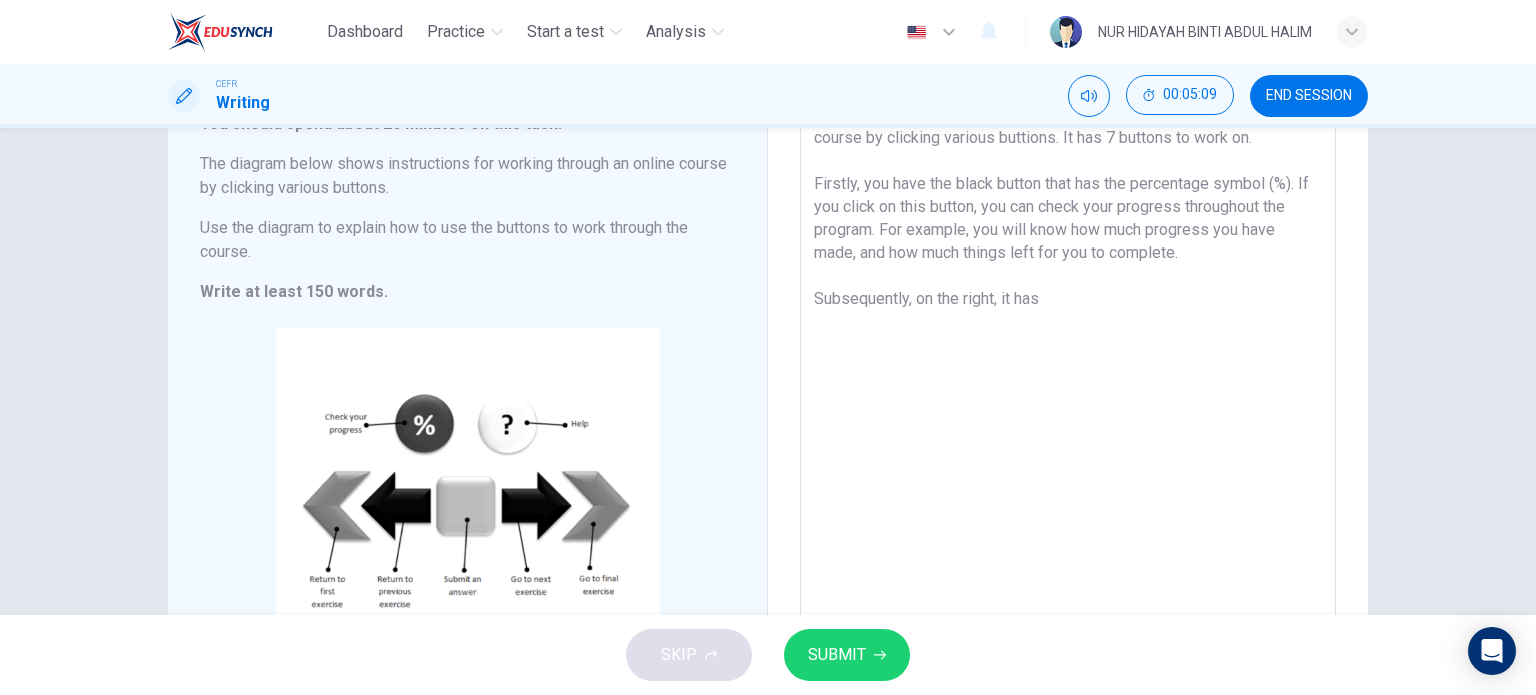 click on "The diagram illustrates instructions for working through an online course by clicking various buttions. It has 7 buttons to work on.
Firstly, you have the black button that has the percentage symbol (%). If you click on this button, you can check your progress throughout the program. For example, you will know how much progress you have made, and how much things left for you to complete.
Subsequently, on the right, it has" at bounding box center [1068, 382] 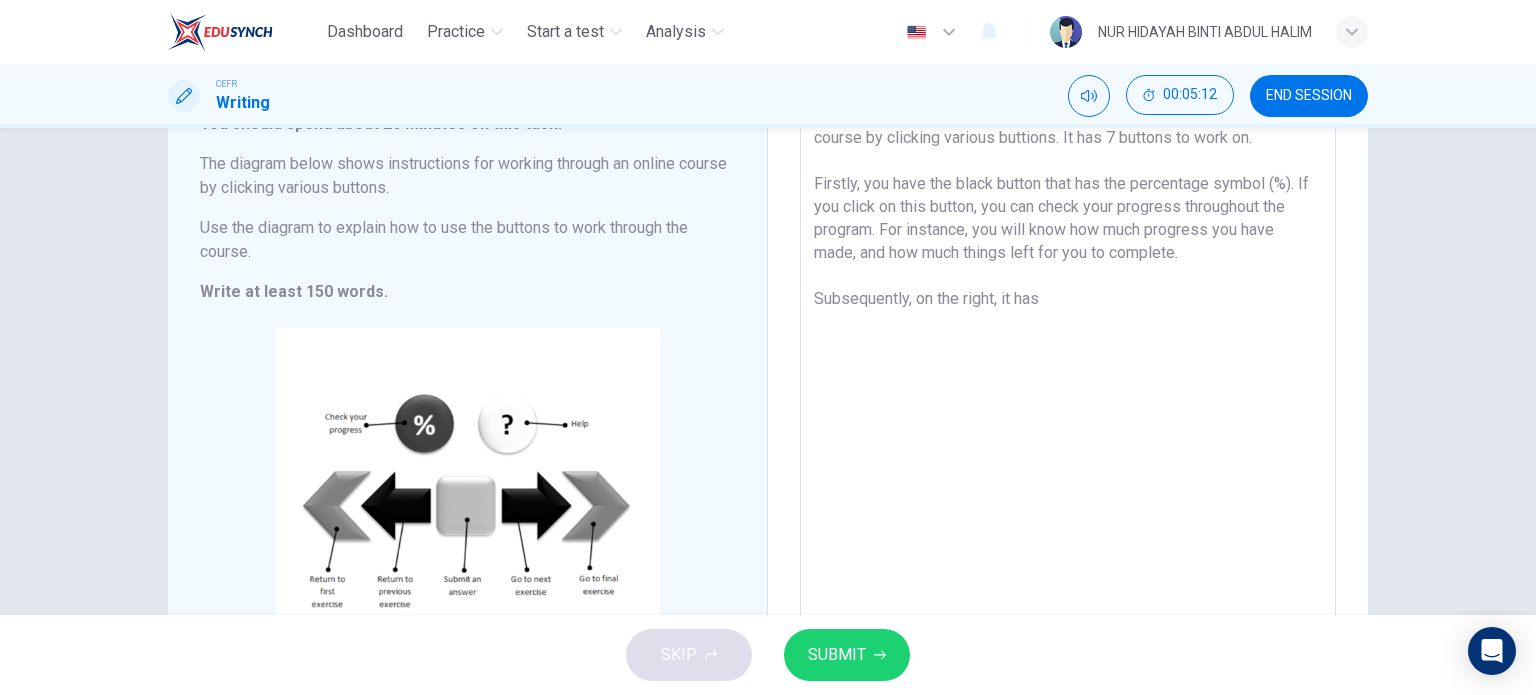 click on "The diagram illustrates instructions for working through an online course by clicking various buttions. It has 7 buttons to work on.
Firstly, you have the black button that has the percentage symbol (%). If you click on this button, you can check your progress throughout the program. For instance, you will know how much progress you have made, and how much things left for you to complete.
Subsequently, on the right, it has" at bounding box center (1068, 382) 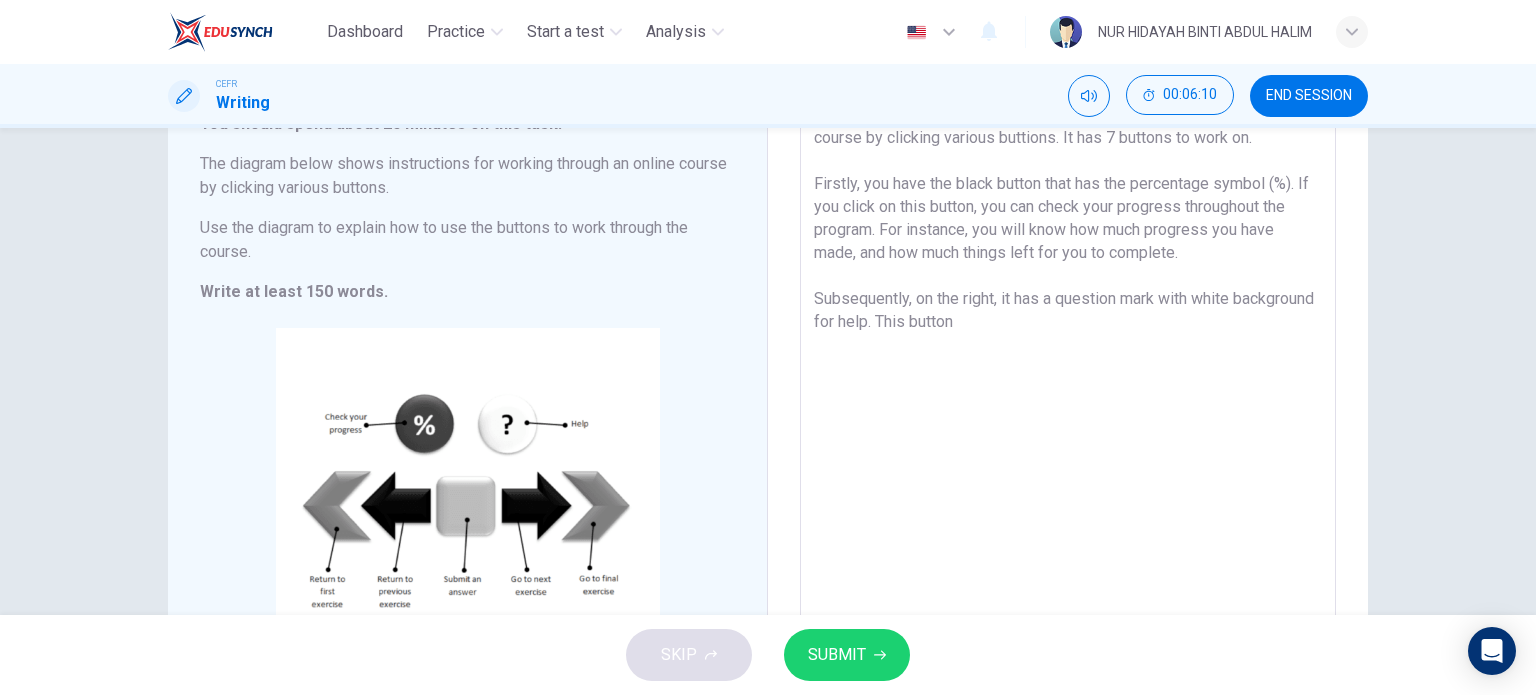 click on "The diagram illustrates instructions for working through an online course by clicking various buttions. It has 7 buttons to work on.
Firstly, you have the black button that has the percentage symbol (%). If you click on this button, you can check your progress throughout the program. For instance, you will know how much progress you have made, and how much things left for you to complete.
Subsequently, on the right, it has a question mark with white background for help. This button" at bounding box center [1068, 382] 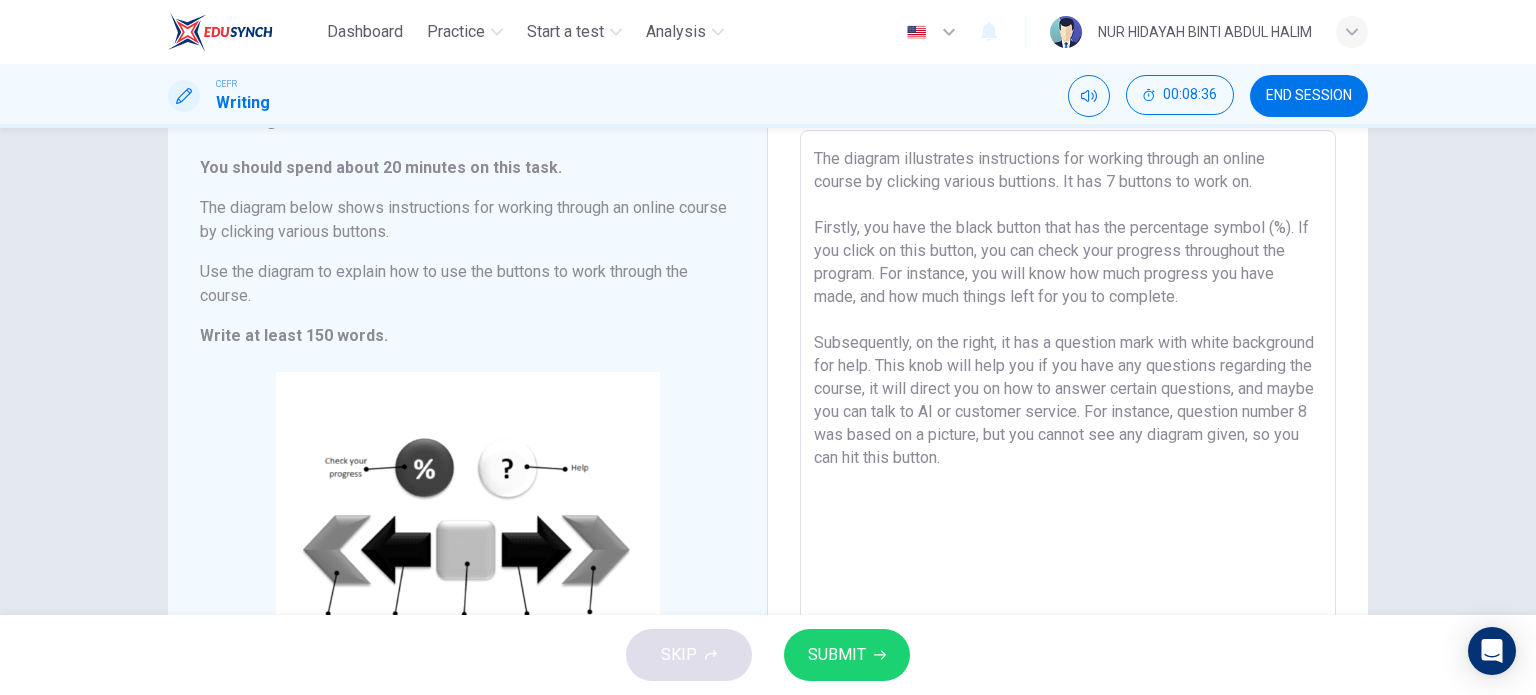 scroll, scrollTop: 128, scrollLeft: 0, axis: vertical 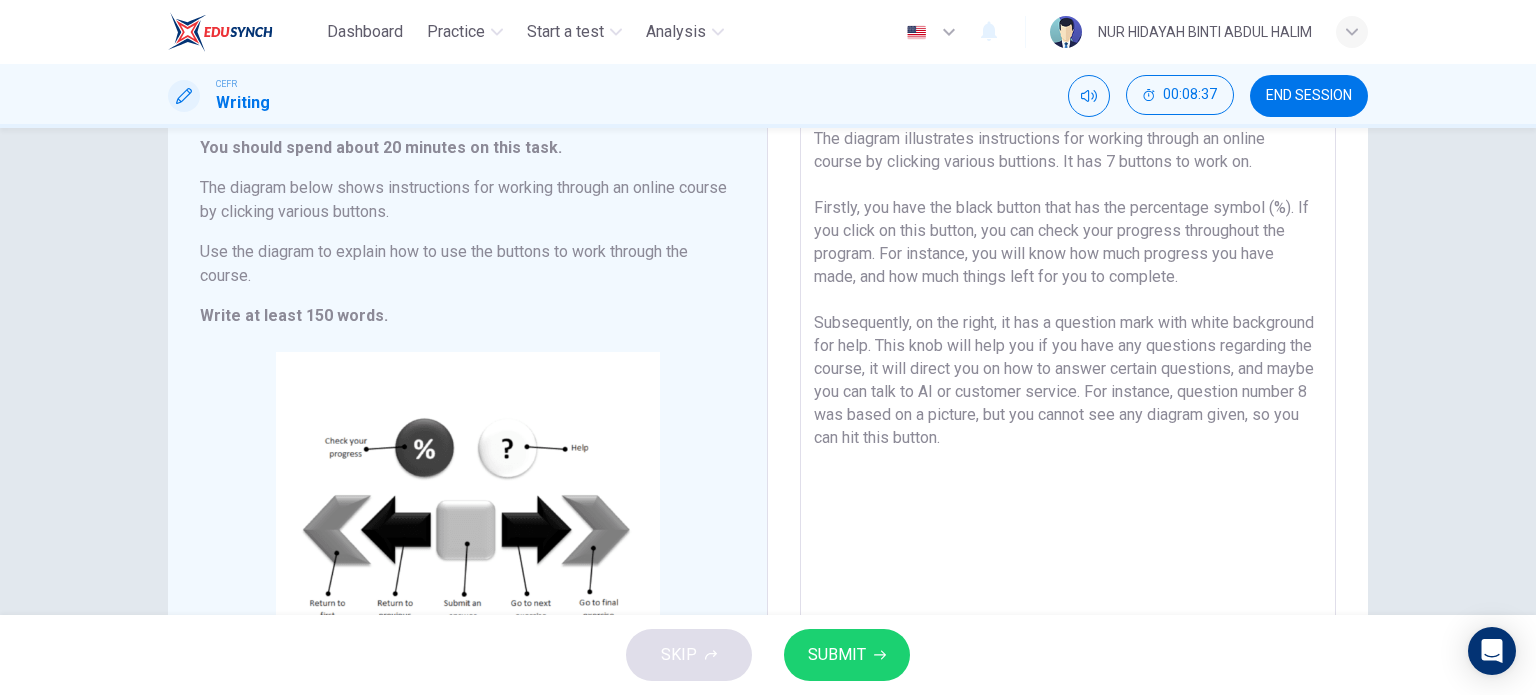click on "The diagram illustrates instructions for working through an online course by clicking various buttions. It has 7 buttons to work on.
Firstly, you have the black button that has the percentage symbol (%). If you click on this button, you can check your progress throughout the program. For instance, you will know how much progress you have made, and how much things left for you to complete.
Subsequently, on the right, it has a question mark with white background for help. This knob will help you if you have any questions regarding the course, it will direct you on how to answer certain questions, and maybe you can talk to AI or customer service. For instance, question number 8 was based on a picture, but you cannot see any diagram given, so you can hit this button." at bounding box center (1068, 406) 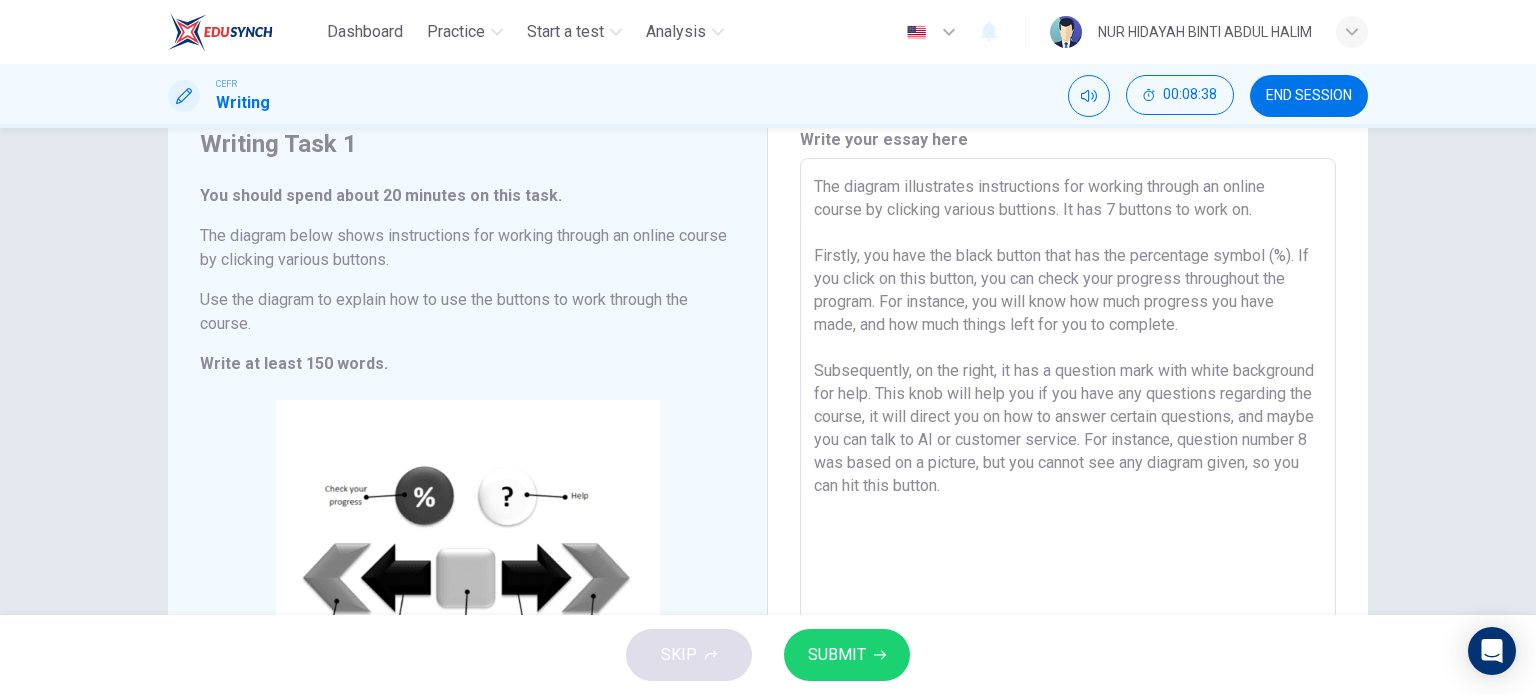scroll, scrollTop: 80, scrollLeft: 0, axis: vertical 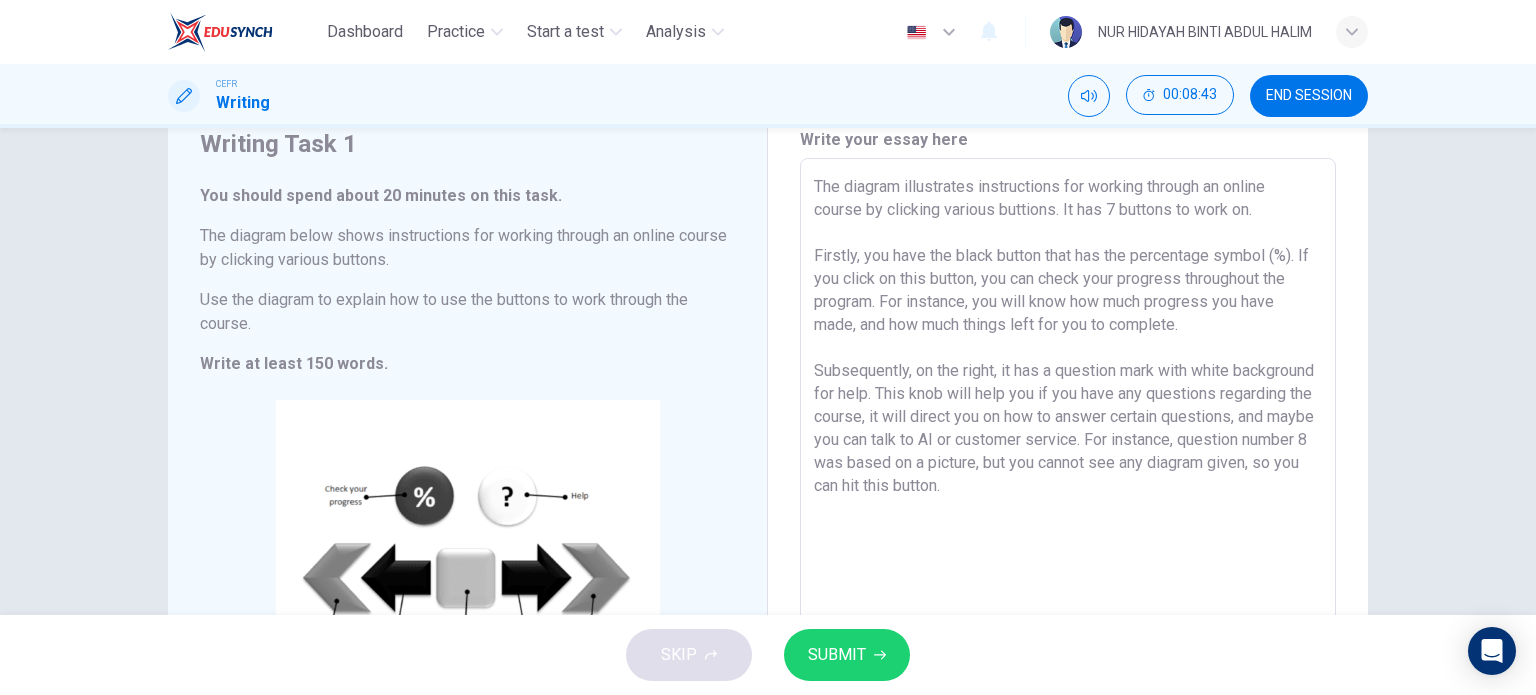 drag, startPoint x: 916, startPoint y: 442, endPoint x: 987, endPoint y: 493, distance: 87.41853 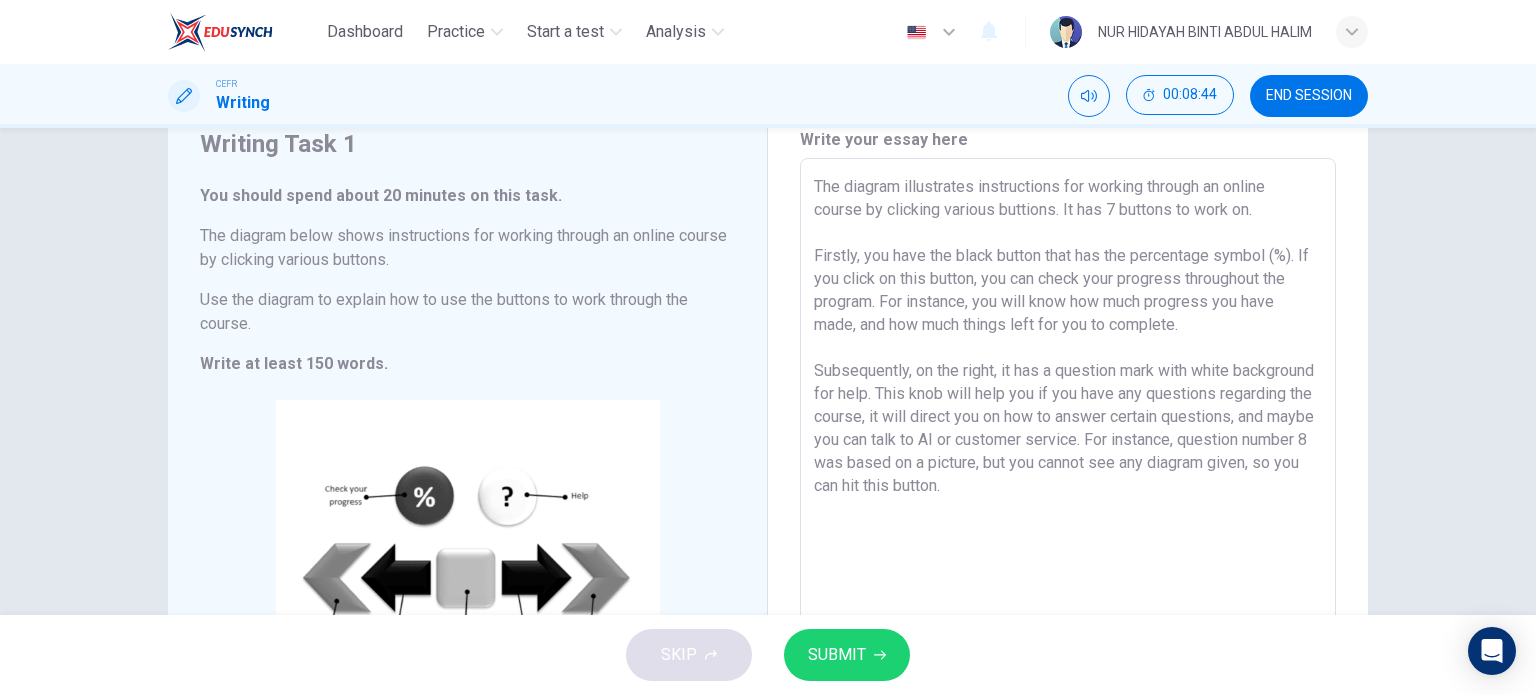 click on "The diagram illustrates instructions for working through an online course by clicking various buttions. It has 7 buttons to work on.
Firstly, you have the black button that has the percentage symbol (%). If you click on this button, you can check your progress throughout the program. For instance, you will know how much progress you have made, and how much things left for you to complete.
Subsequently, on the right, it has a question mark with white background for help. This knob will help you if you have any questions regarding the course, it will direct you on how to answer certain questions, and maybe you can talk to AI or customer service. For instance, question number 8 was based on a picture, but you cannot see any diagram given, so you can hit this button." at bounding box center (1068, 454) 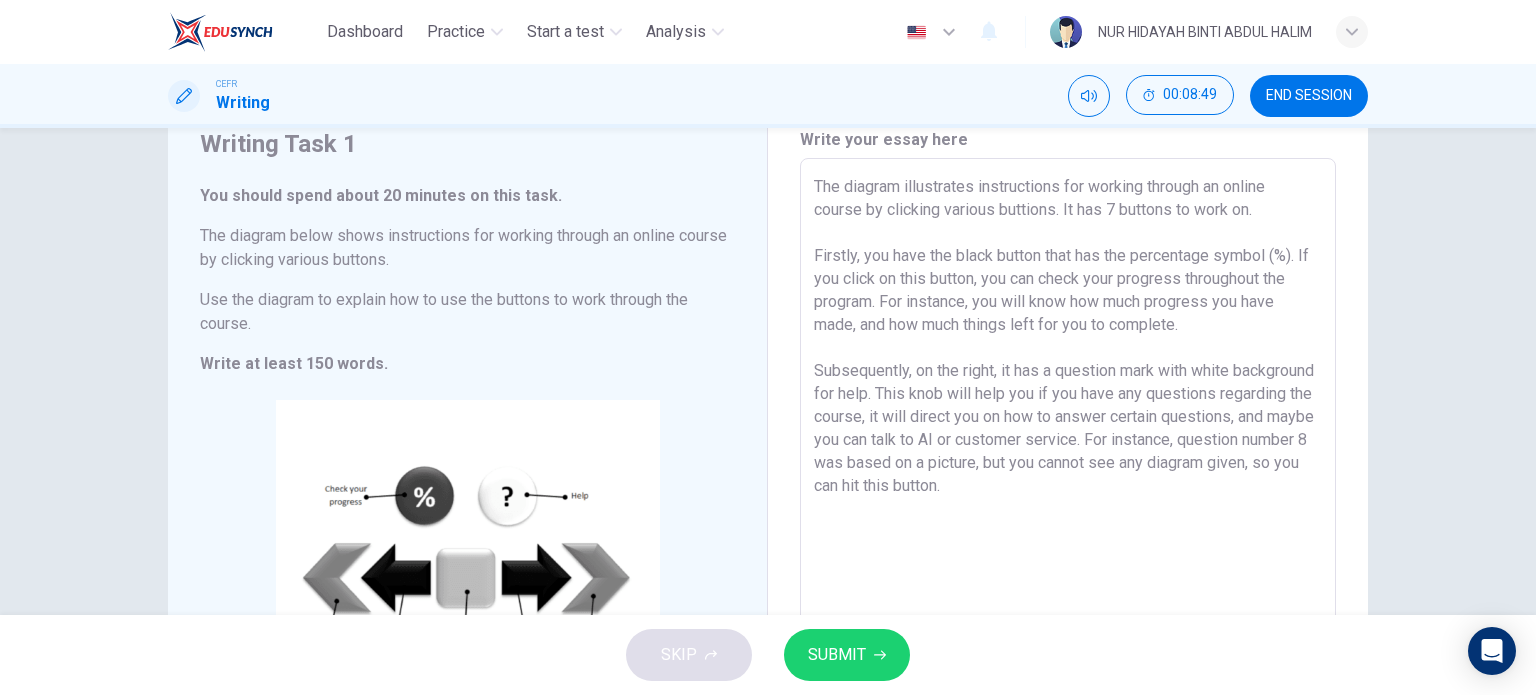 click on "The diagram illustrates instructions for working through an online course by clicking various buttions. It has 7 buttons to work on.
Firstly, you have the black button that has the percentage symbol (%). If you click on this button, you can check your progress throughout the program. For instance, you will know how much progress you have made, and how much things left for you to complete.
Subsequently, on the right, it has a question mark with white background for help. This knob will help you if you have any questions regarding the course, it will direct you on how to answer certain questions, and maybe you can talk to AI or customer service. For instance, question number 8 was based on a picture, but you cannot see any diagram given, so you can hit this button." at bounding box center [1068, 454] 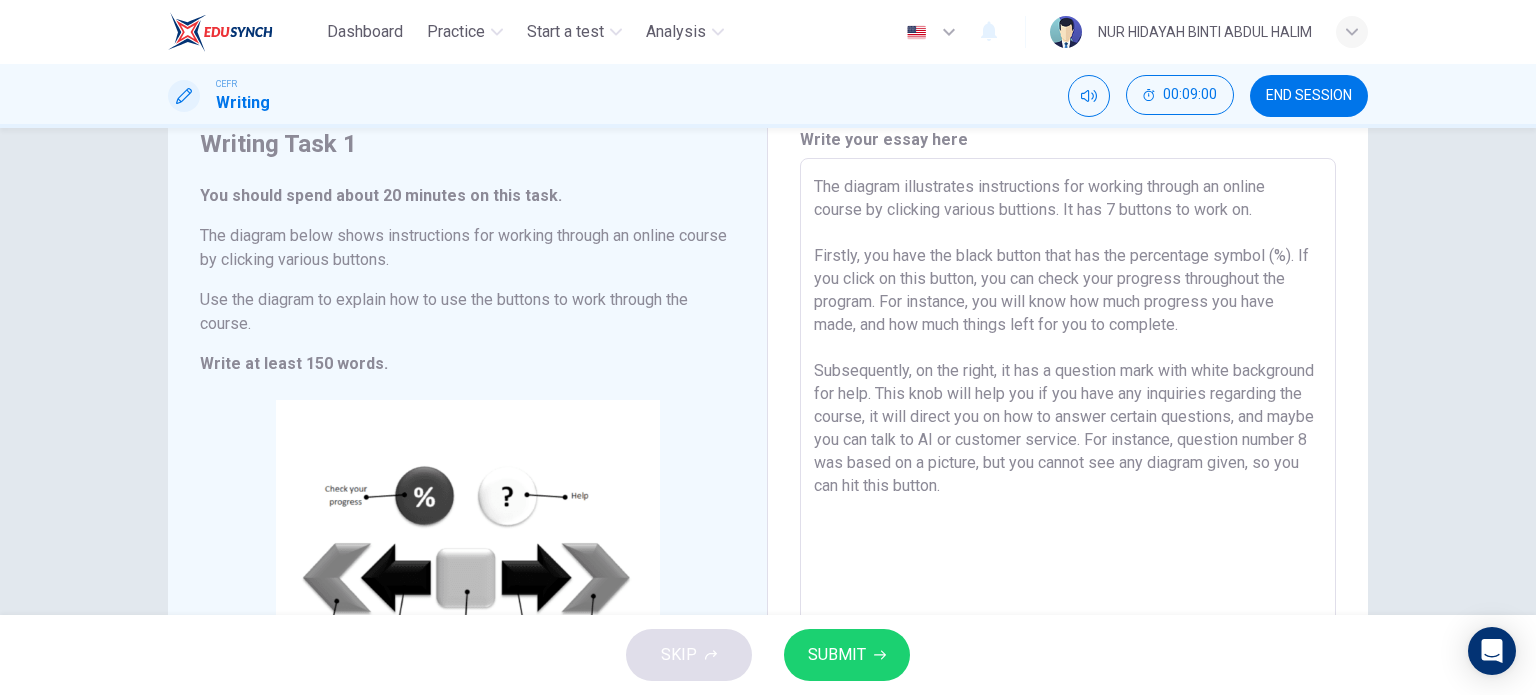 click on "The diagram illustrates instructions for working through an online course by clicking various buttions. It has 7 buttons to work on.
Firstly, you have the black button that has the percentage symbol (%). If you click on this button, you can check your progress throughout the program. For instance, you will know how much progress you have made, and how much things left for you to complete.
Subsequently, on the right, it has a question mark with white background for help. This knob will help you if you have any inquiries regarding the course, it will direct you on how to answer certain questions, and maybe you can talk to AI or customer service. For instance, question number 8 was based on a picture, but you cannot see any diagram given, so you can hit this button." at bounding box center (1068, 454) 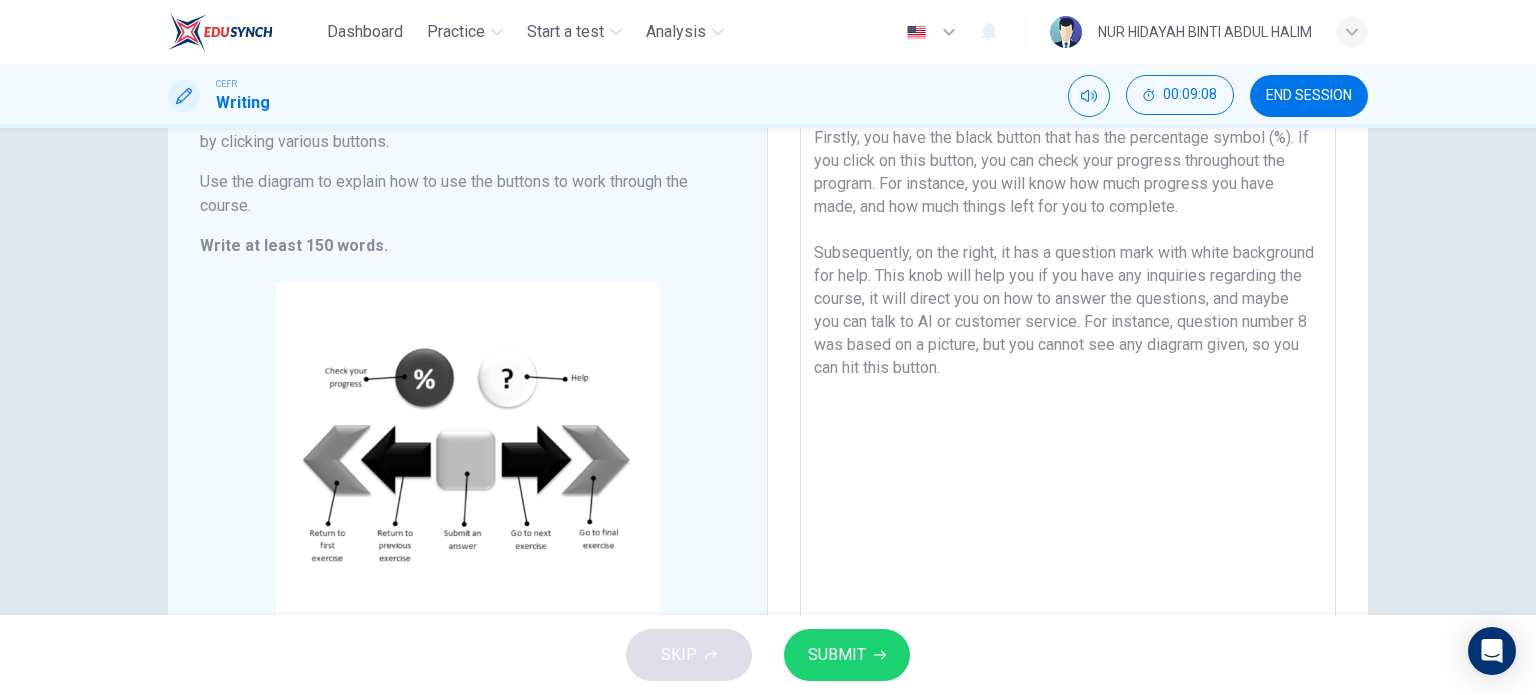 scroll, scrollTop: 200, scrollLeft: 0, axis: vertical 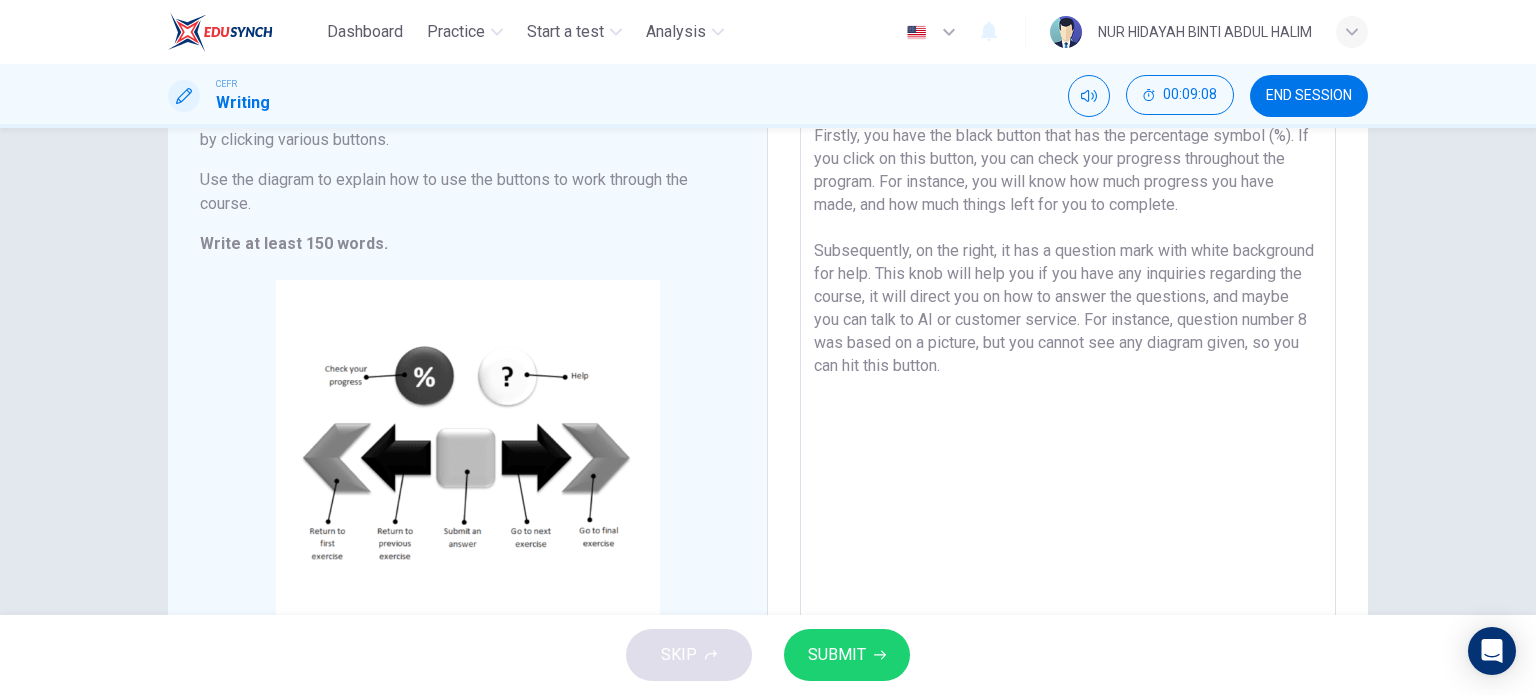 click on "The diagram illustrates instructions for working through an online course by clicking various buttions. It has 7 buttons to work on.
Firstly, you have the black button that has the percentage symbol (%). If you click on this button, you can check your progress throughout the program. For instance, you will know how much progress you have made, and how much things left for you to complete.
Subsequently, on the right, it has a question mark with white background for help. This knob will help you if you have any inquiries regarding the course, it will direct you on how to answer the questions, and maybe you can talk to AI or customer service. For instance, question number 8 was based on a picture, but you cannot see any diagram given, so you can hit this button." at bounding box center [1068, 334] 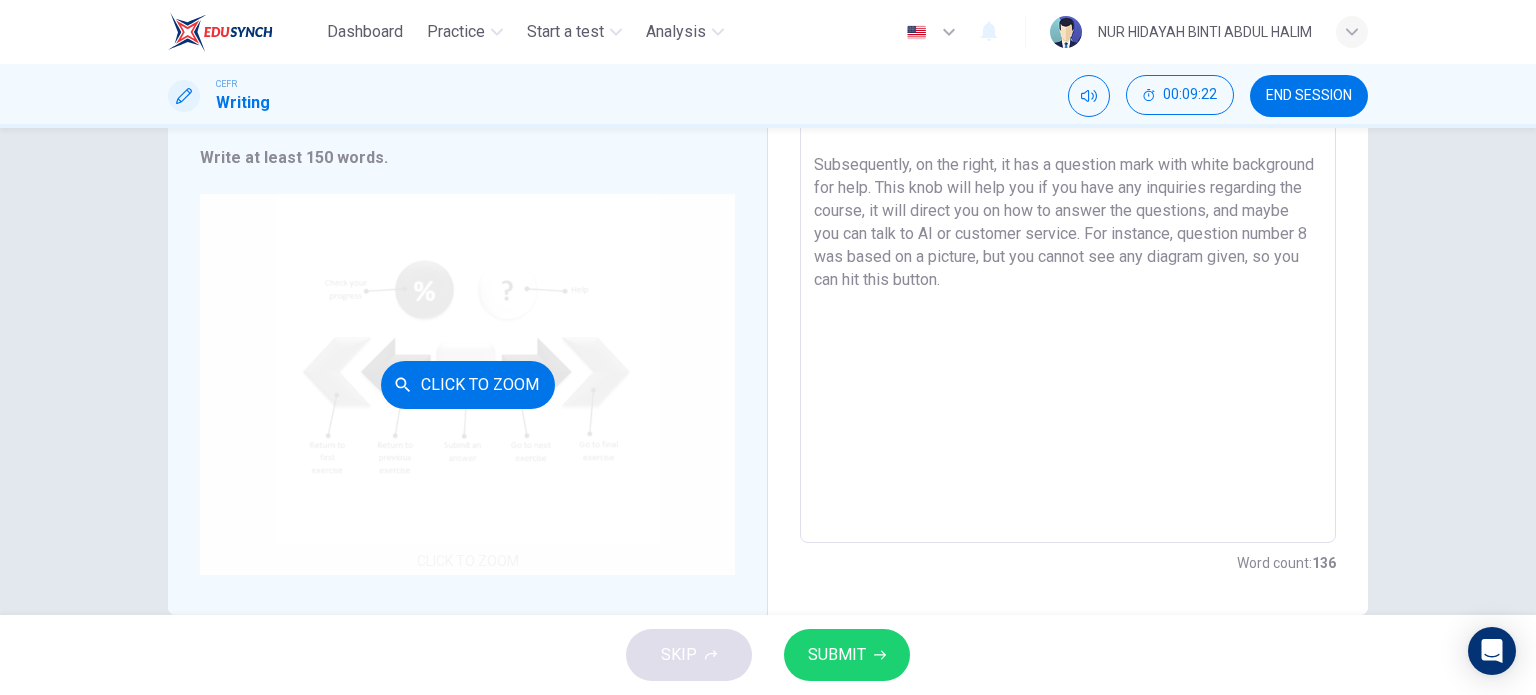 scroll, scrollTop: 288, scrollLeft: 0, axis: vertical 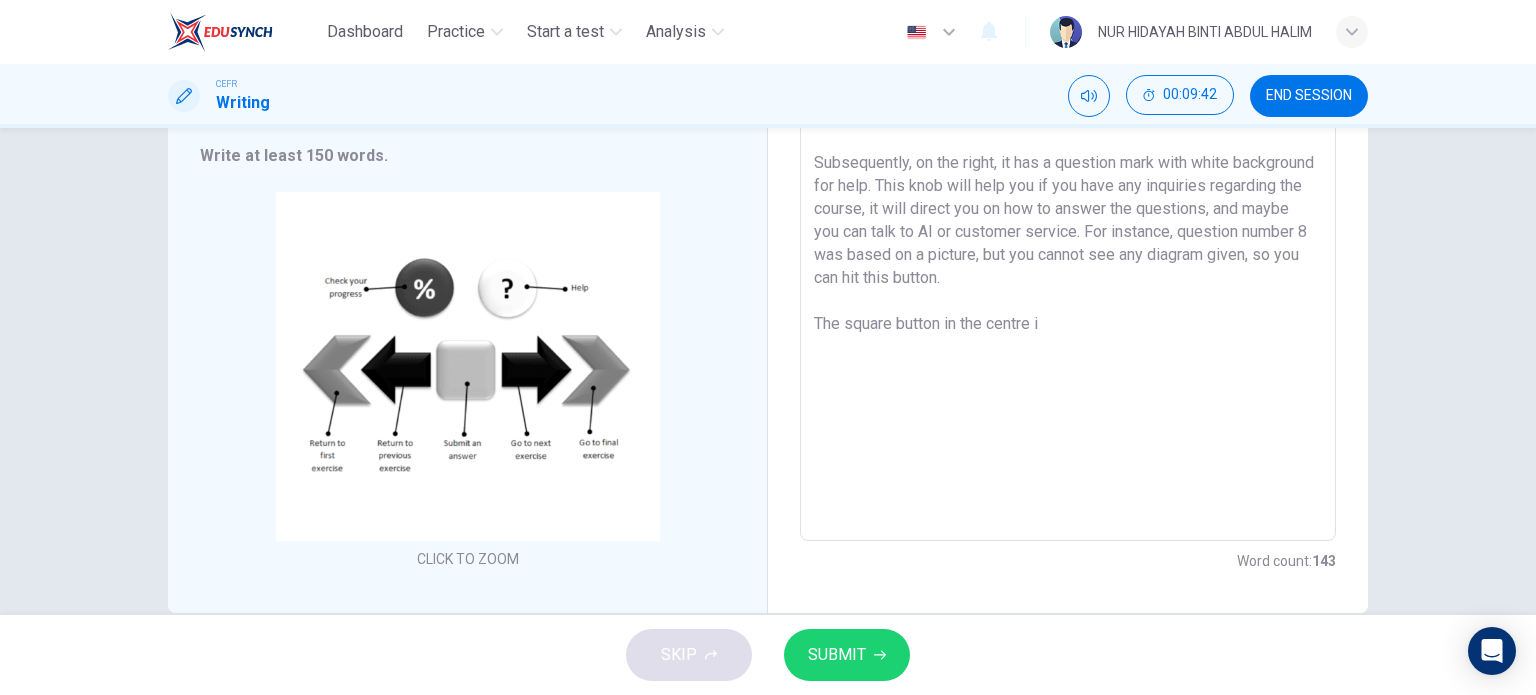 click on "The diagram illustrates instructions for working through an online course by clicking various buttions. It has 7 buttons to work on.
Firstly, you have the black button that has the percentage symbol (%). If you click on this button, you can check your progress throughout the program. For instance, you will know how much progress you have made, and how much things left for you to complete.
Subsequently, on the right, it has a question mark with white background for help. This knob will help you if you have any inquiries regarding the course, it will direct you on how to answer the questions, and maybe you can talk to AI or customer service. For instance, question number 8 was based on a picture, but you cannot see any diagram given, so you can hit this button.
The square button in the centre i" at bounding box center [1068, 246] 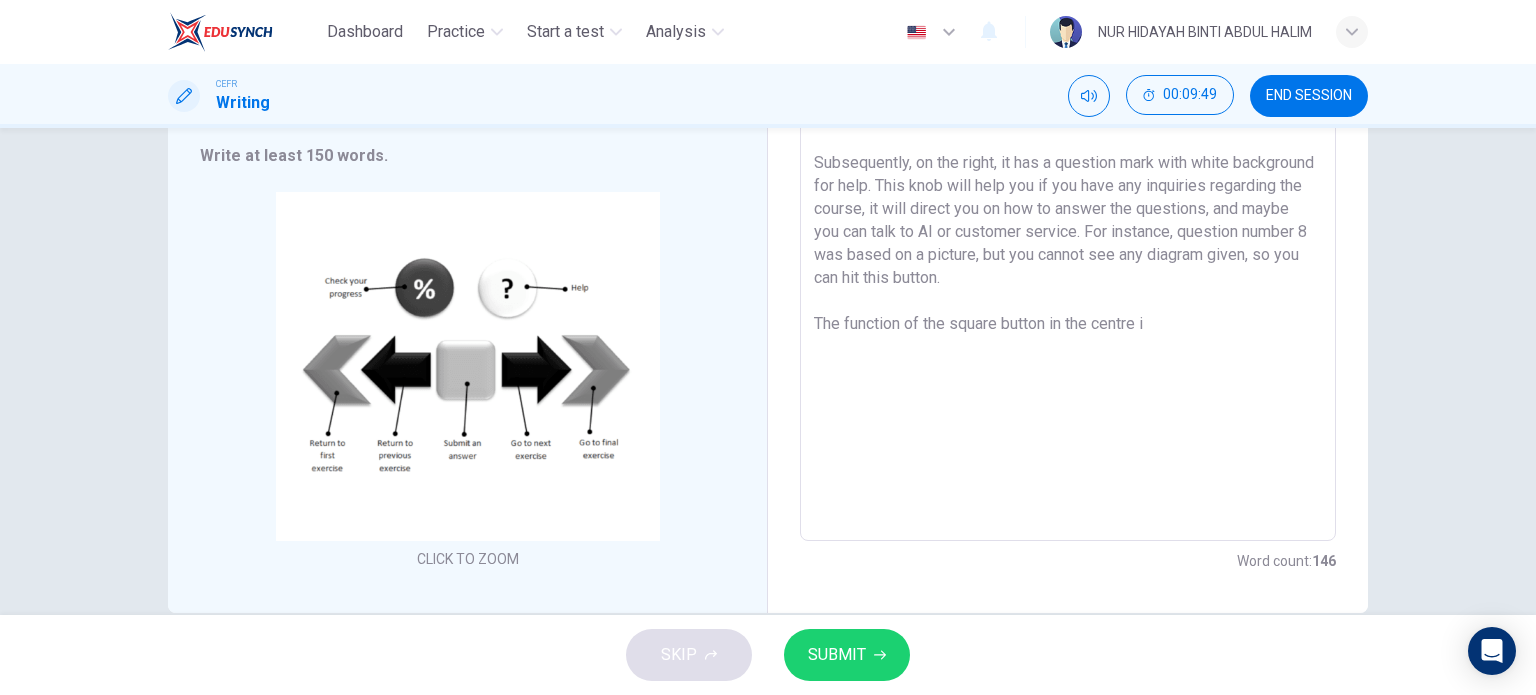 click on "The diagram illustrates instructions for working through an online course by clicking various buttions. It has 7 buttons to work on.
Firstly, you have the black button that has the percentage symbol (%). If you click on this button, you can check your progress throughout the program. For instance, you will know how much progress you have made, and how much things left for you to complete.
Subsequently, on the right, it has a question mark with white background for help. This knob will help you if you have any inquiries regarding the course, it will direct you on how to answer the questions, and maybe you can talk to AI or customer service. For instance, question number 8 was based on a picture, but you cannot see any diagram given, so you can hit this button.
The function of the square button in the centre i" at bounding box center [1068, 246] 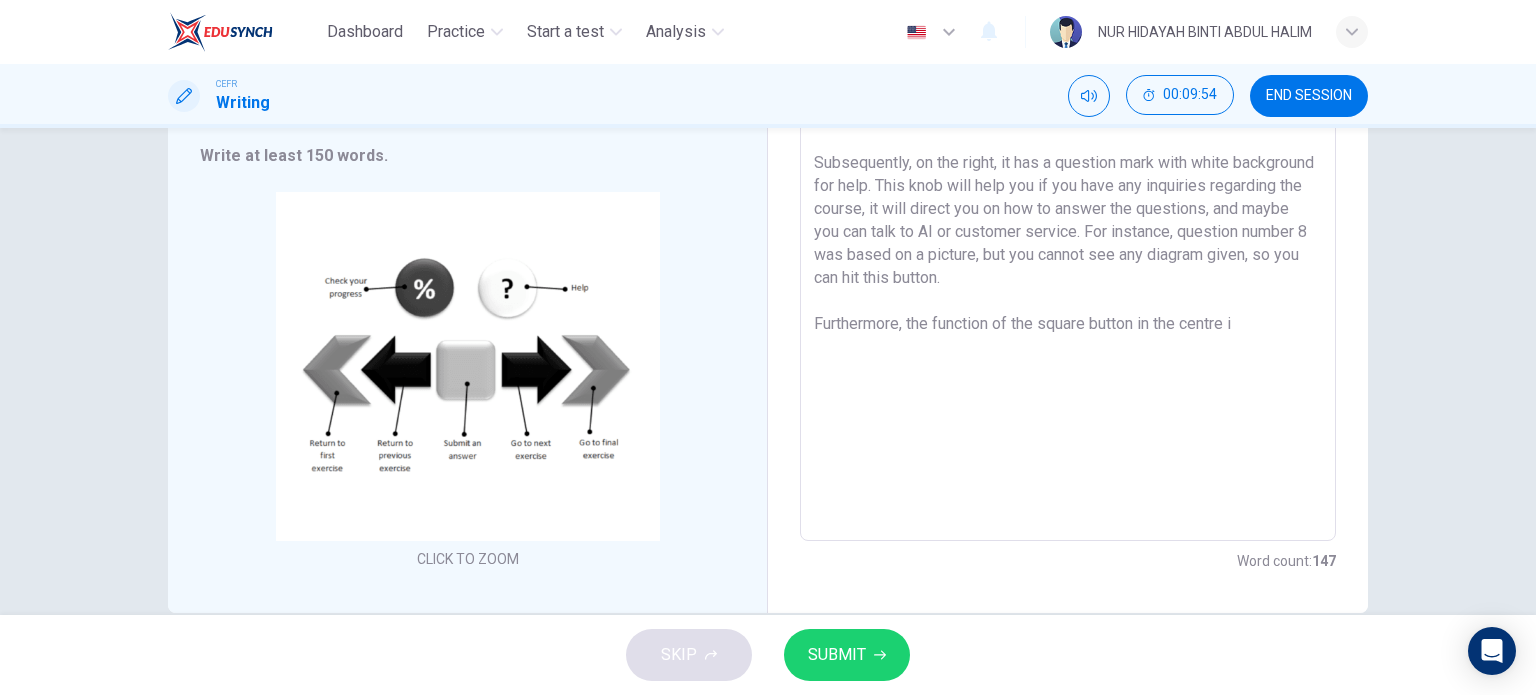 click on "The diagram illustrates instructions for working through an online course by clicking various buttions. It has 7 buttons to work on.
Firstly, you have the black button that has the percentage symbol (%). If you click on this button, you can check your progress throughout the program. For instance, you will know how much progress you have made, and how much things left for you to complete.
Subsequently, on the right, it has a question mark with white background for help. This knob will help you if you have any inquiries regarding the course, it will direct you on how to answer the questions, and maybe you can talk to AI or customer service. For instance, question number 8 was based on a picture, but you cannot see any diagram given, so you can hit this button.
Furthermore, the function of the square button in the centre i" at bounding box center [1068, 246] 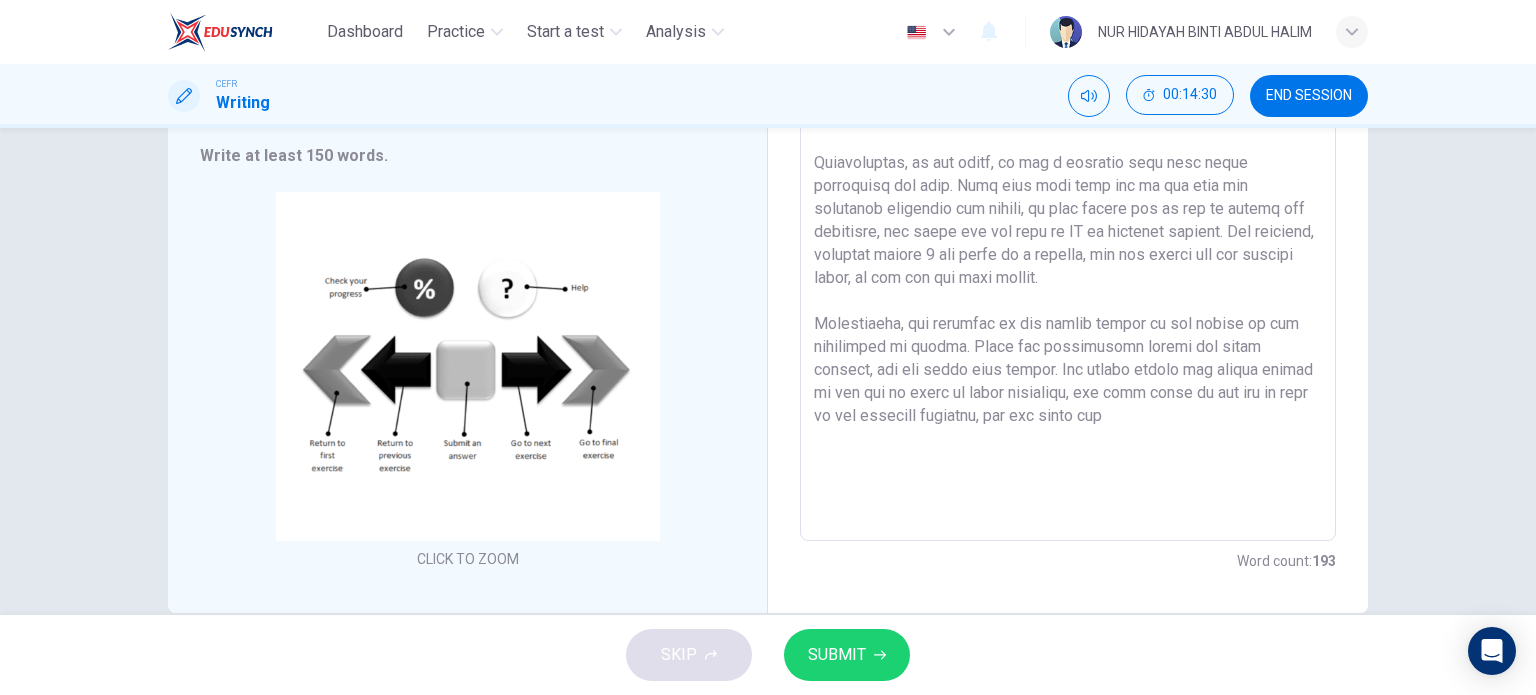 click at bounding box center (1068, 246) 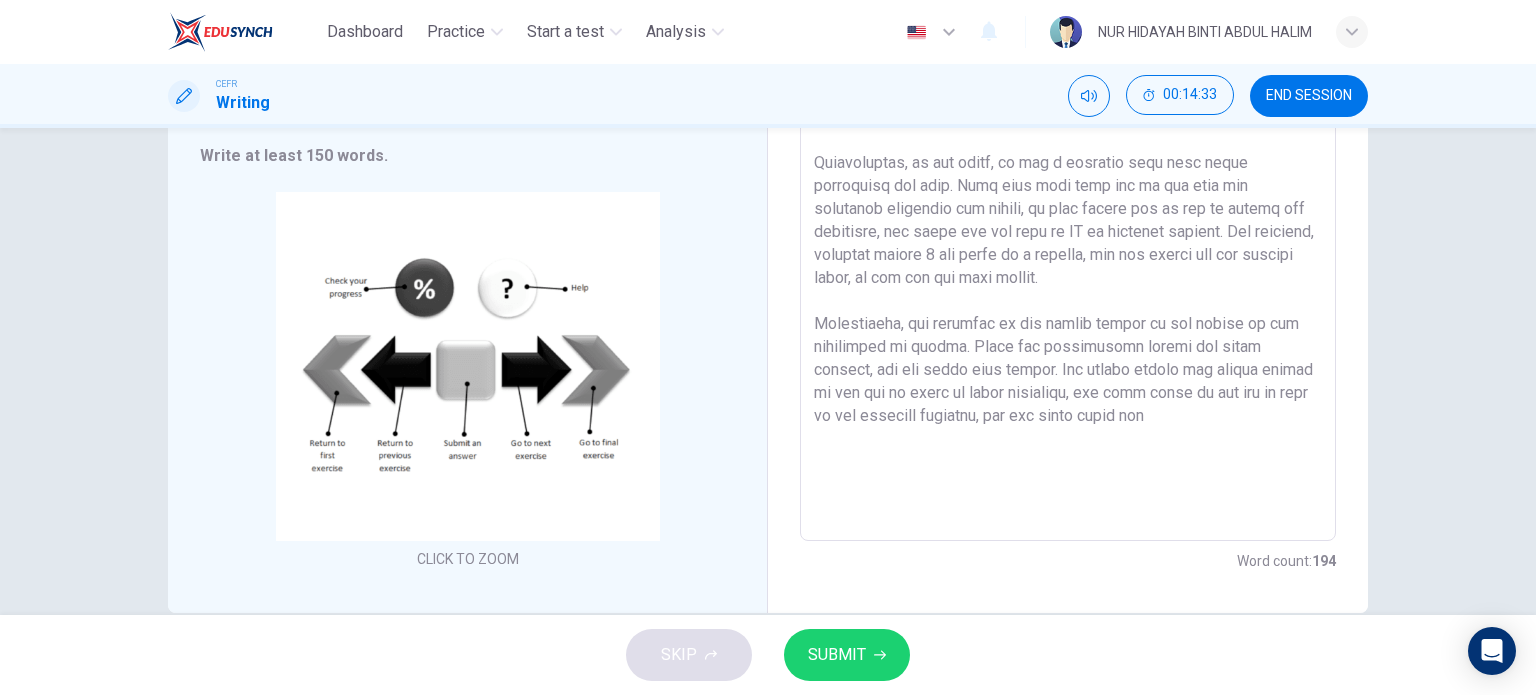 click at bounding box center (1068, 246) 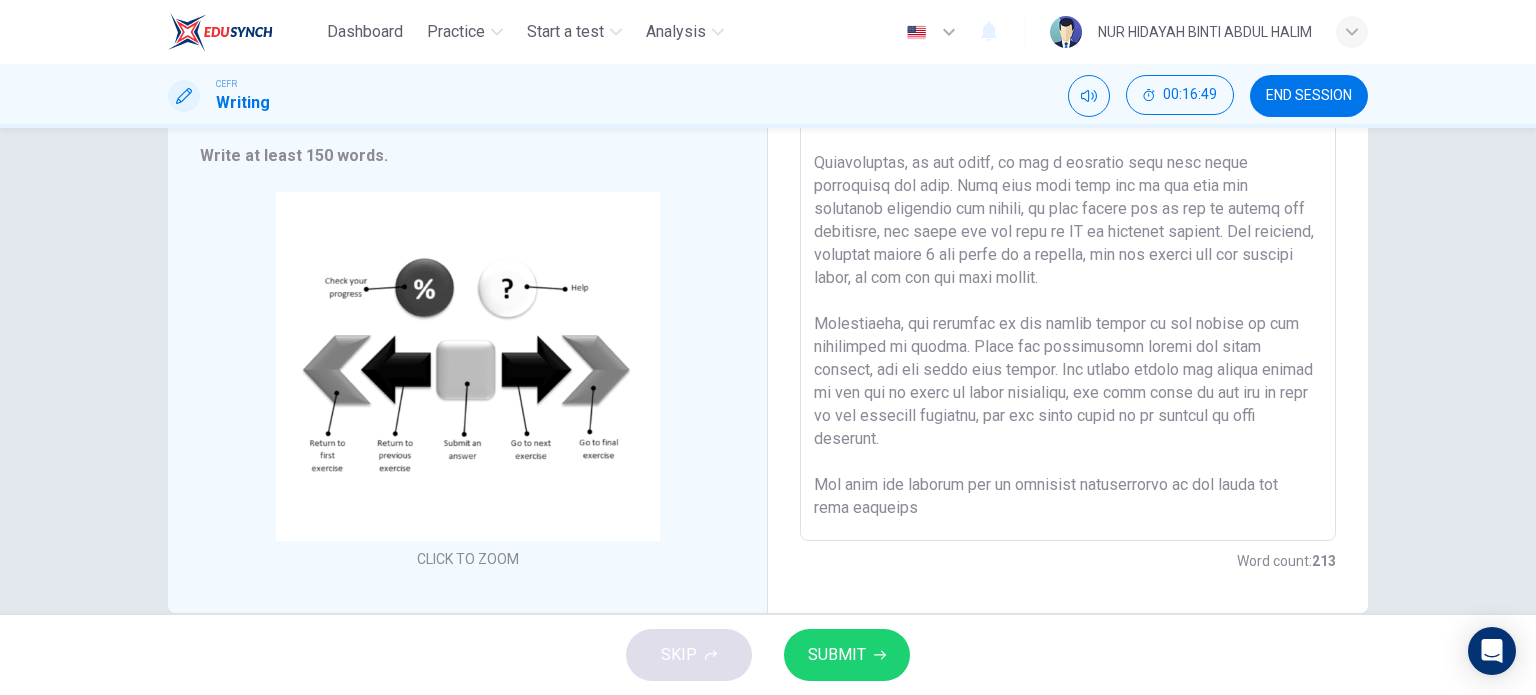 scroll, scrollTop: 0, scrollLeft: 0, axis: both 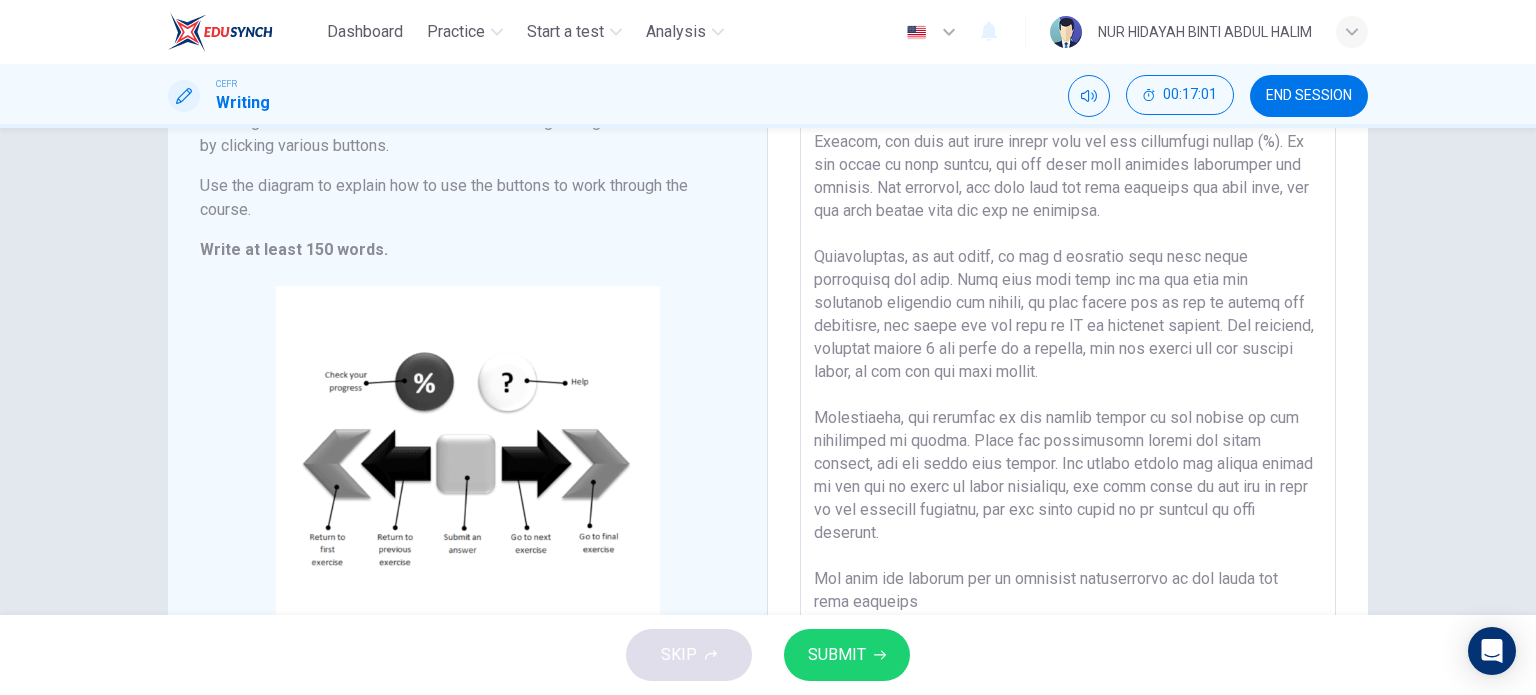 click at bounding box center (1068, 340) 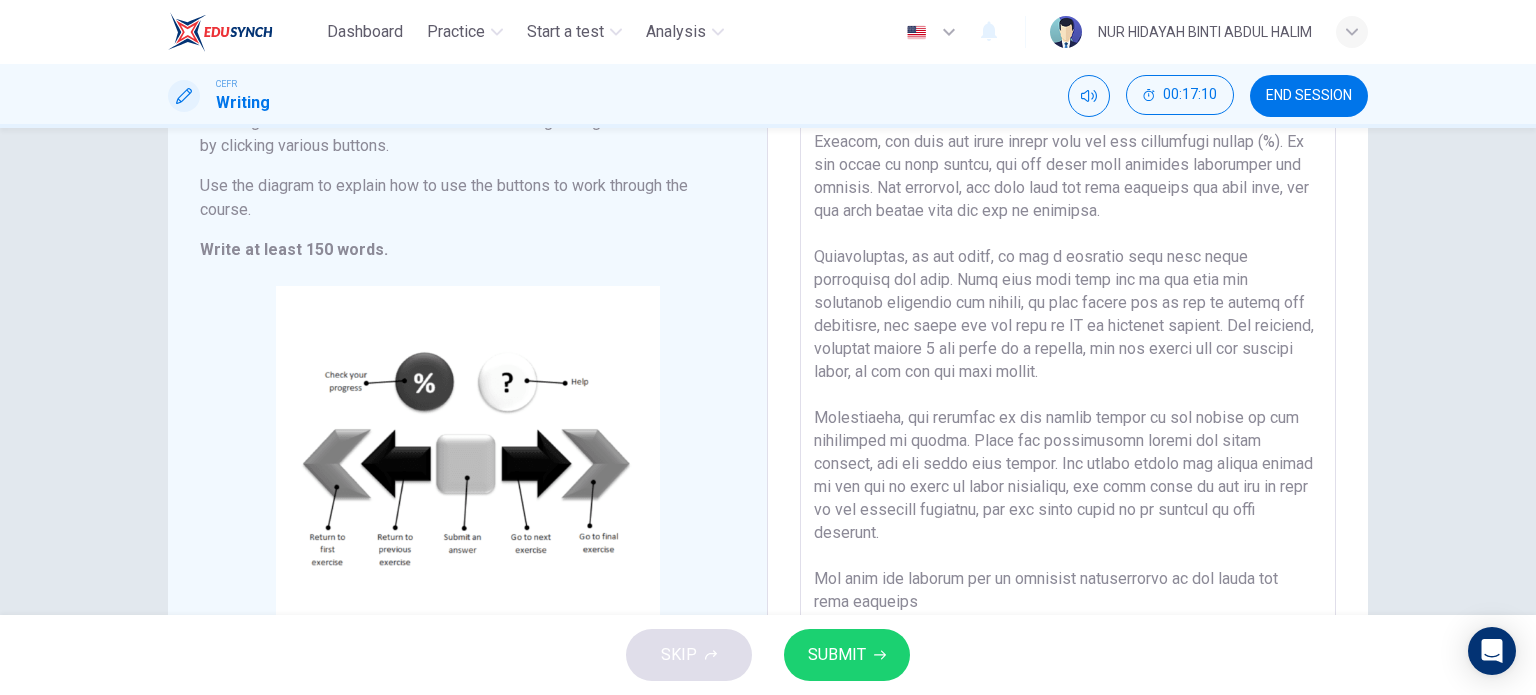 click at bounding box center (1068, 340) 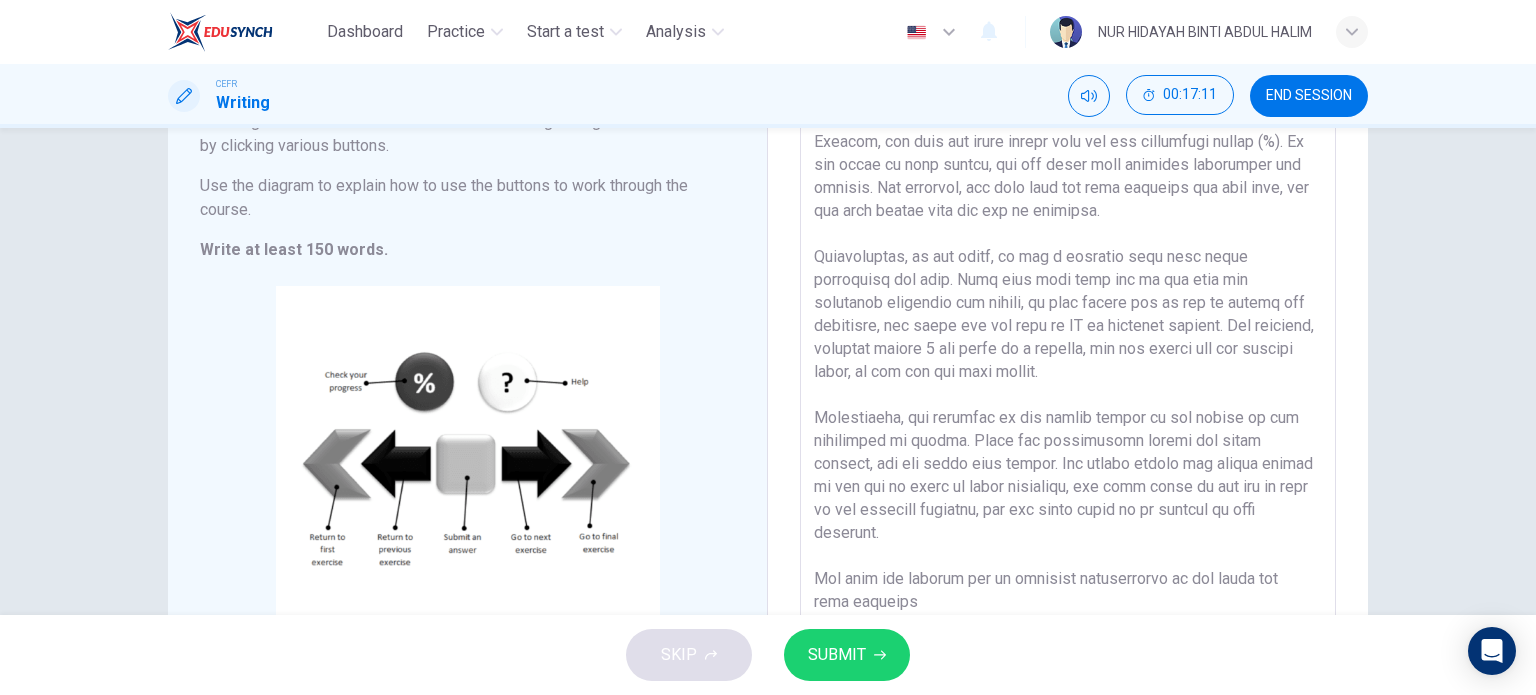 click at bounding box center (1068, 340) 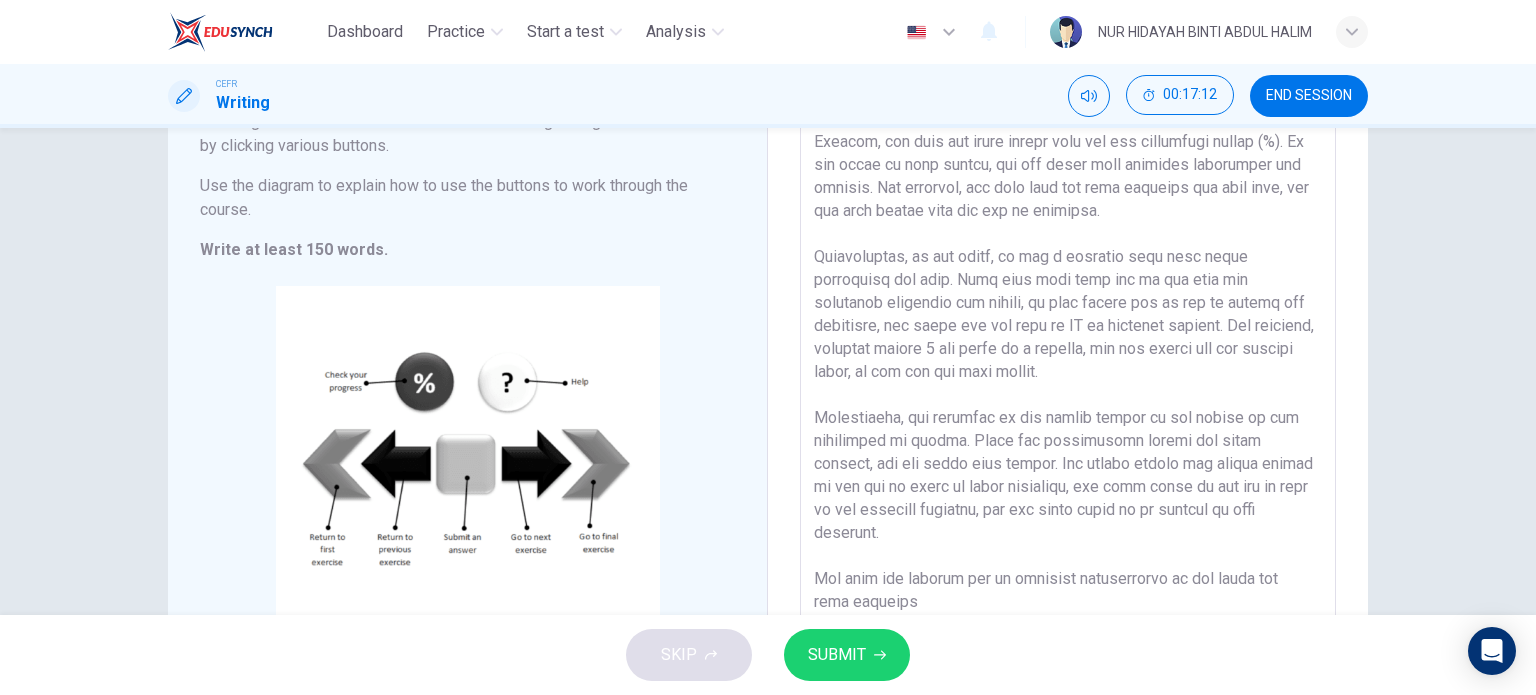 click at bounding box center [1068, 340] 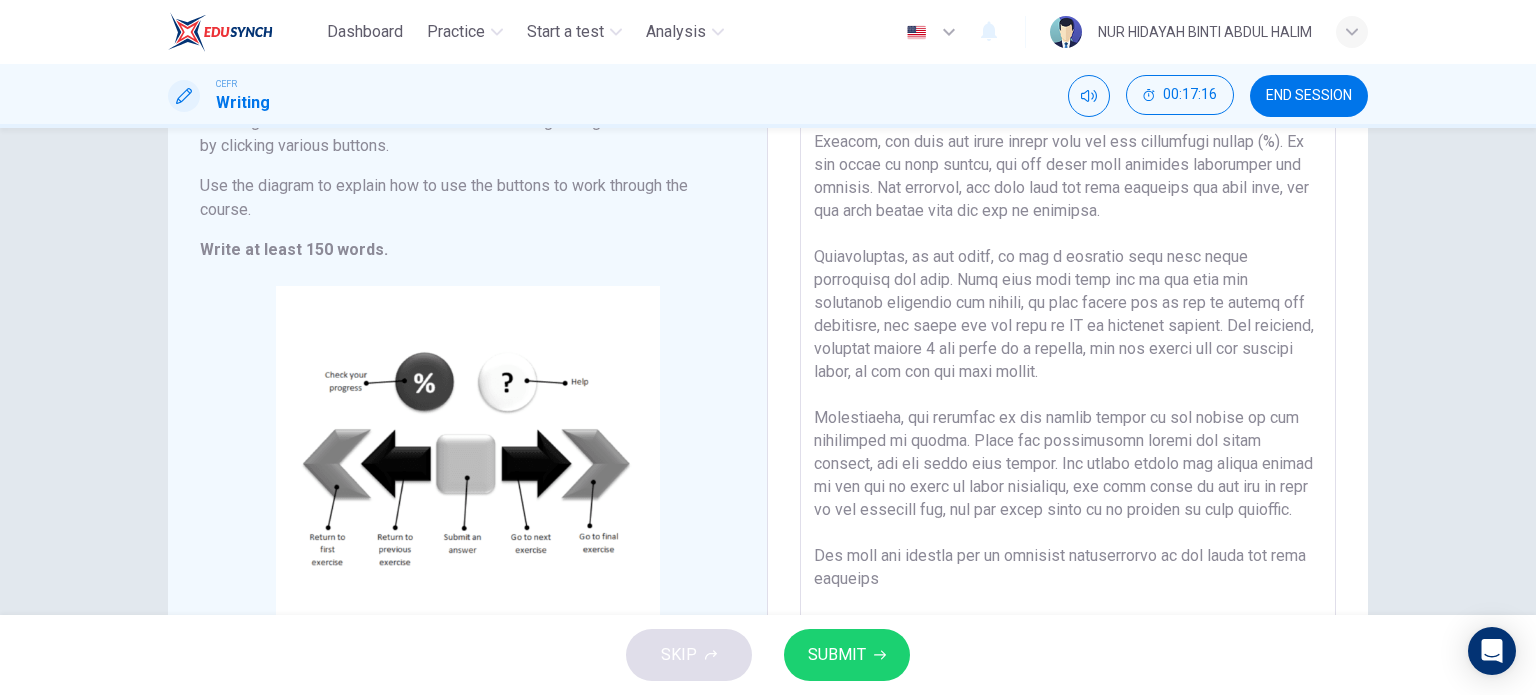 click at bounding box center [1068, 340] 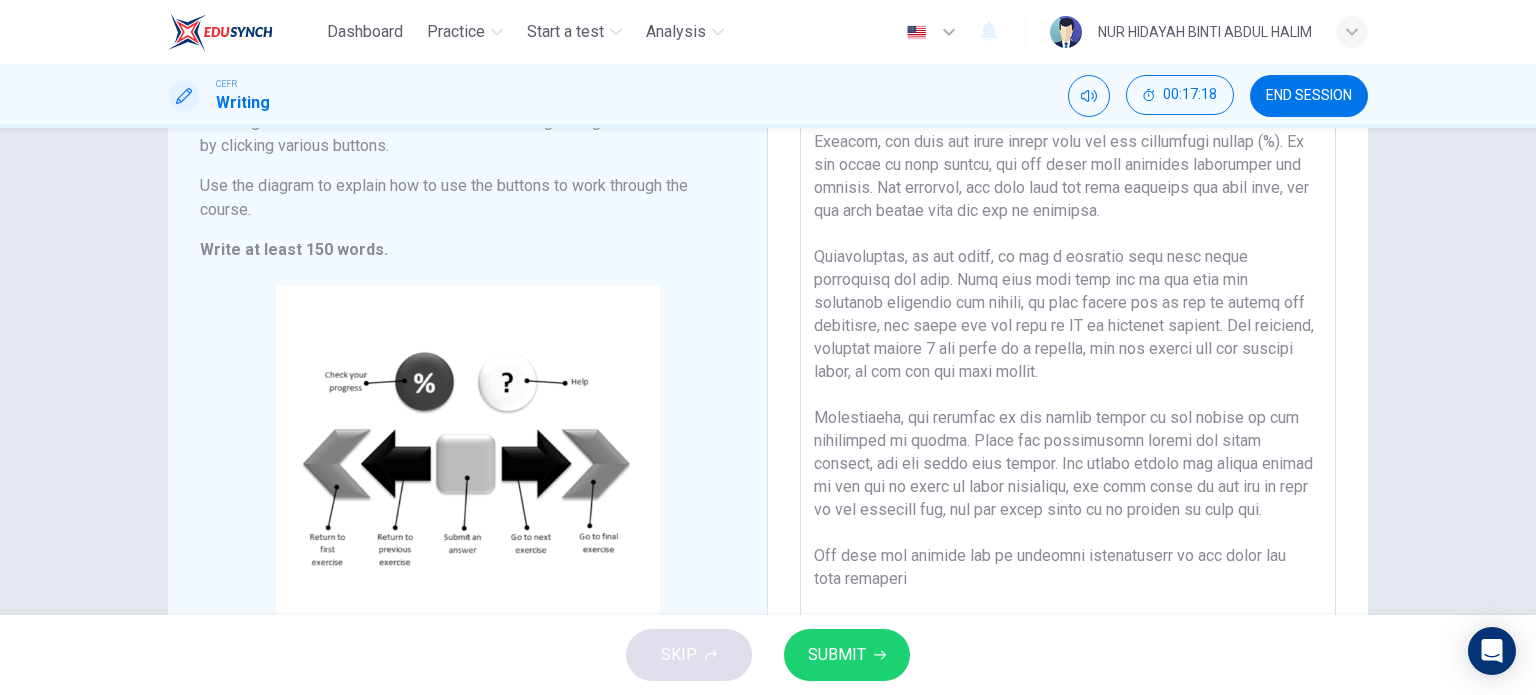 scroll, scrollTop: 16, scrollLeft: 0, axis: vertical 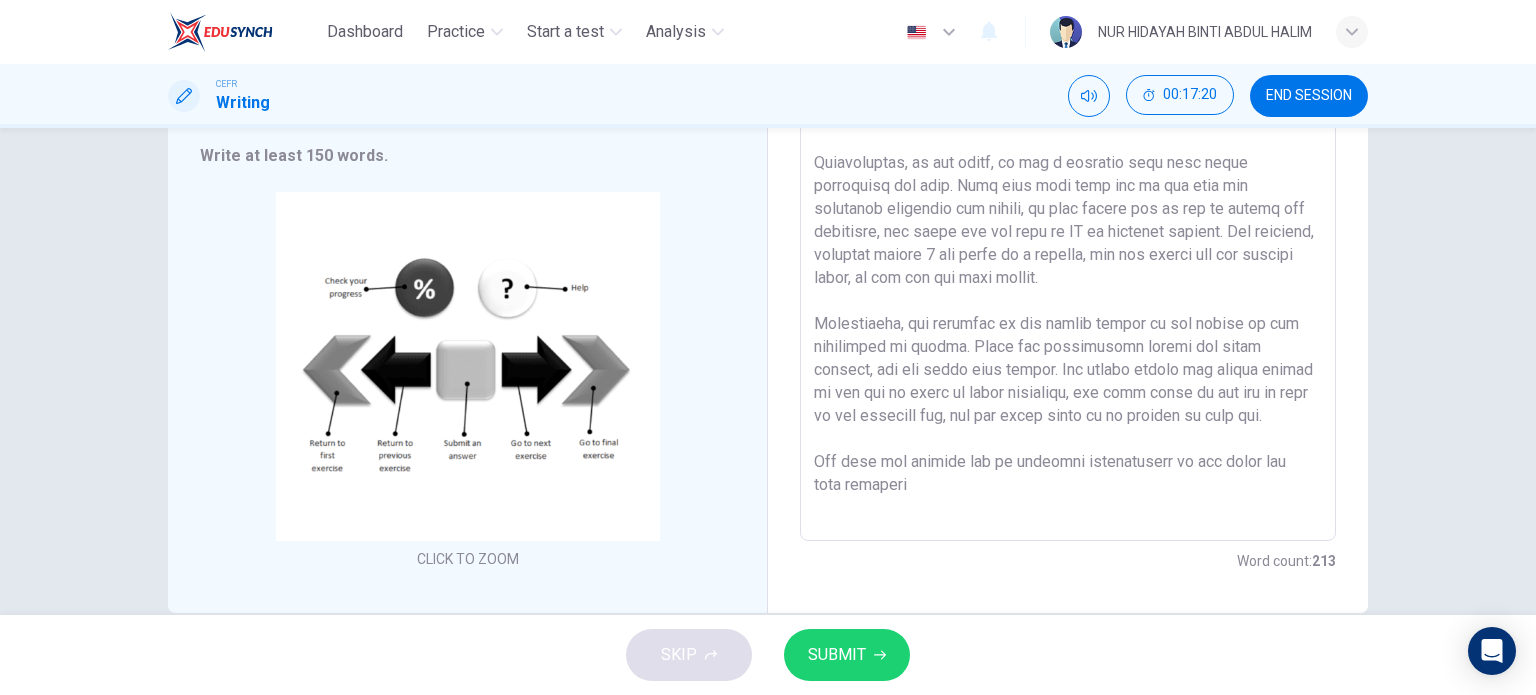 click on "x ​" at bounding box center (1068, 245) 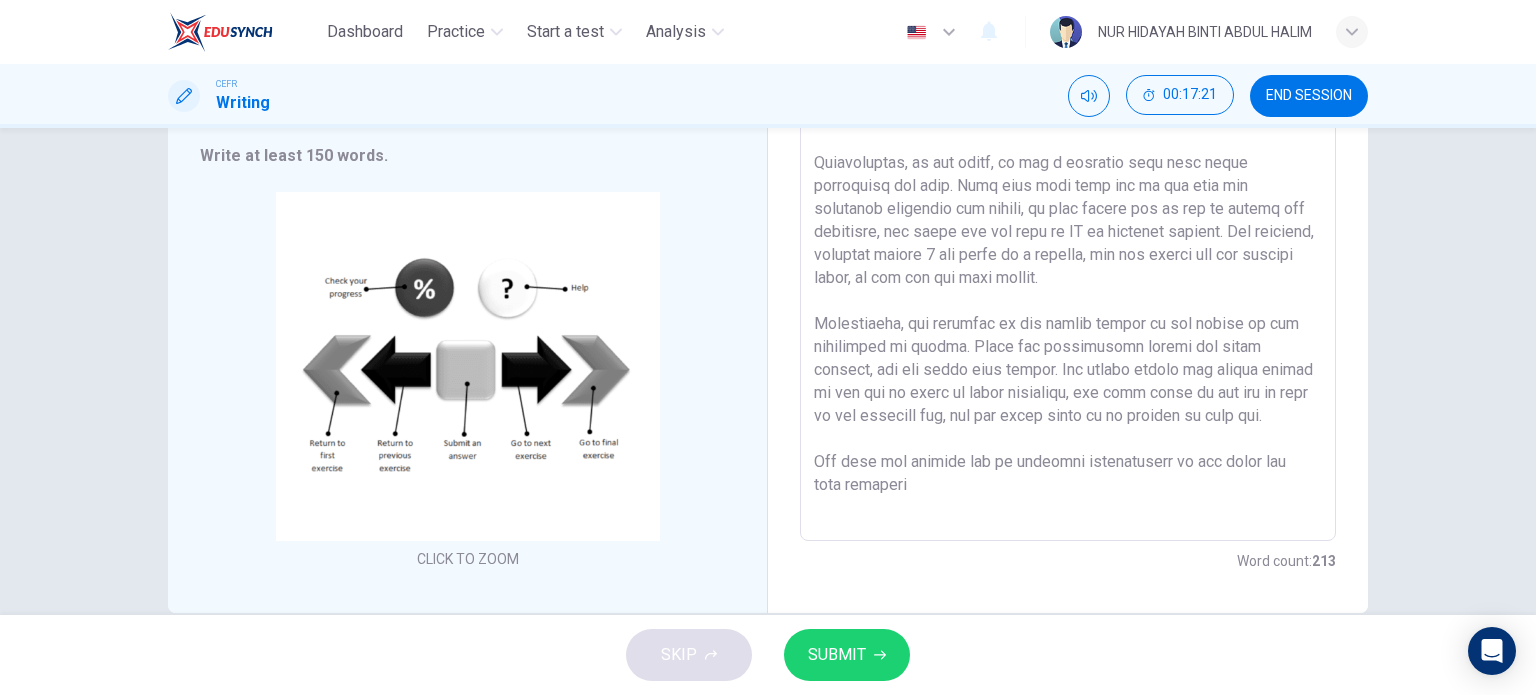 click at bounding box center (1068, 246) 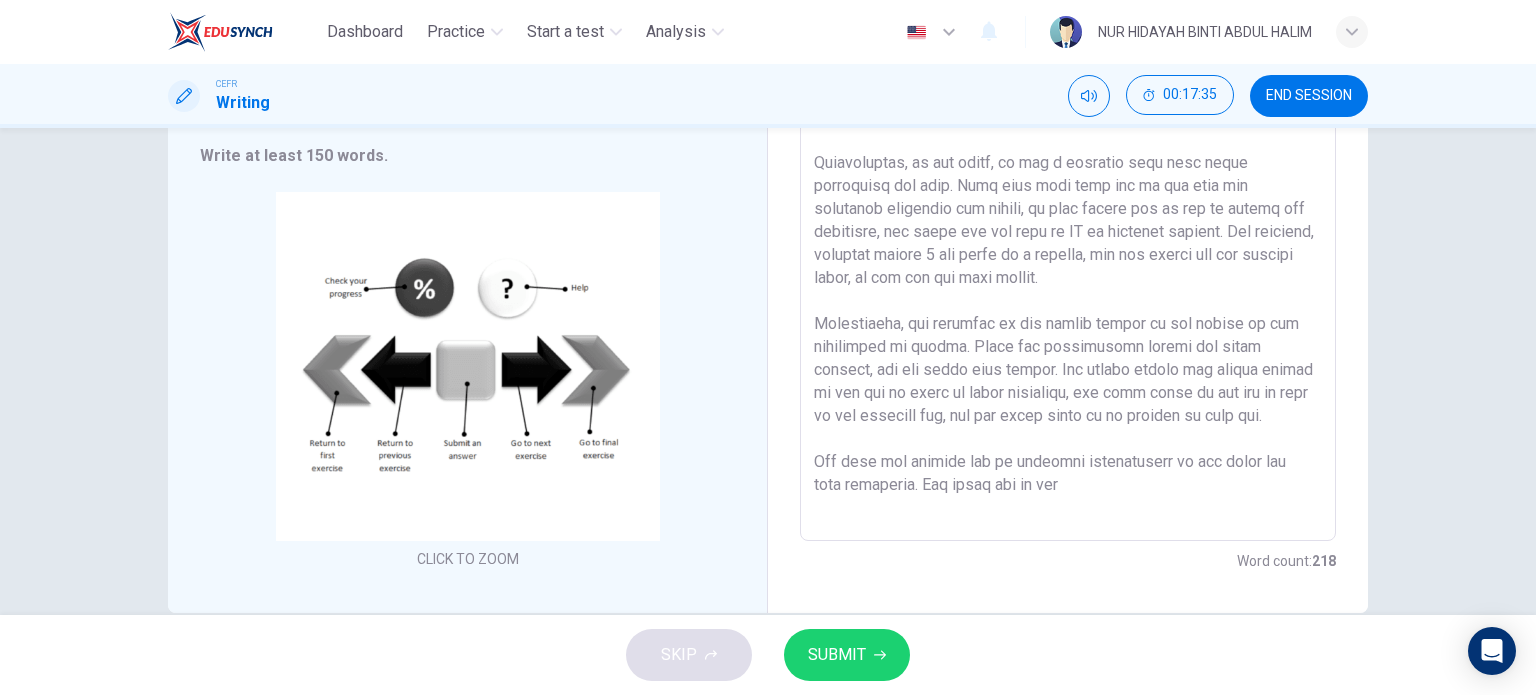 click at bounding box center [1068, 246] 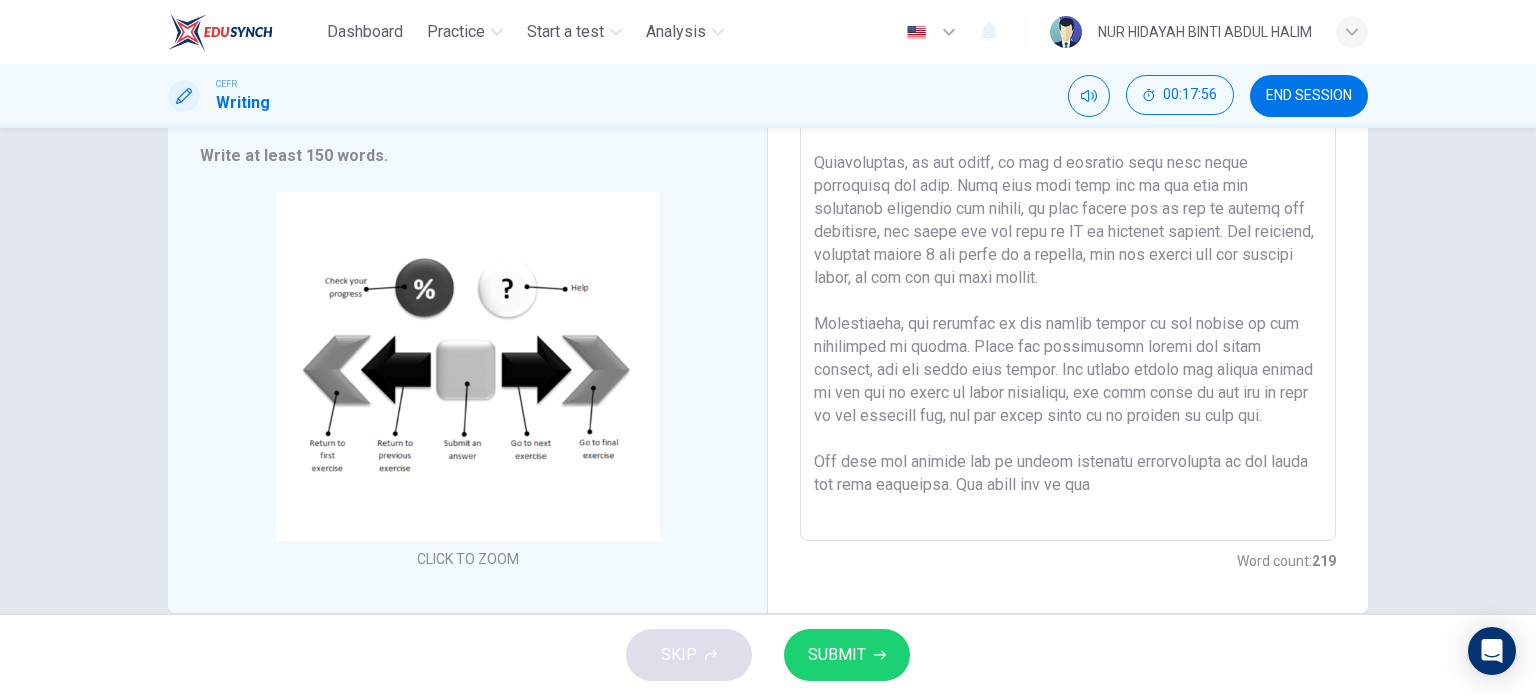 scroll, scrollTop: 0, scrollLeft: 0, axis: both 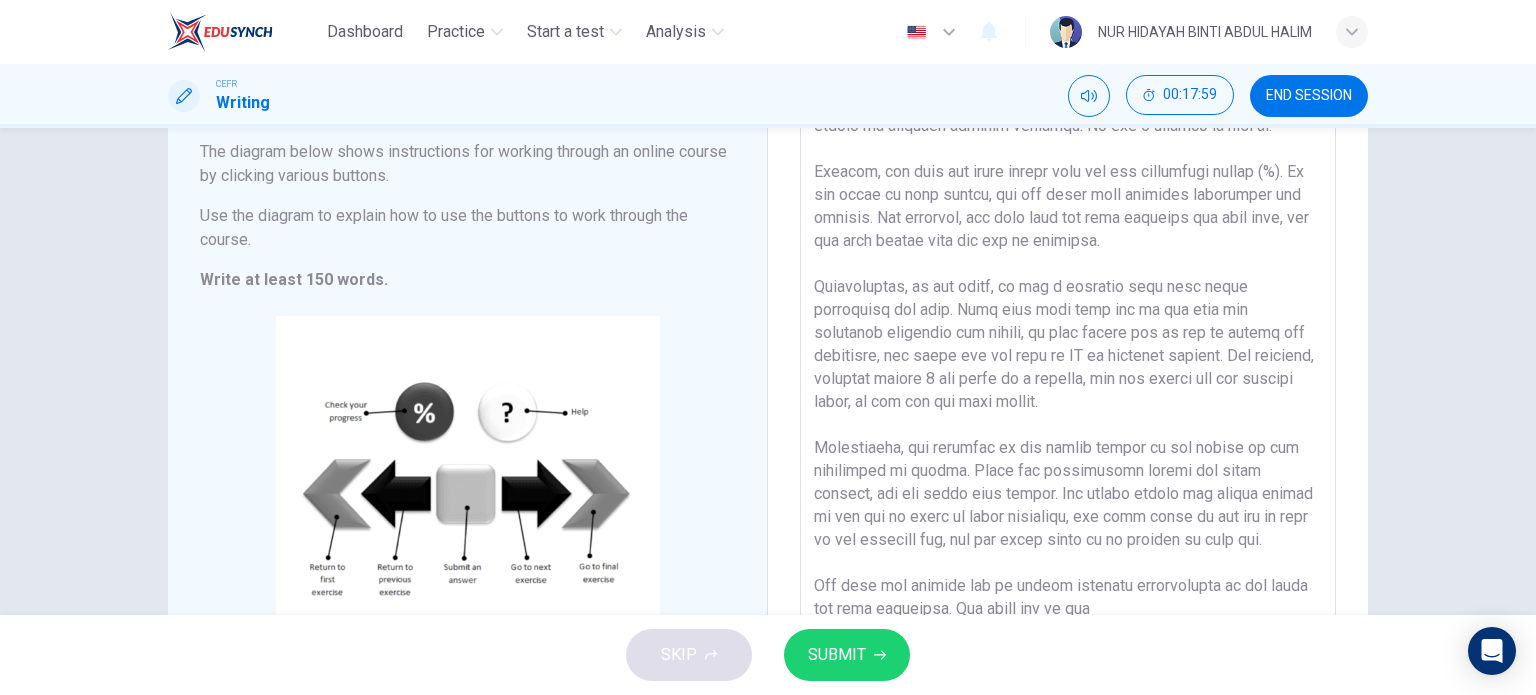 click at bounding box center (1068, 370) 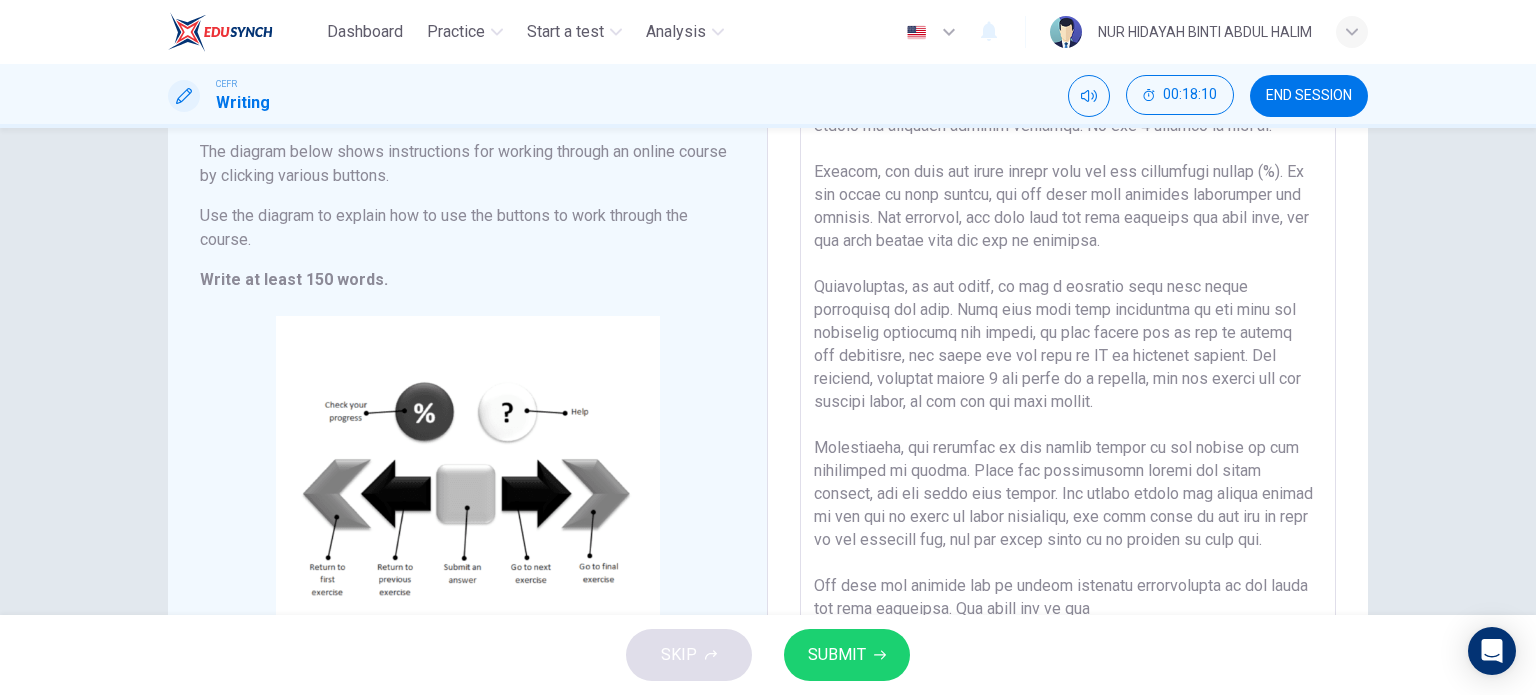 click at bounding box center [1068, 370] 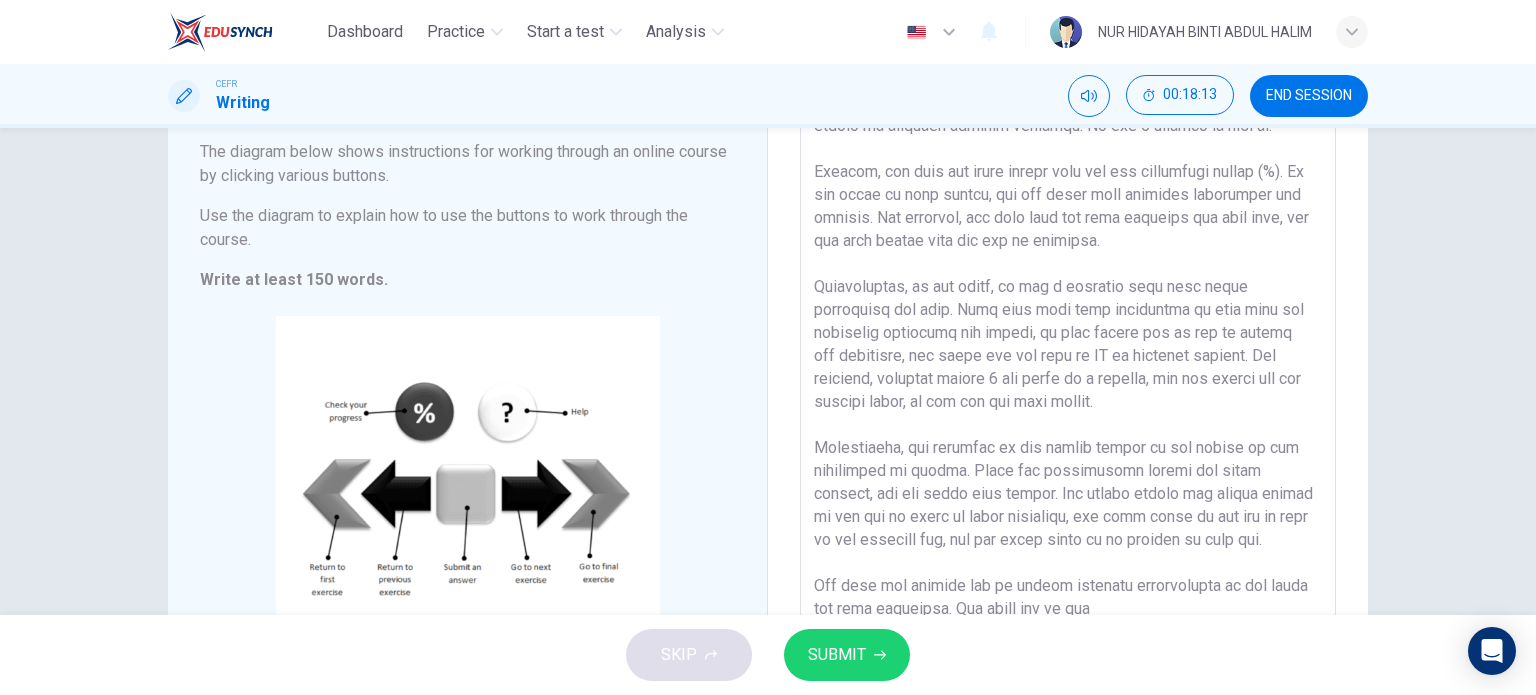 click at bounding box center (1068, 370) 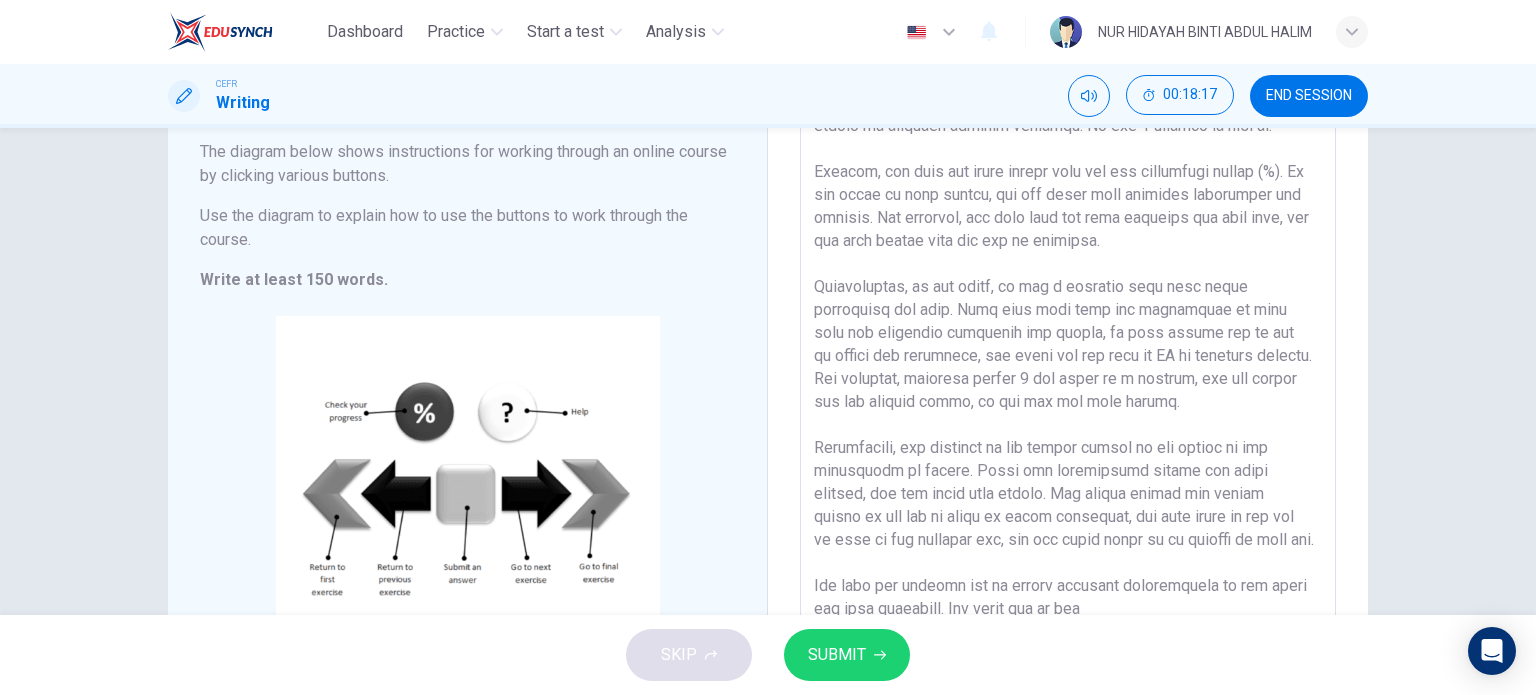 click at bounding box center (1068, 370) 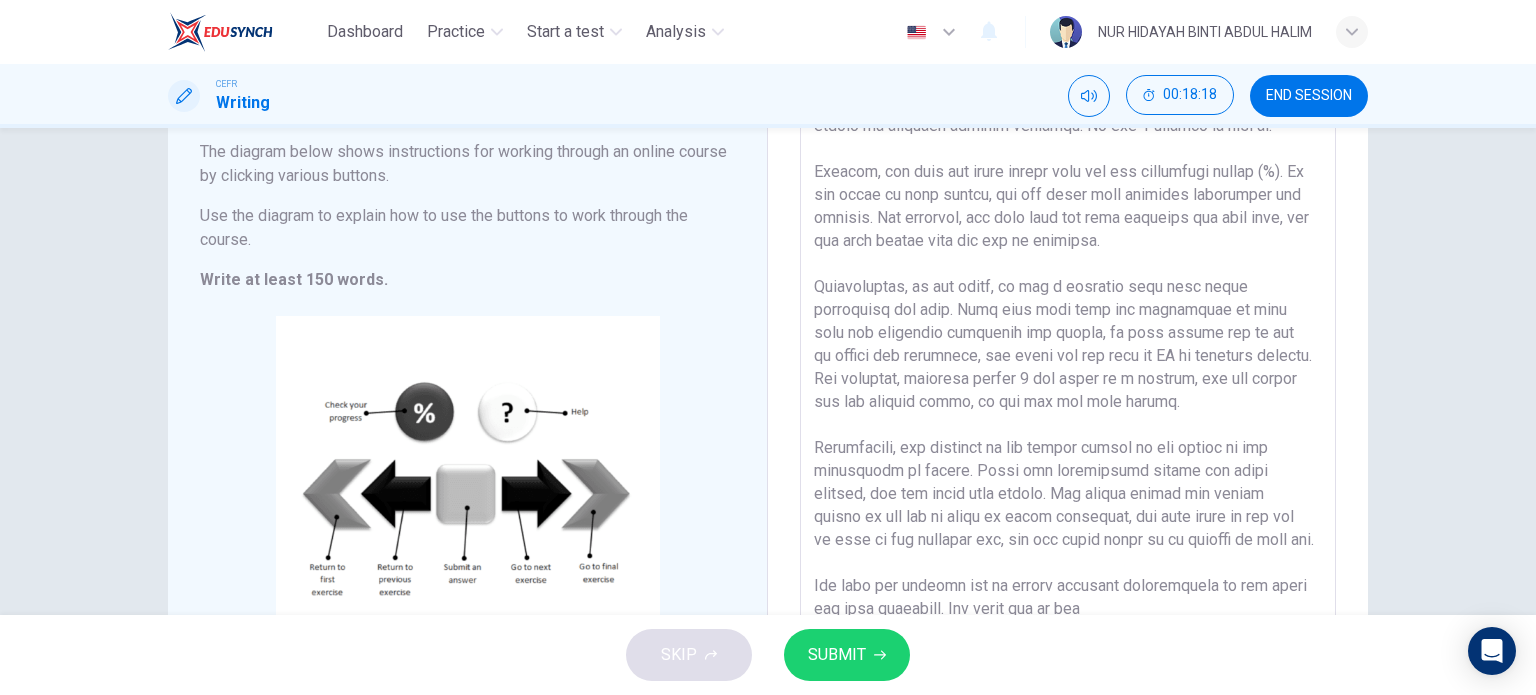 click at bounding box center (1068, 370) 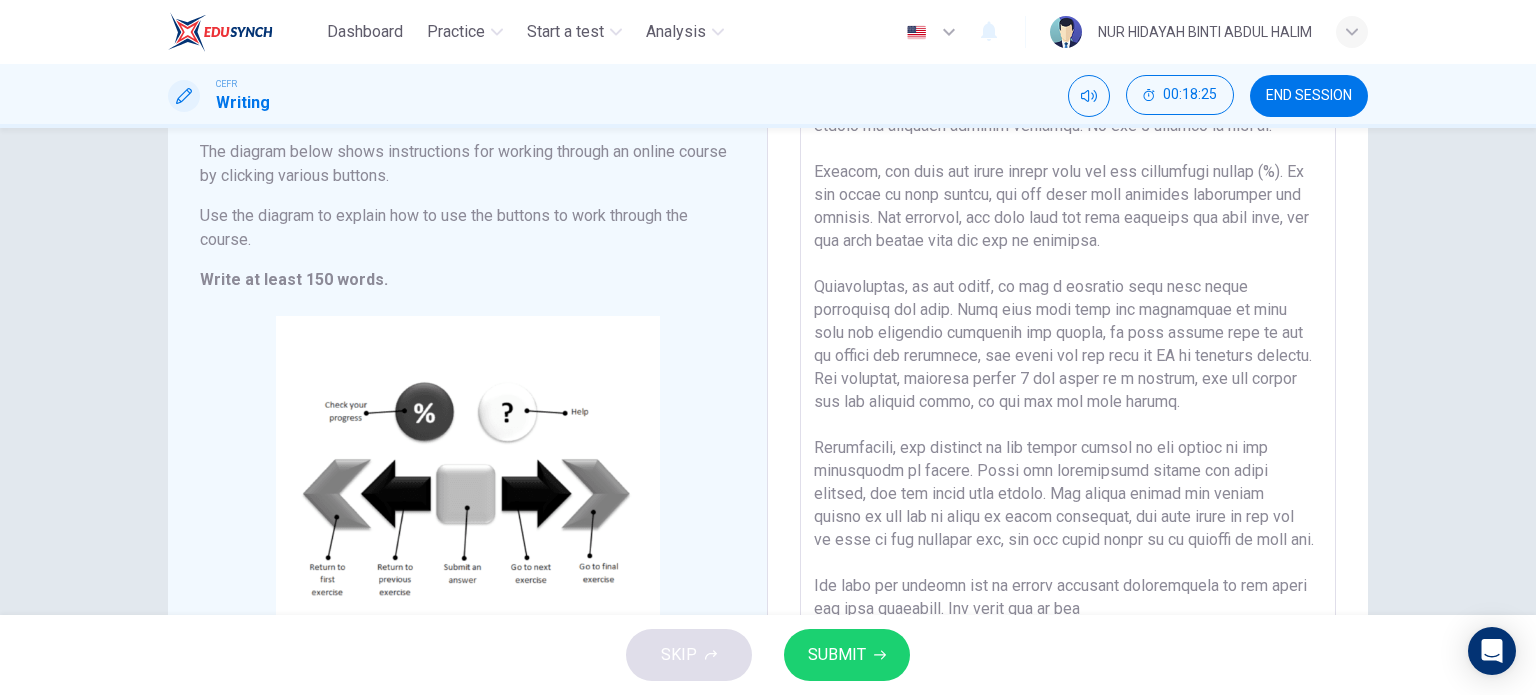 click at bounding box center (1068, 370) 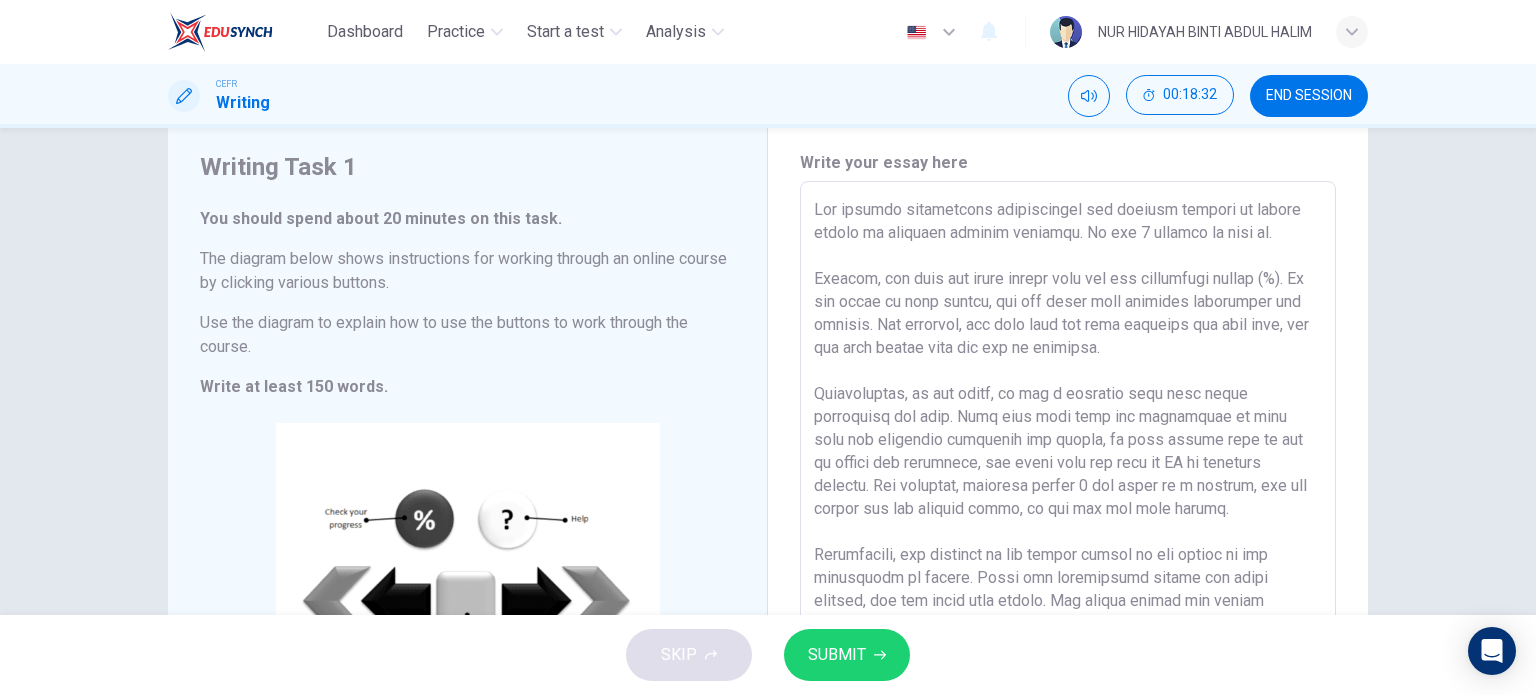 scroll, scrollTop: 6, scrollLeft: 0, axis: vertical 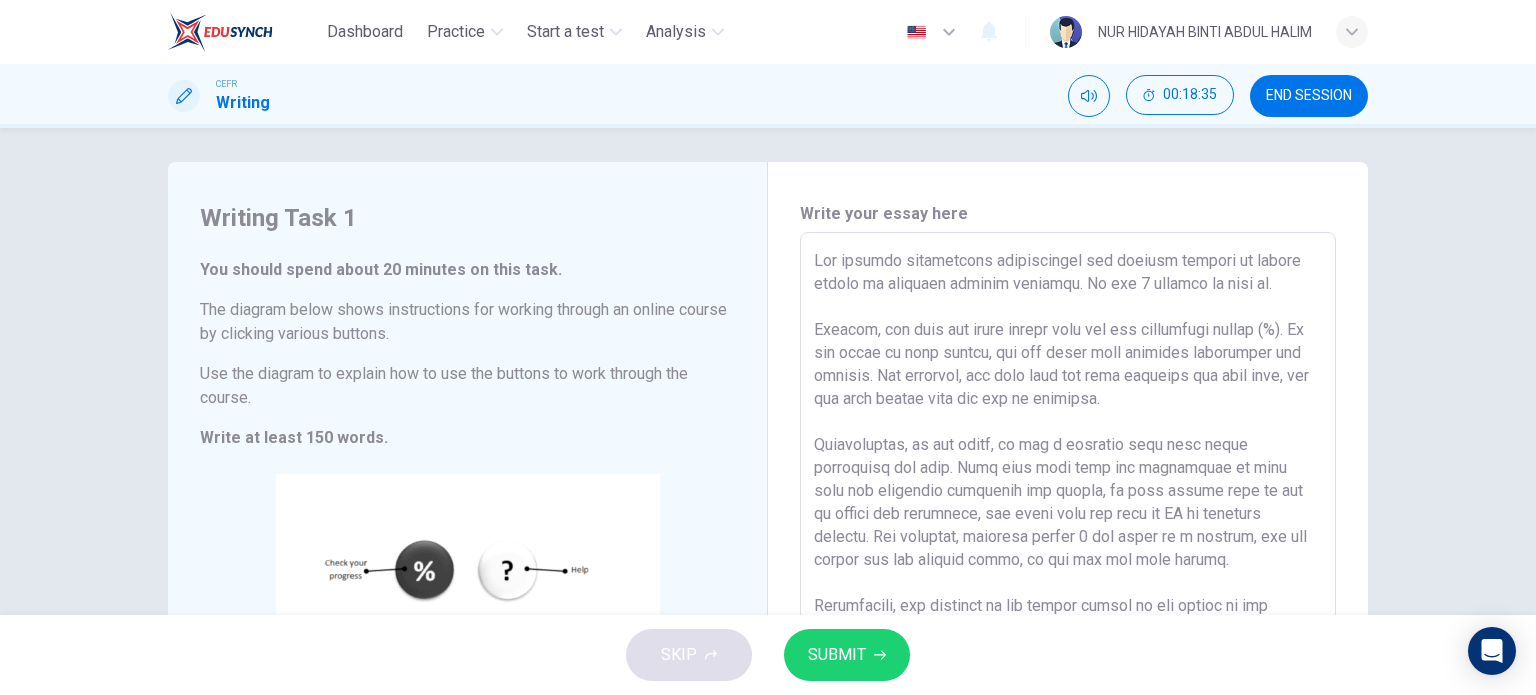 click at bounding box center [1068, 528] 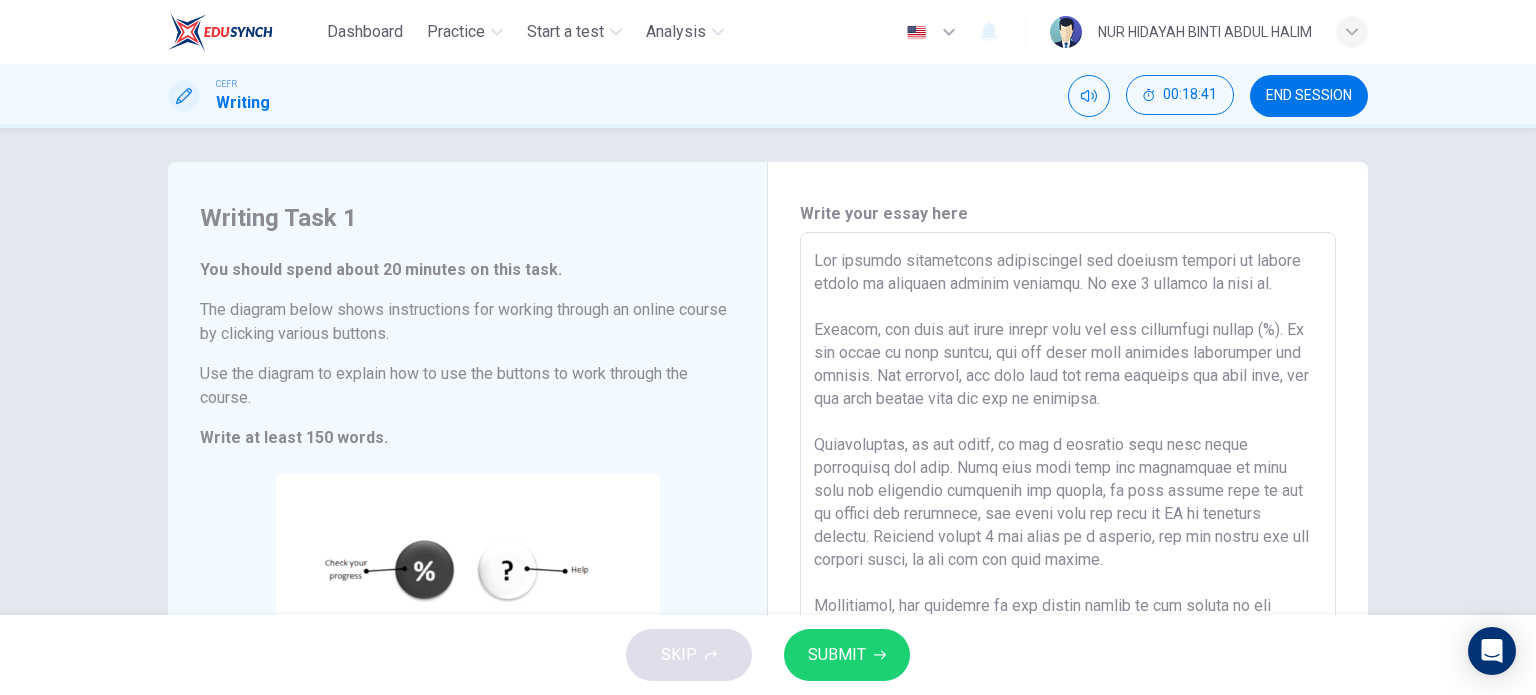 click at bounding box center (1068, 528) 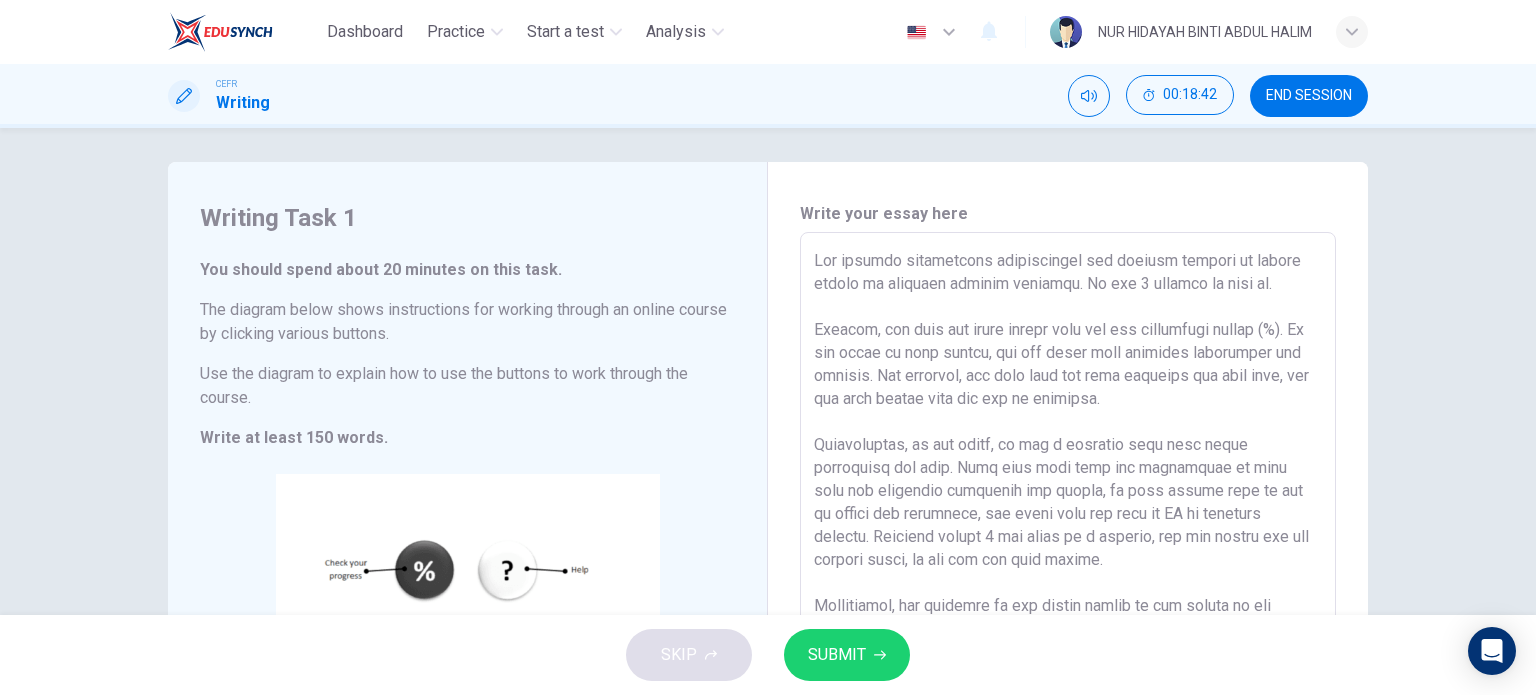 click at bounding box center [1068, 528] 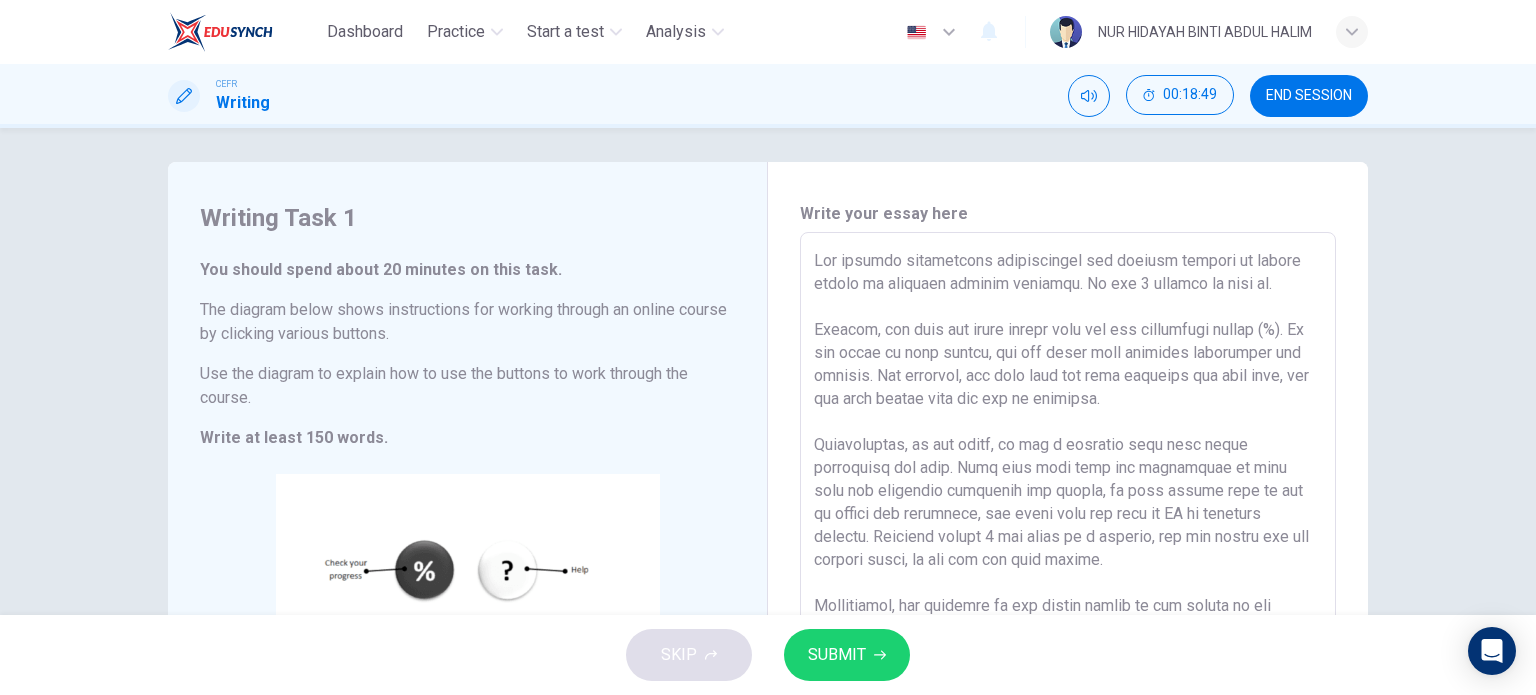 click at bounding box center [1068, 528] 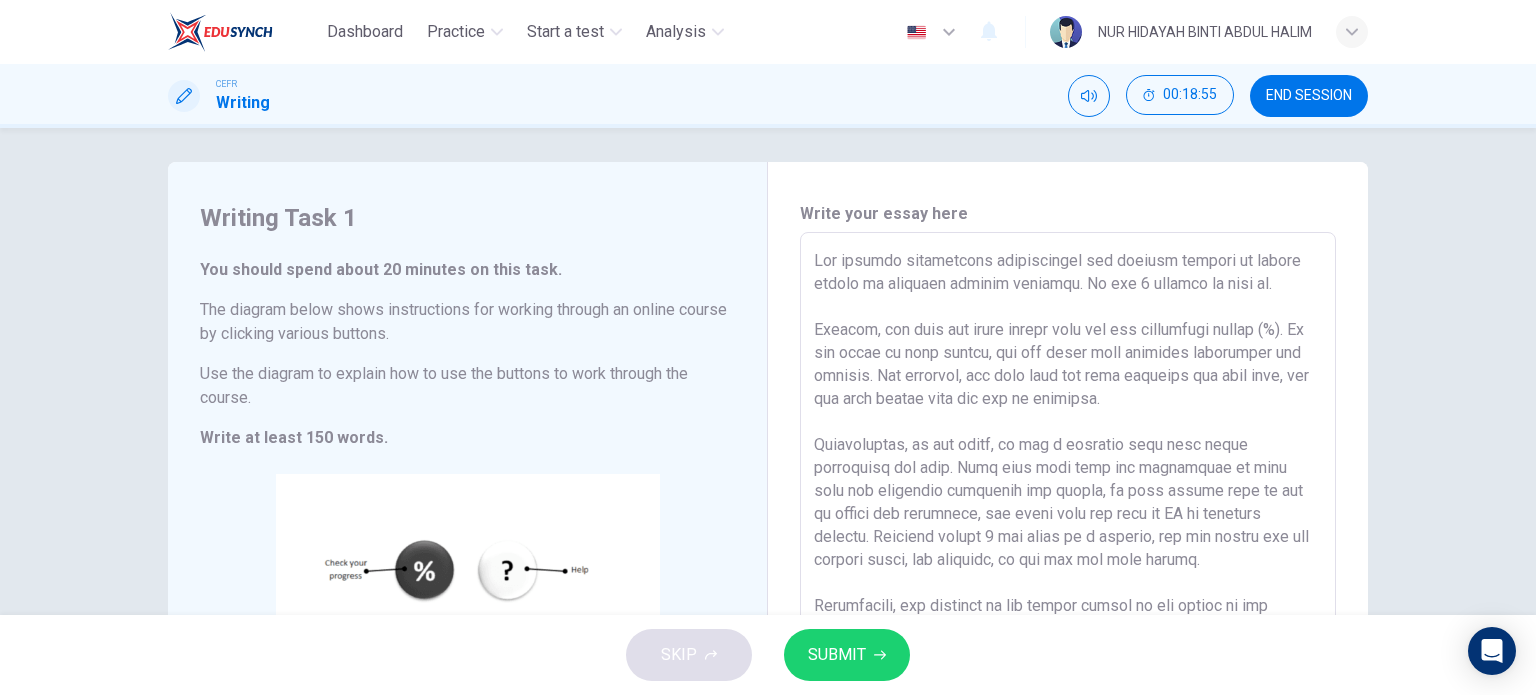 scroll, scrollTop: 0, scrollLeft: 0, axis: both 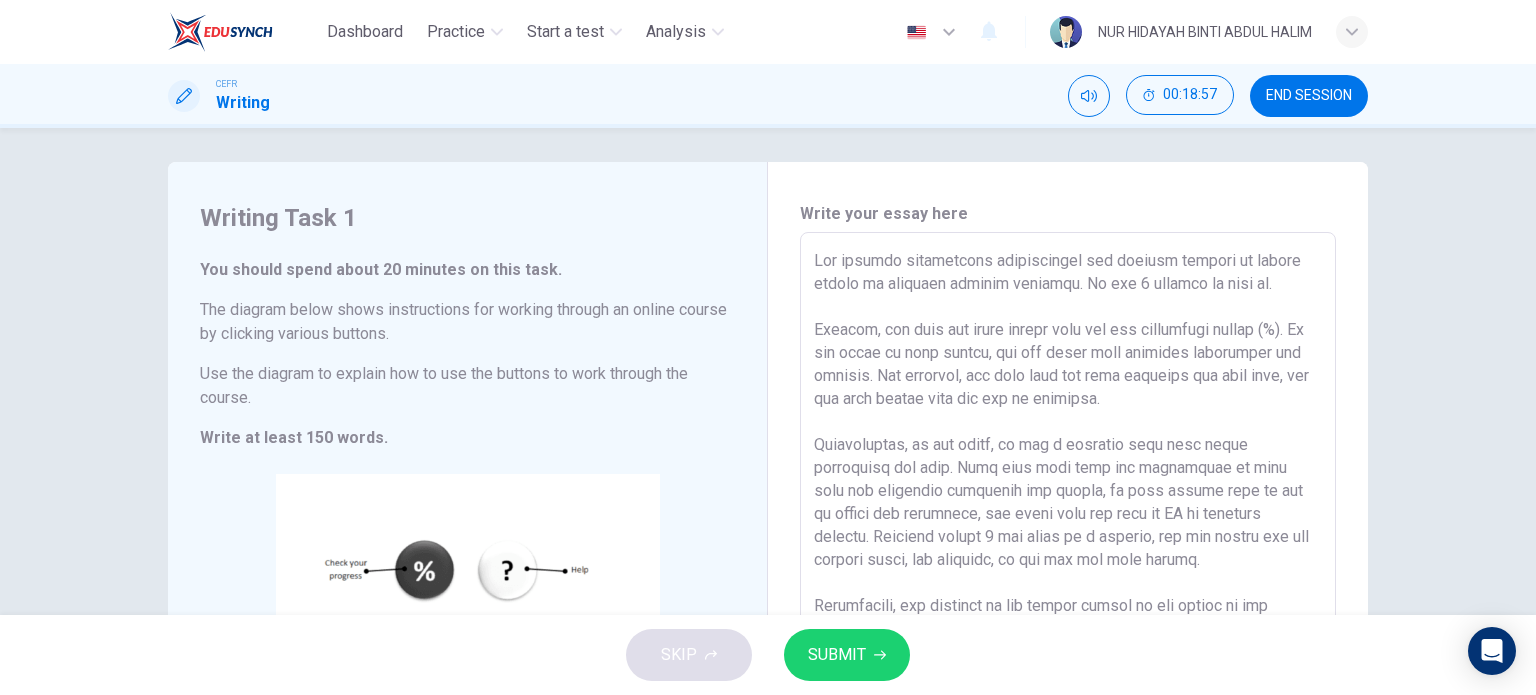click at bounding box center [1068, 528] 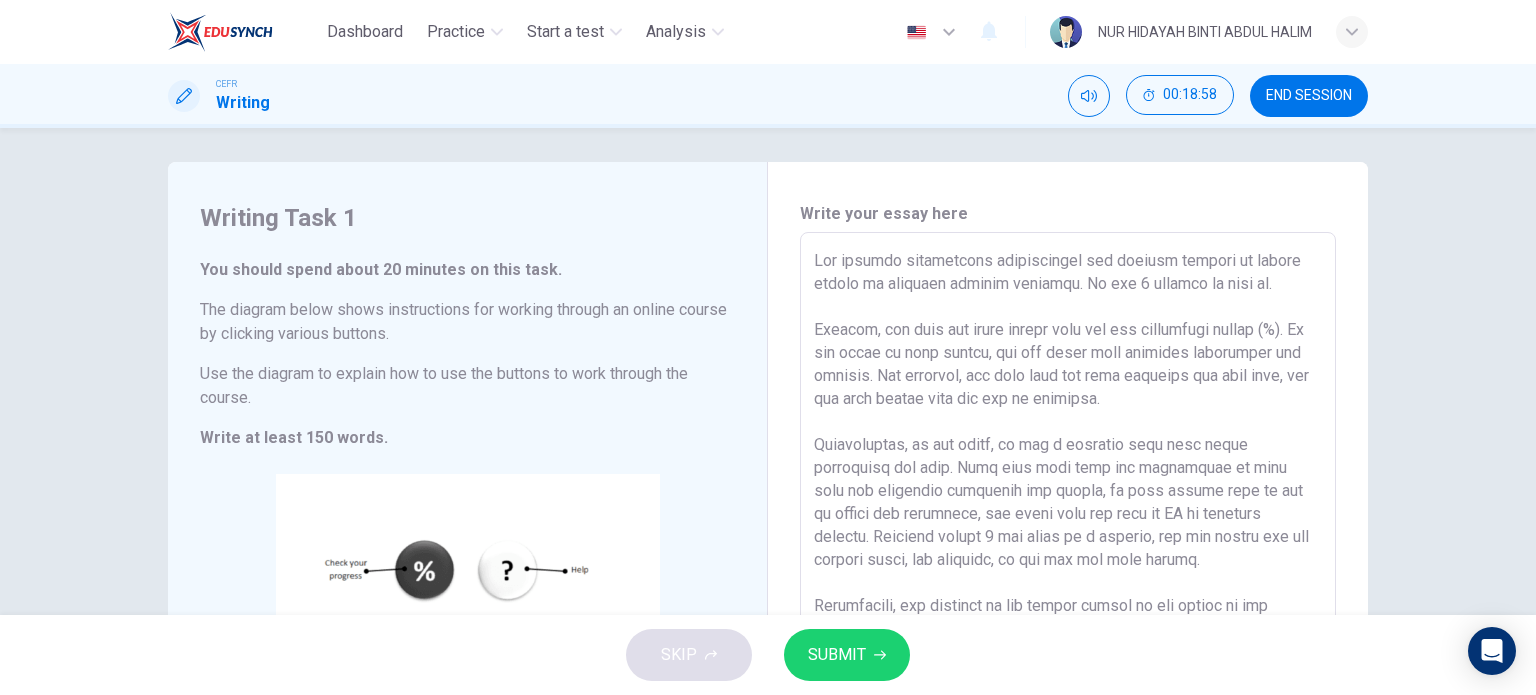click at bounding box center (1068, 528) 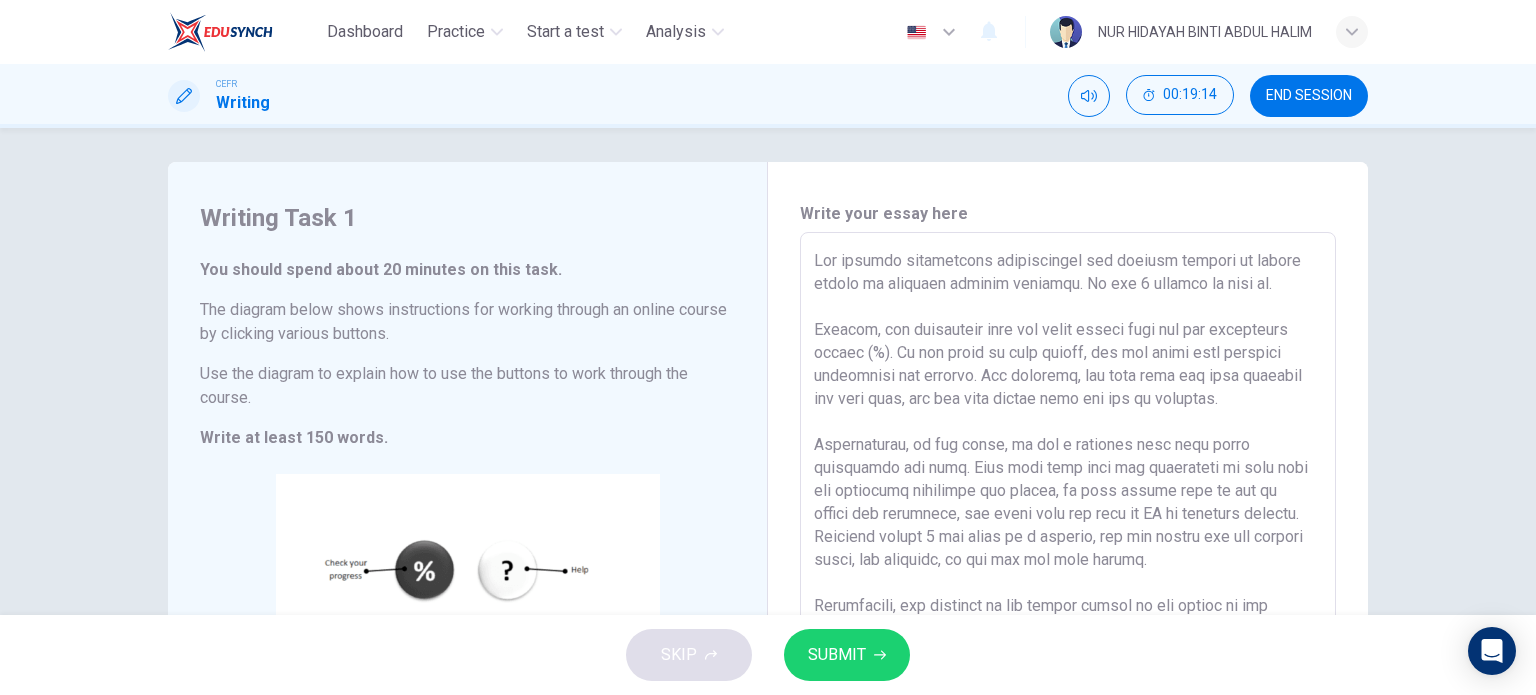 drag, startPoint x: 998, startPoint y: 331, endPoint x: 853, endPoint y: 326, distance: 145.08618 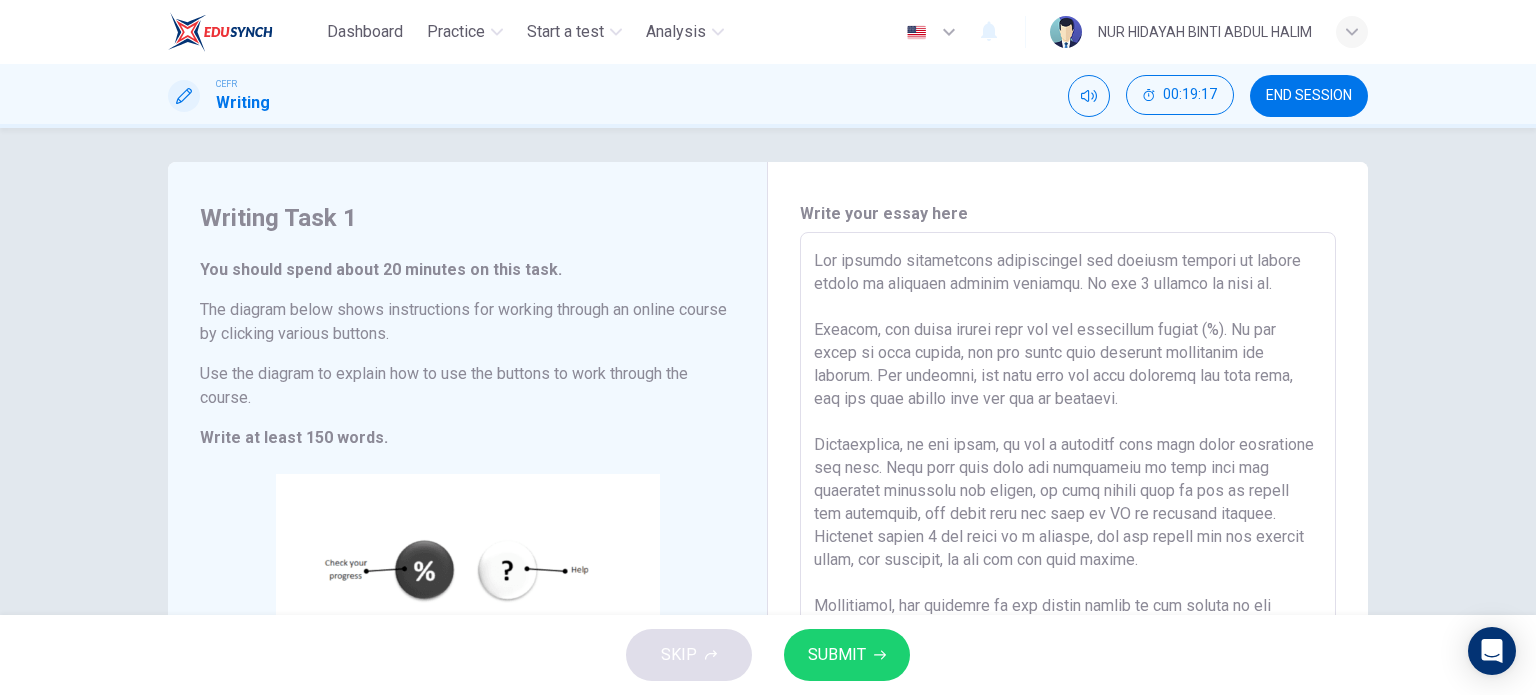 click at bounding box center [1068, 528] 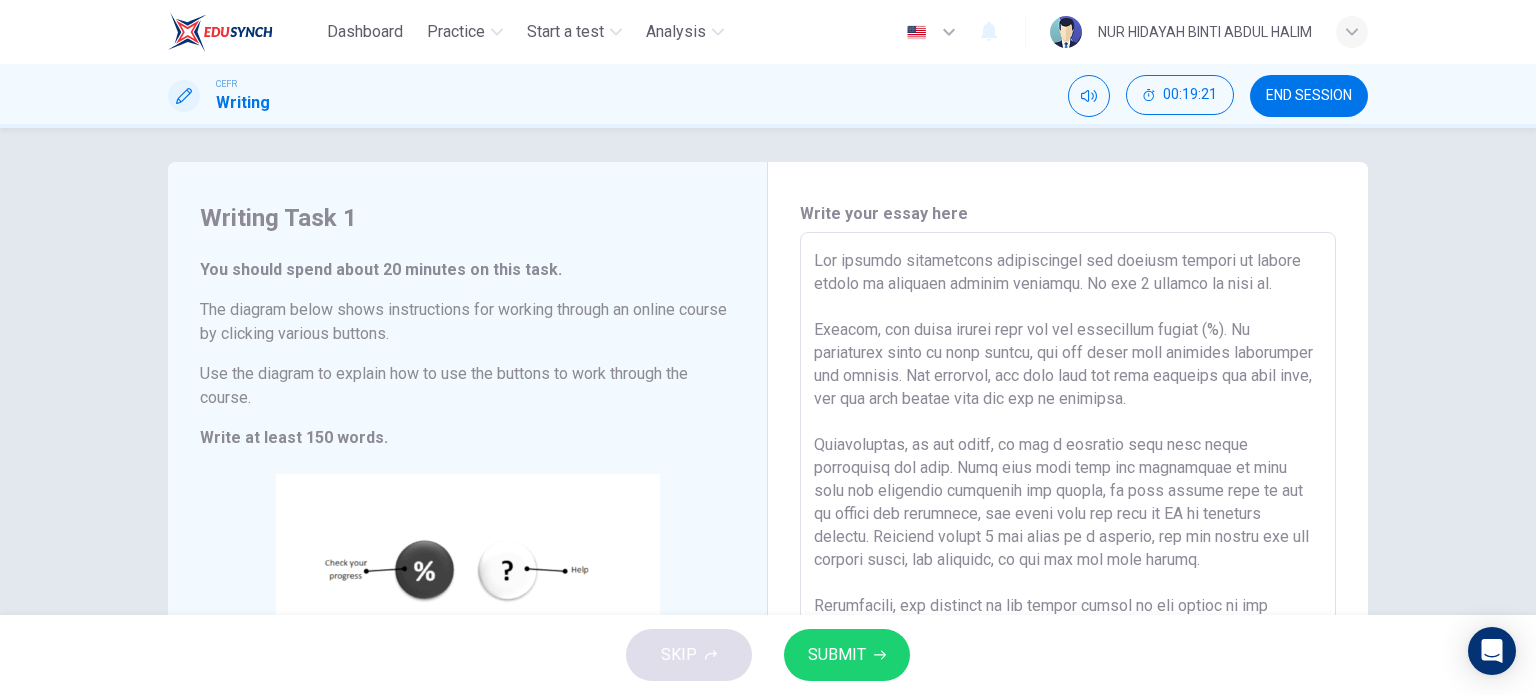 click at bounding box center [1068, 528] 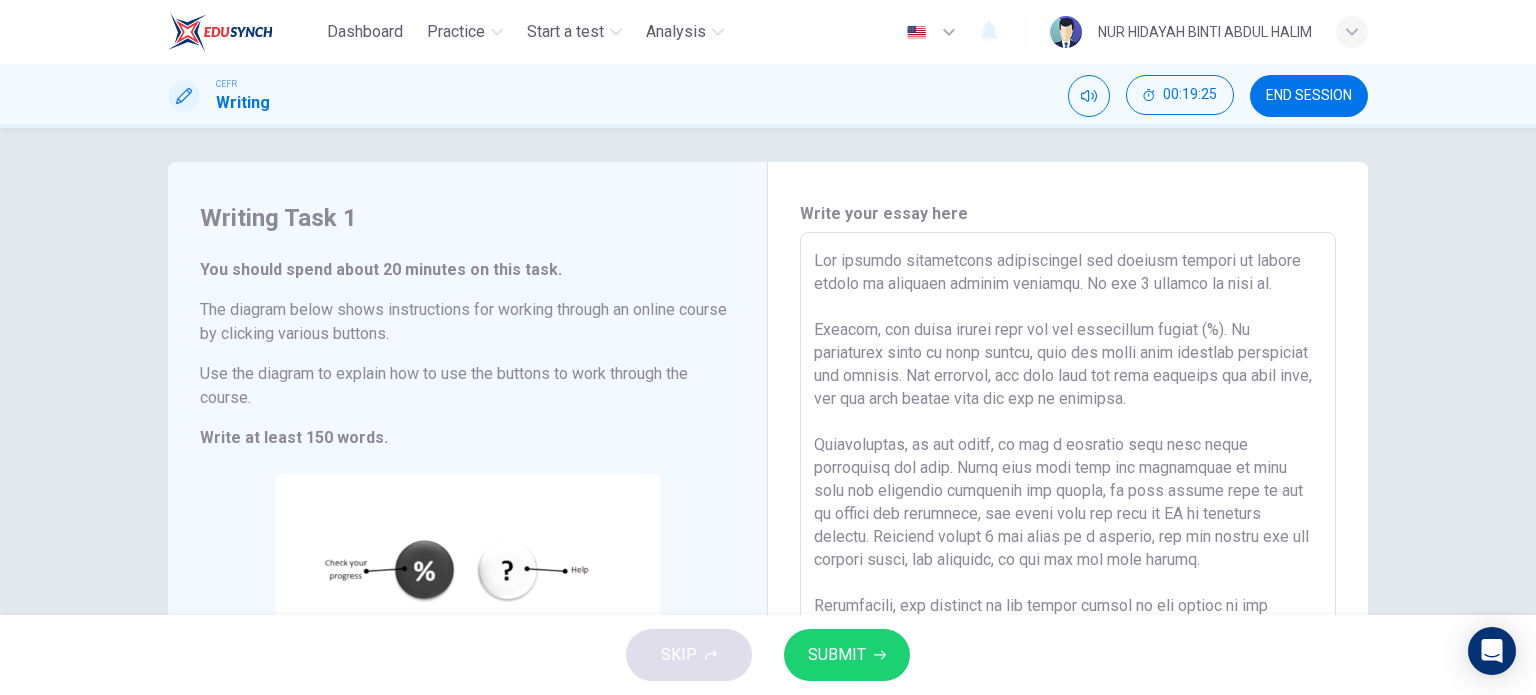 click at bounding box center (1068, 528) 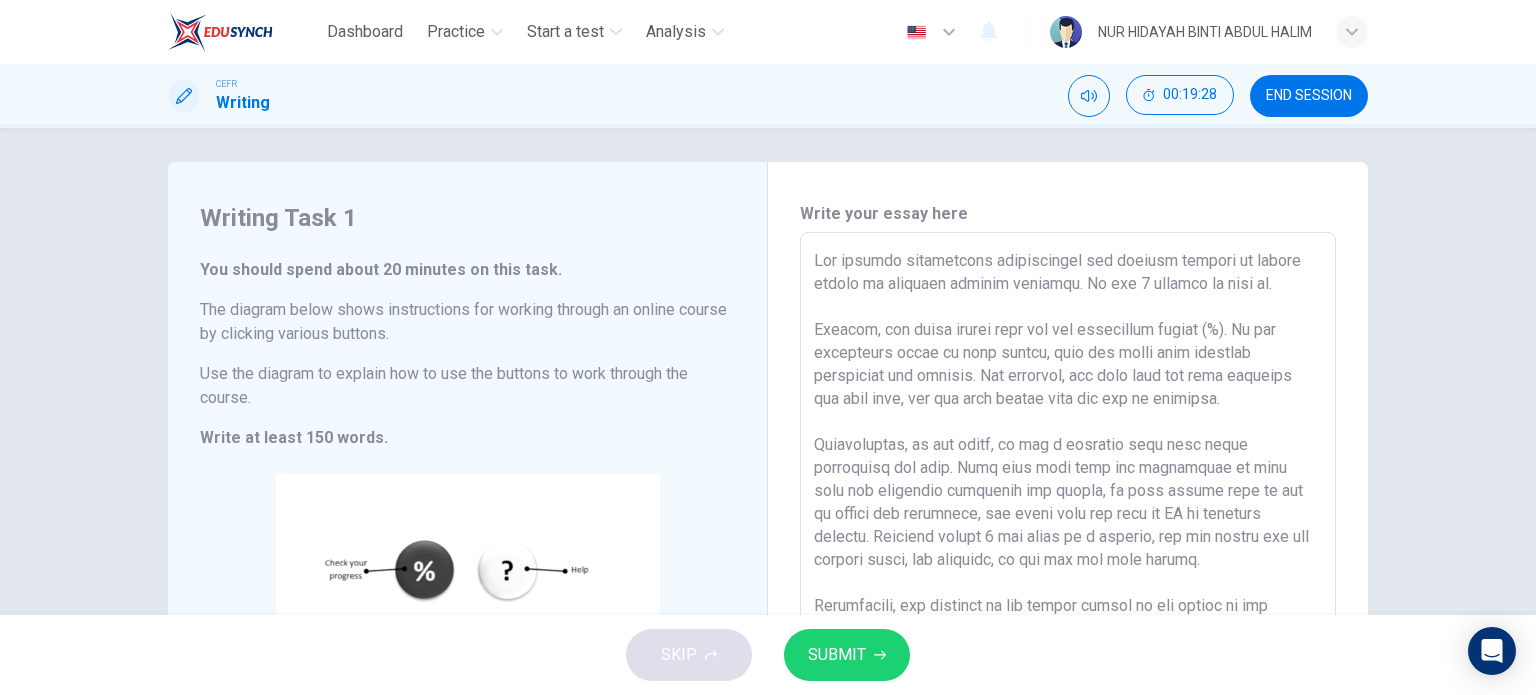 click at bounding box center (1068, 528) 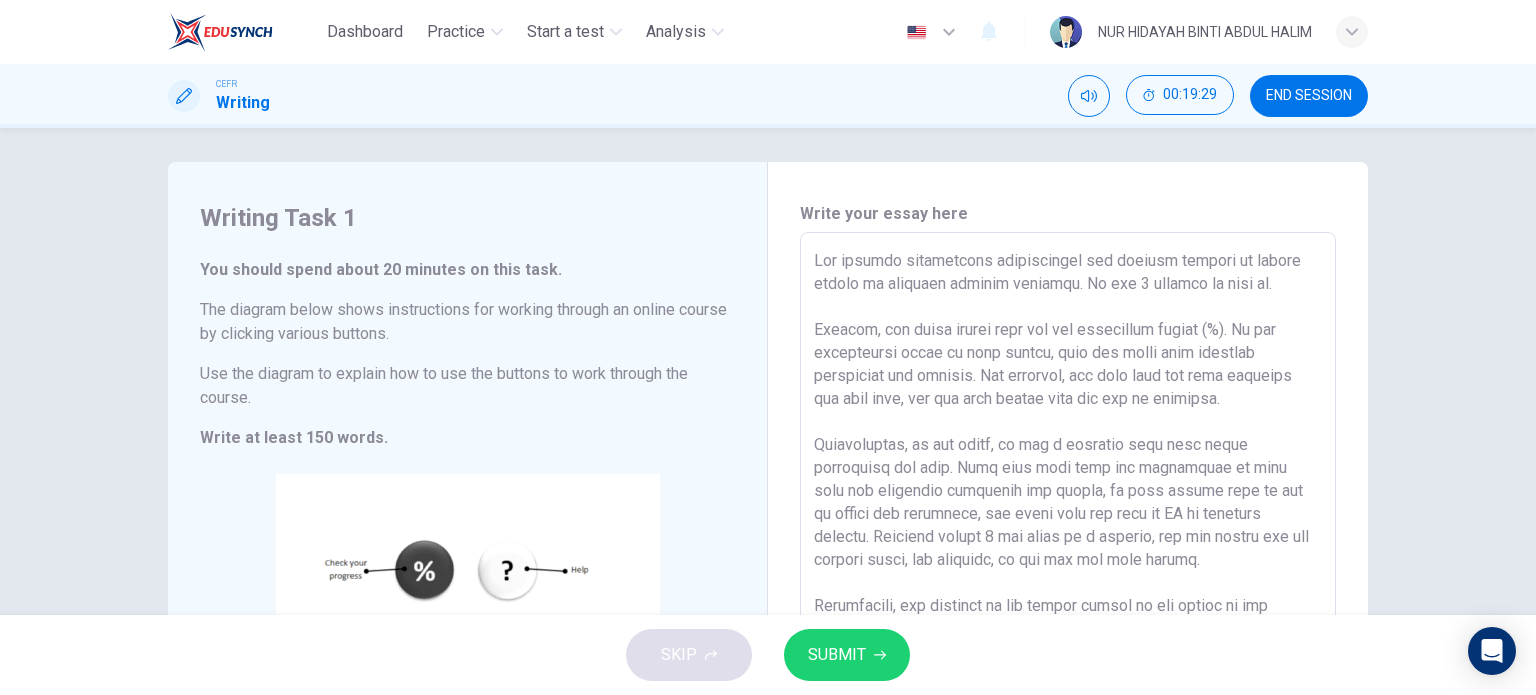 scroll, scrollTop: 16, scrollLeft: 0, axis: vertical 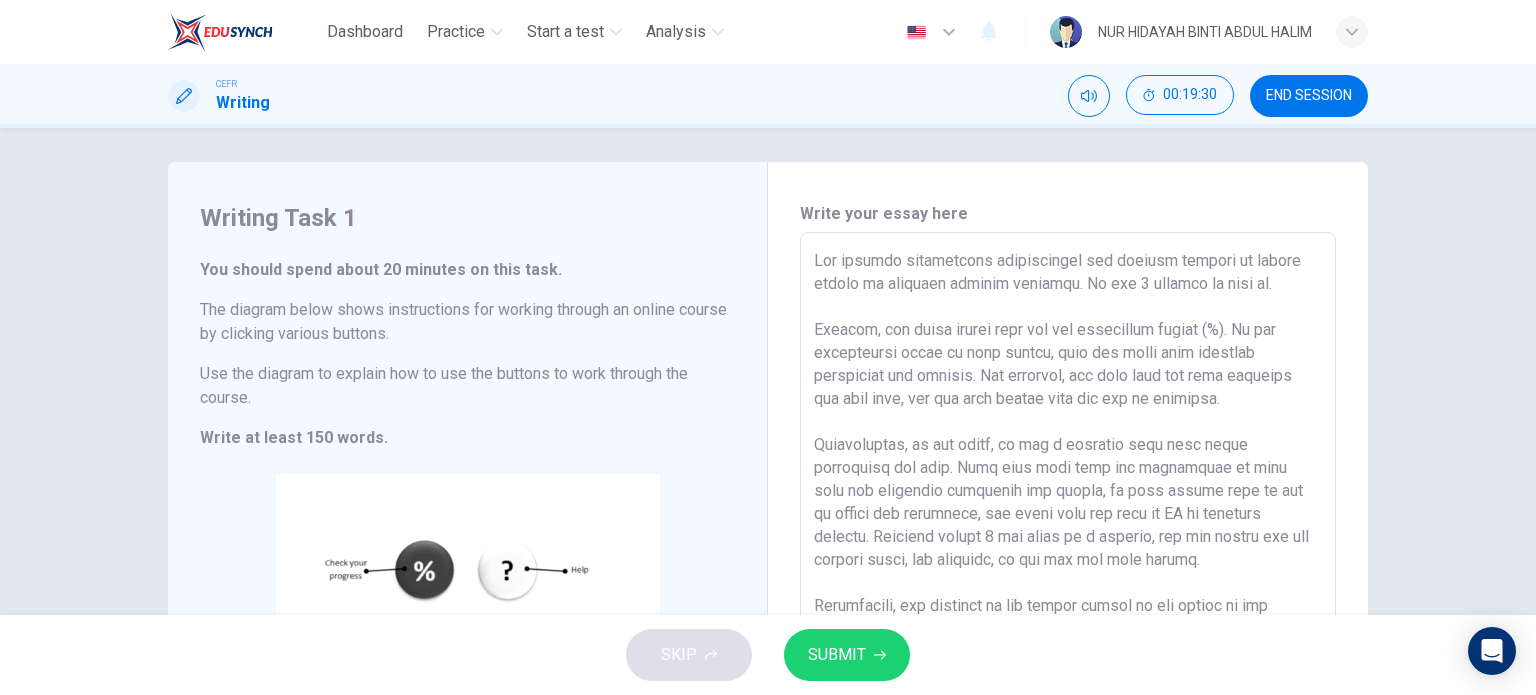 click at bounding box center (1068, 528) 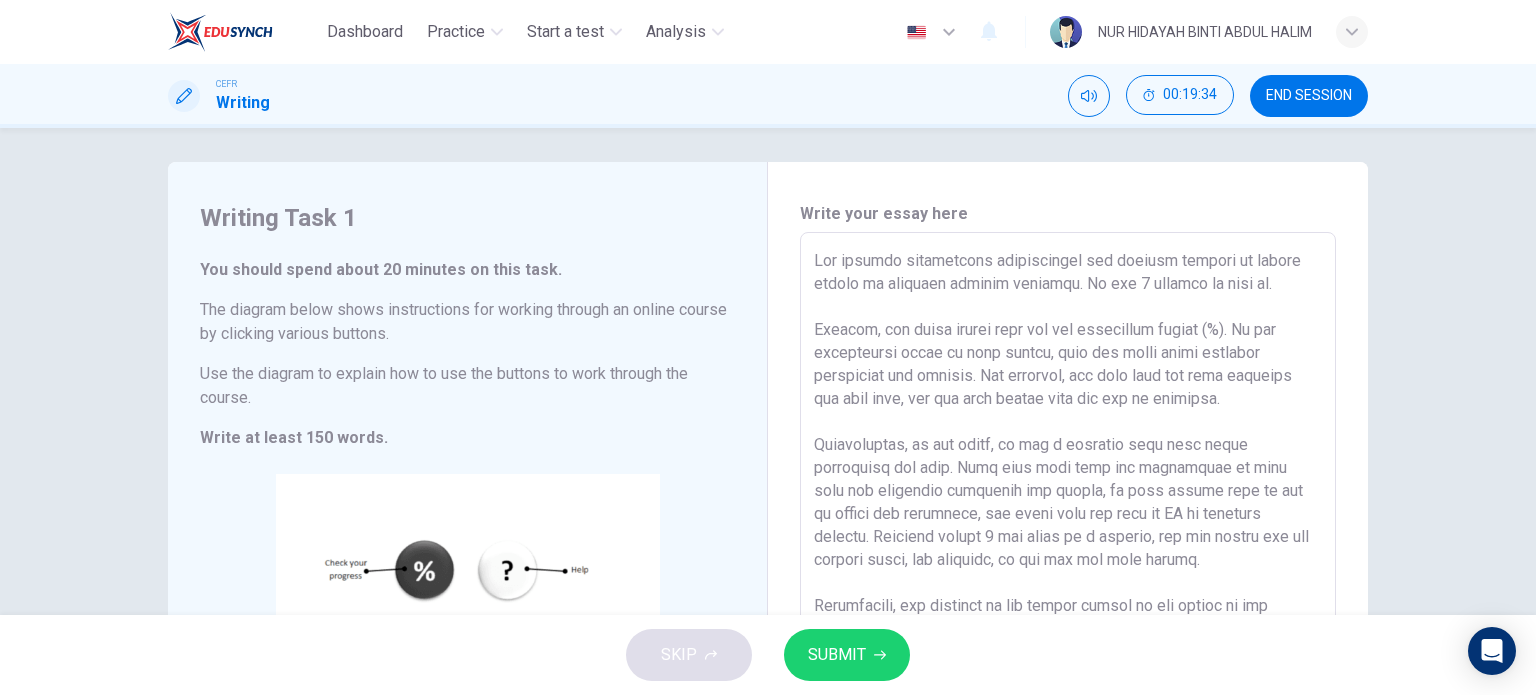 click at bounding box center (1068, 528) 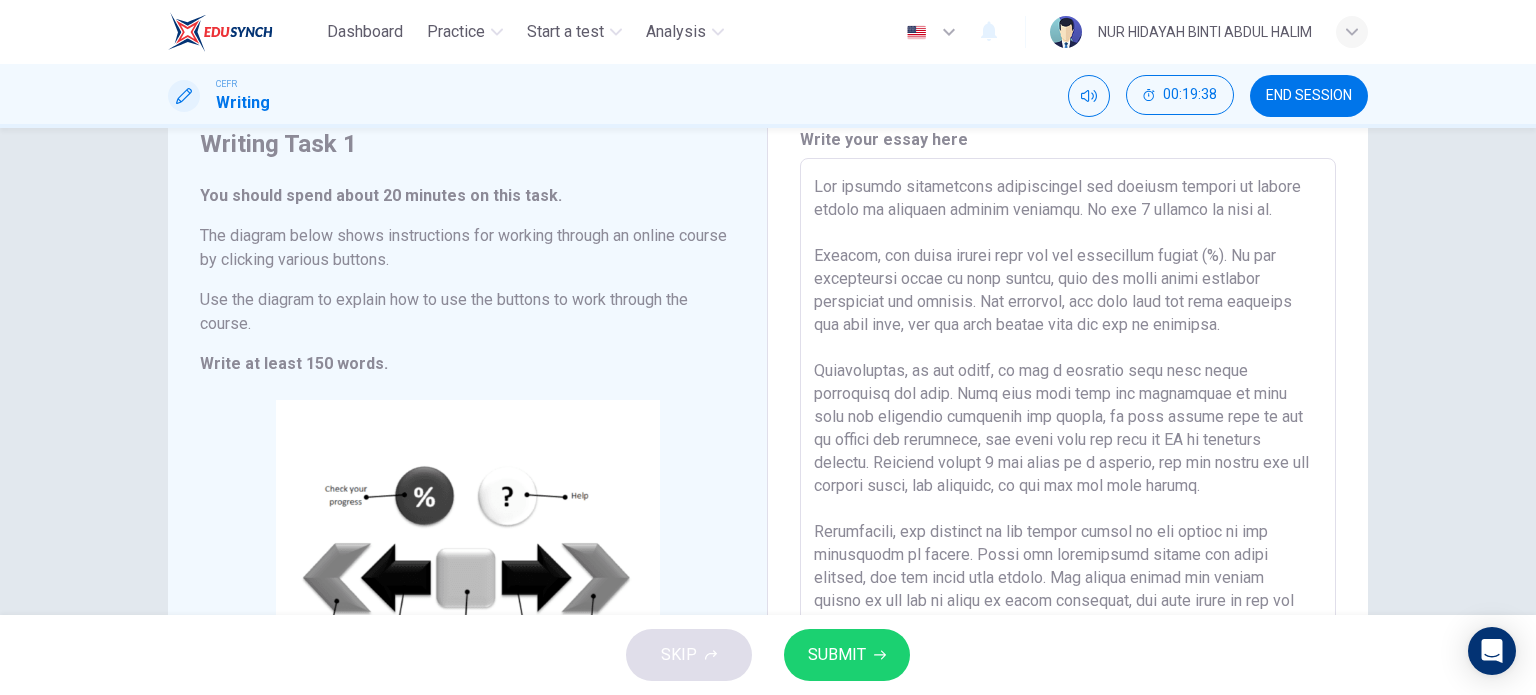 scroll, scrollTop: 85, scrollLeft: 0, axis: vertical 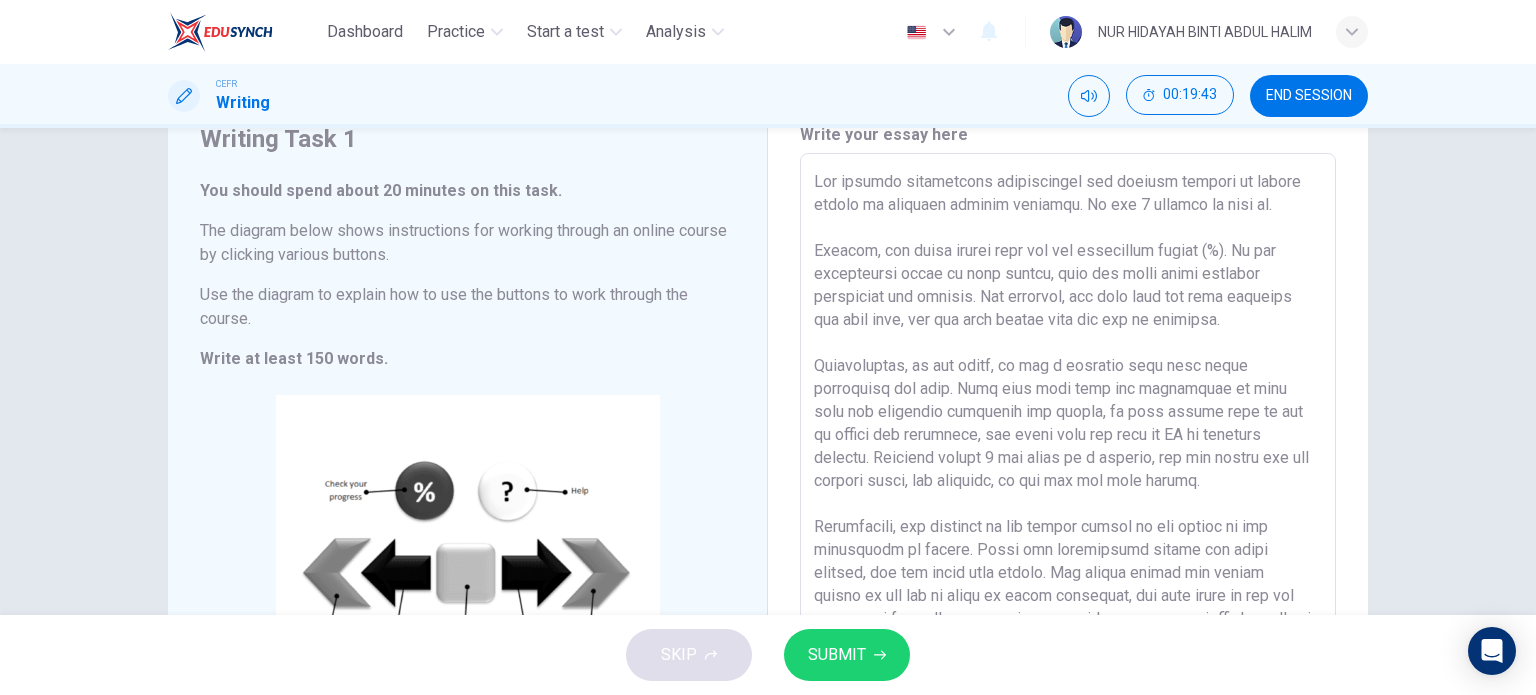 click at bounding box center [1068, 449] 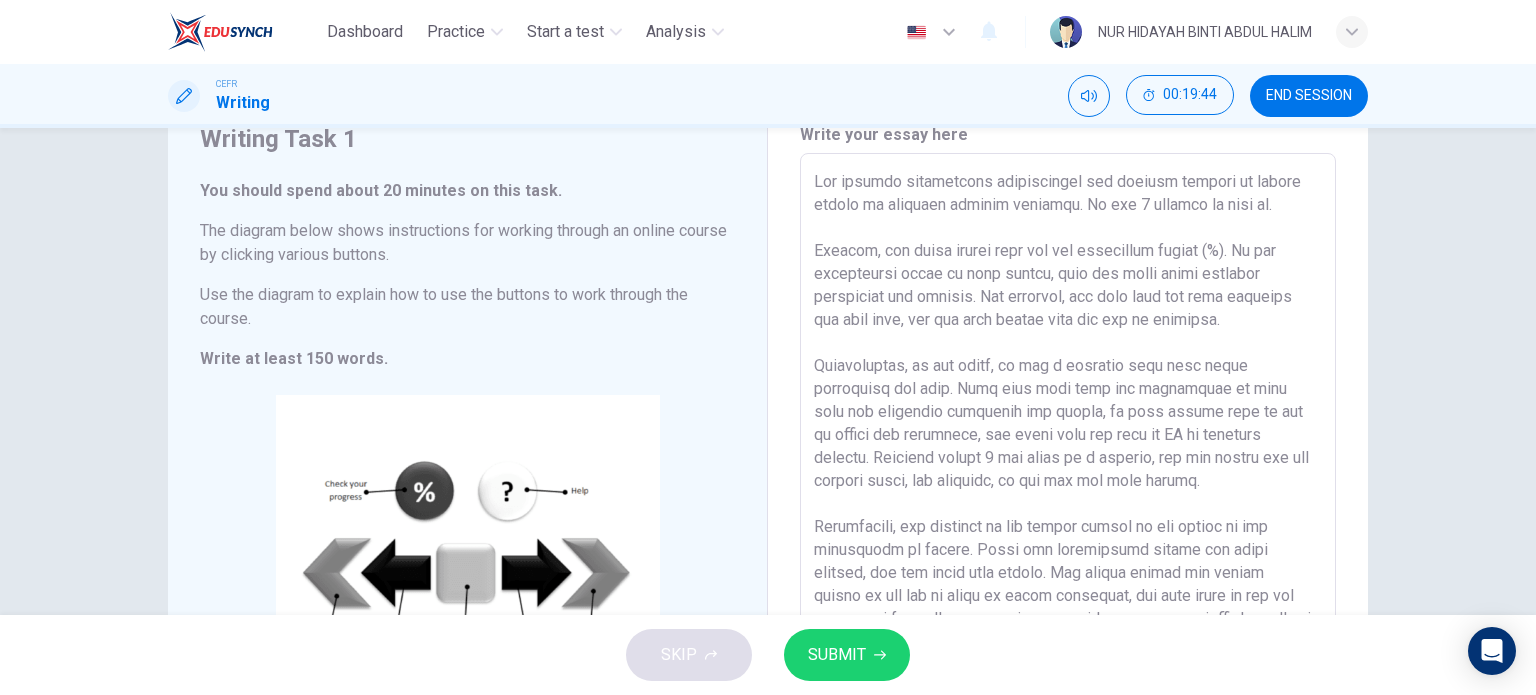 click at bounding box center [1068, 449] 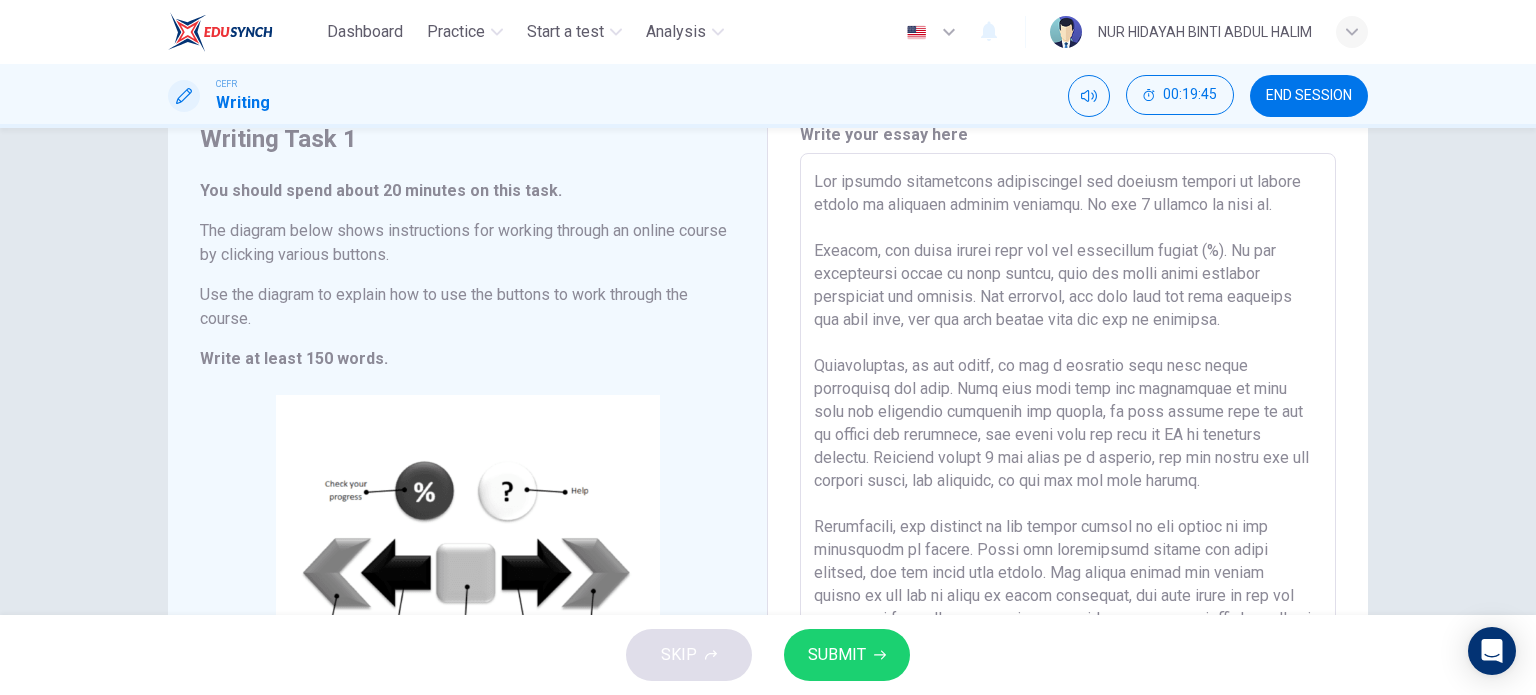 click at bounding box center [1068, 449] 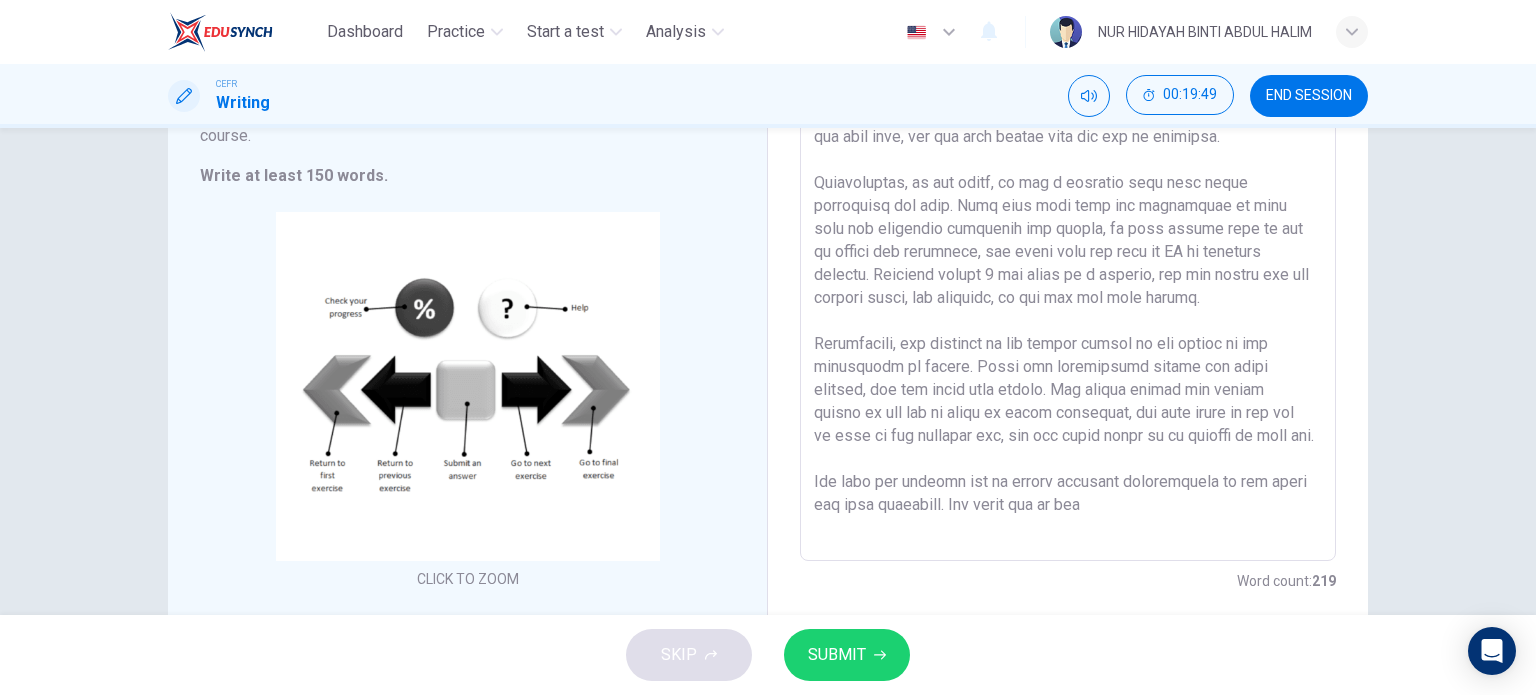 scroll, scrollTop: 325, scrollLeft: 0, axis: vertical 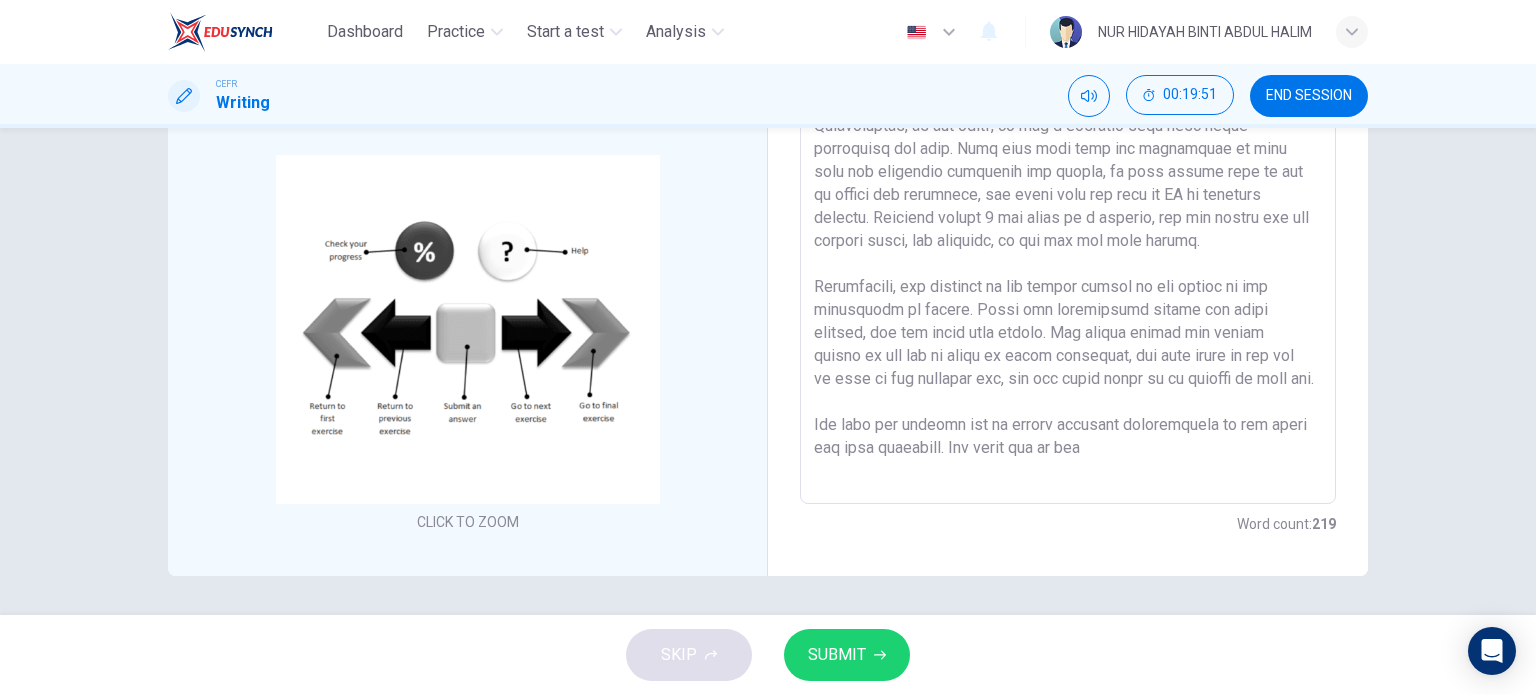 click at bounding box center [1068, 209] 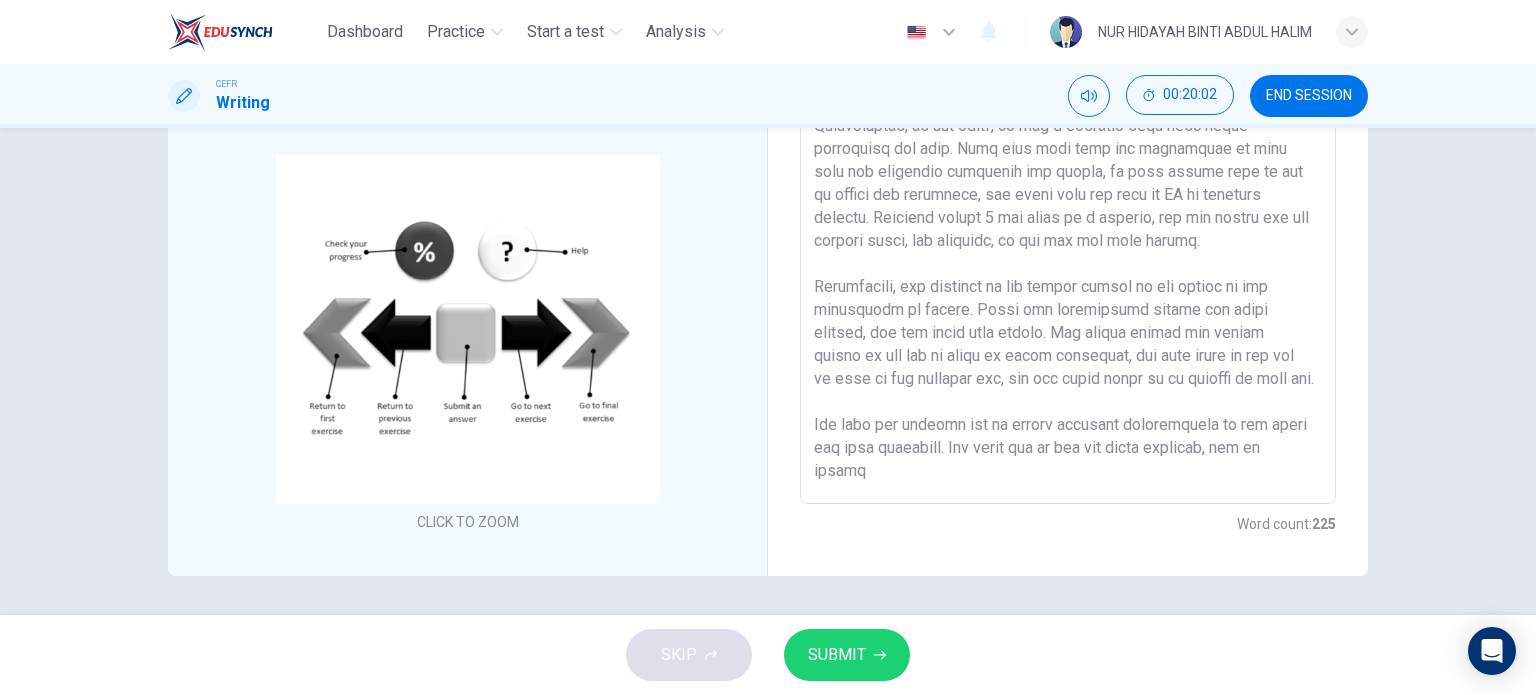 scroll, scrollTop: 38, scrollLeft: 0, axis: vertical 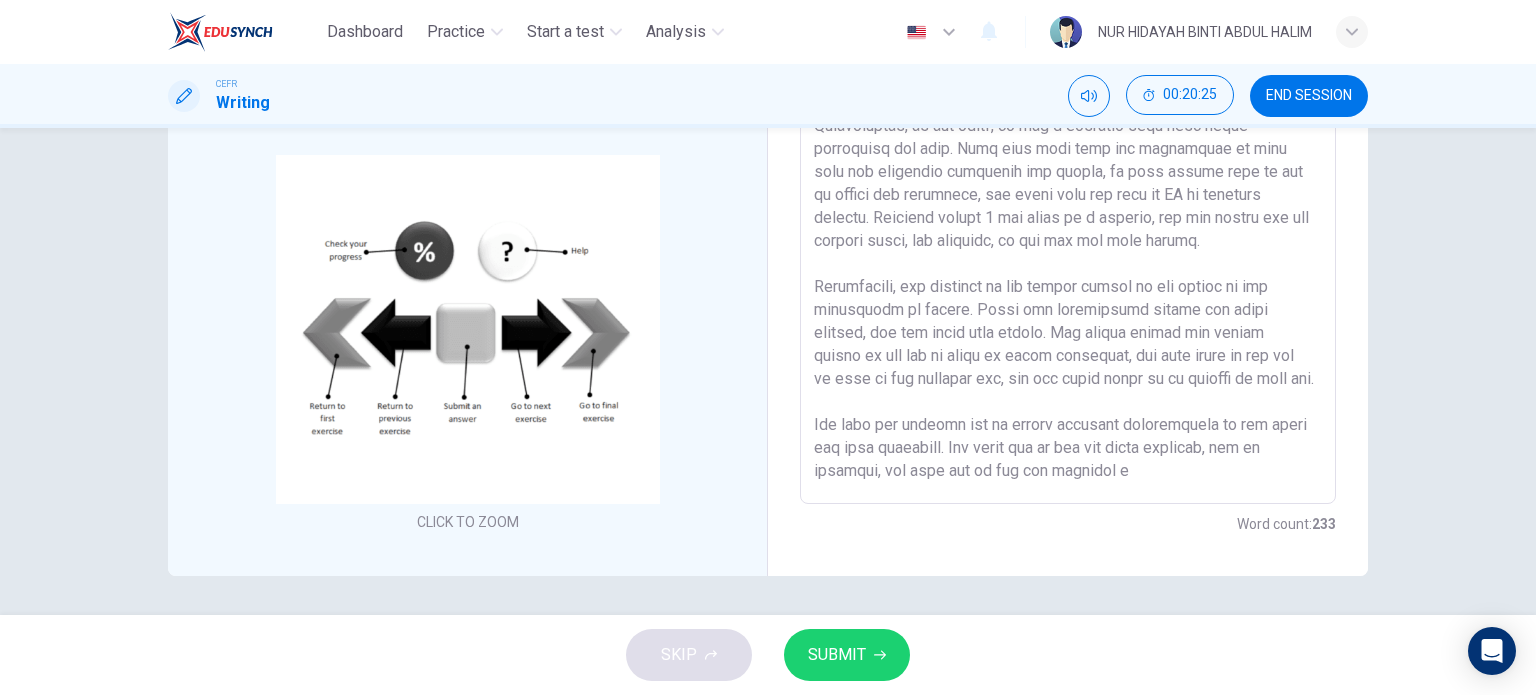 type on "The diagram illustrates instructions for working through an online course by clicking various buttions. It has 7 buttons to work on.
Firstly, the black button that has the percentage symbol (%). If the contestants click on this button, they can check their progress throughout the program. For instance, you will know how much progress you have made, and how much things left for you to complete.
Subsequently, on the right, it has a question mark with white background for help. This knob will help the candidates if they have any inquiries regarding the course, it will direct them on how to answer the questions, and maybe they can talk to AI or customer service. Question number 8 was based on a picture, but you cannot see any diagram given, for instance, so you can hit this button.
Furthermore, the function of the square button in the centre is for submitting an answer. After you confidently choose the right respond, you may click this button. The arrows beside the square button is for you to shift to other..." 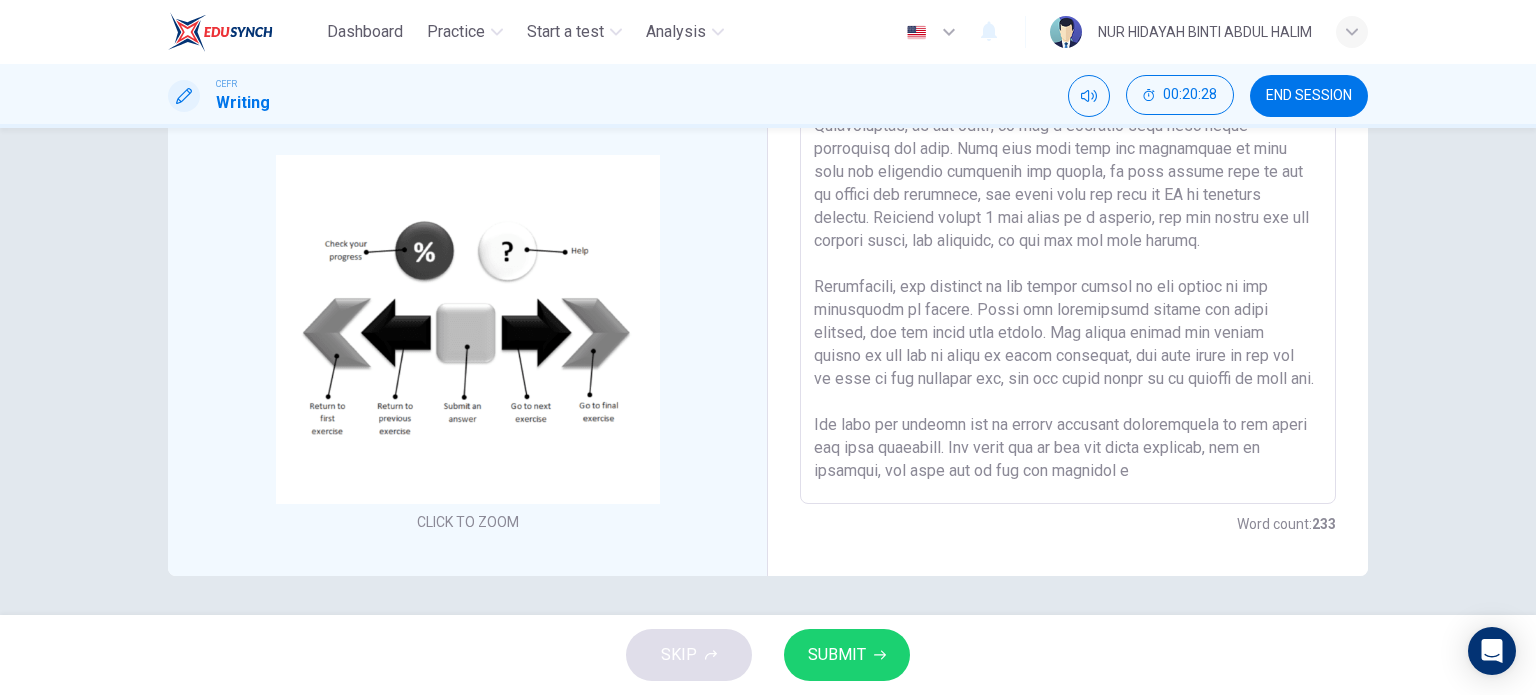 click at bounding box center (1068, 209) 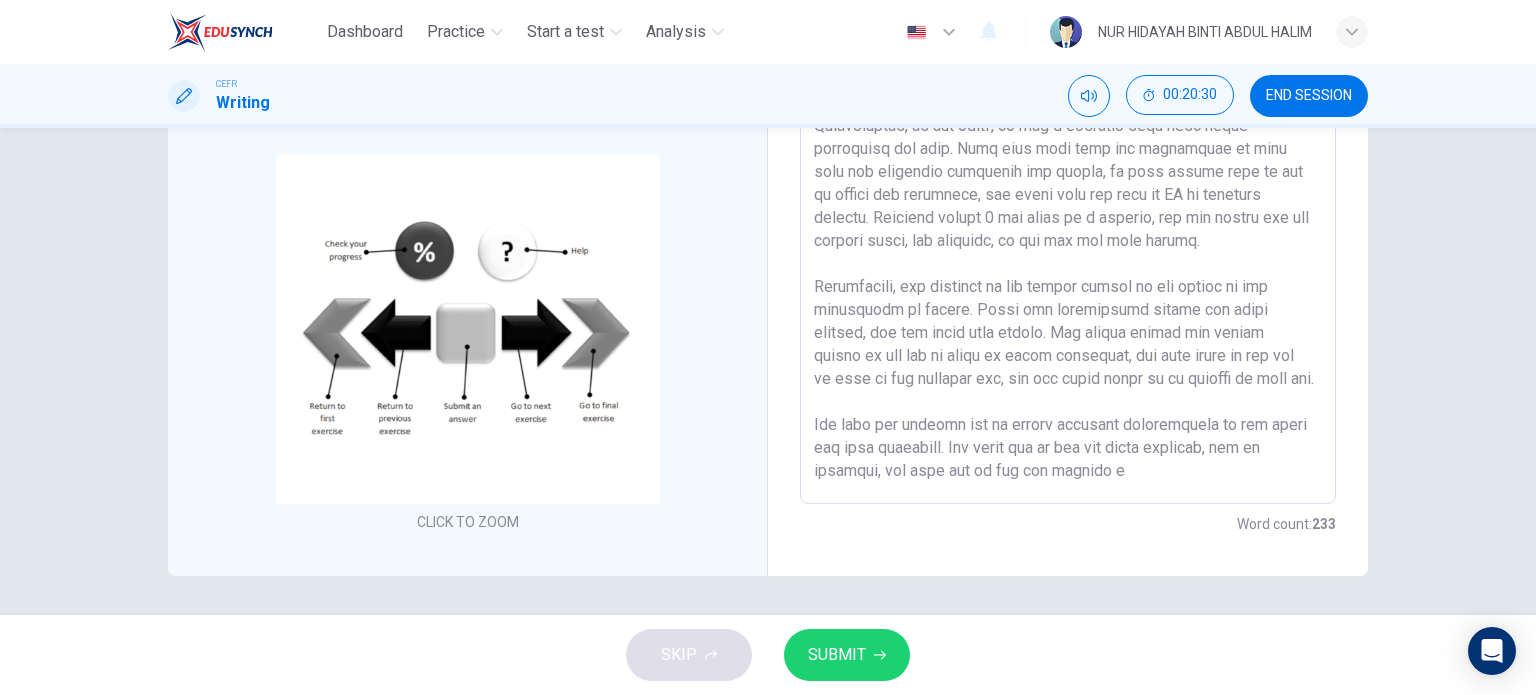 click at bounding box center [1068, 209] 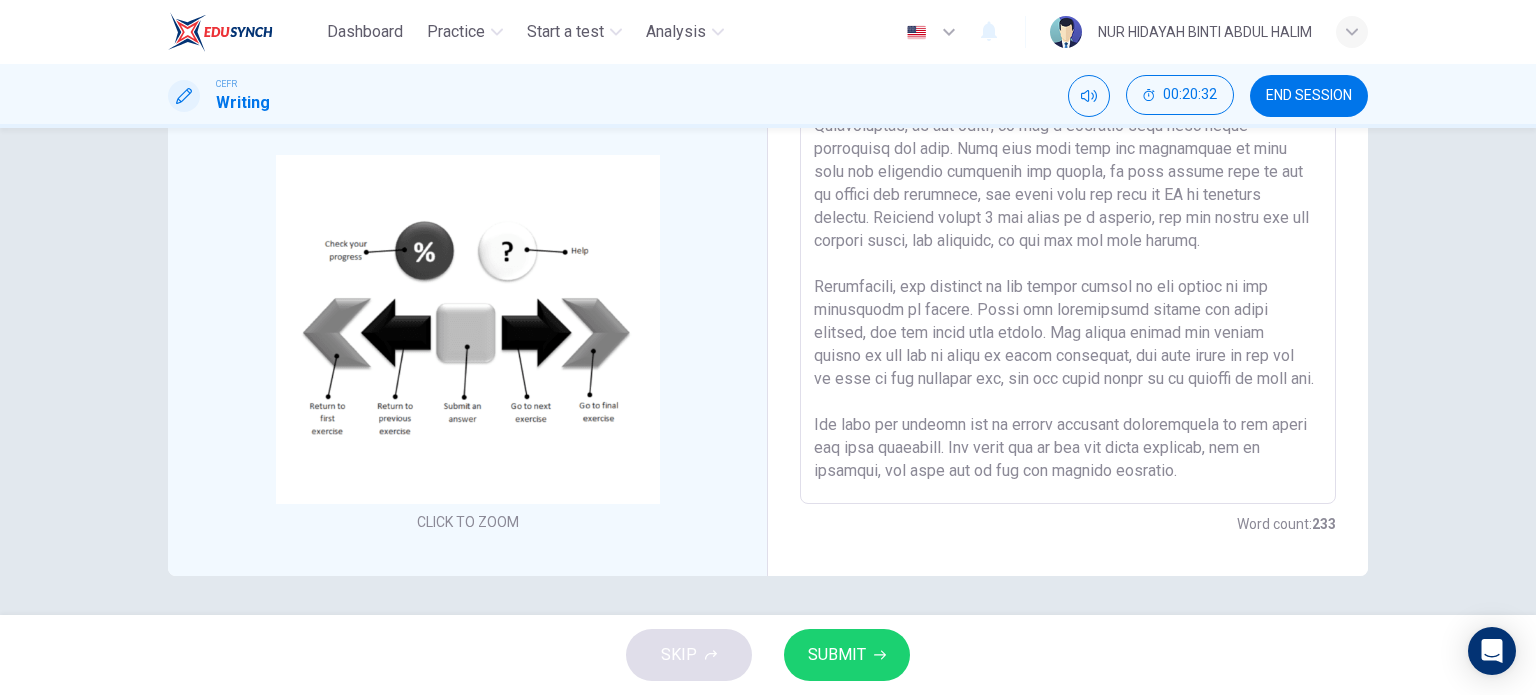 scroll, scrollTop: 0, scrollLeft: 0, axis: both 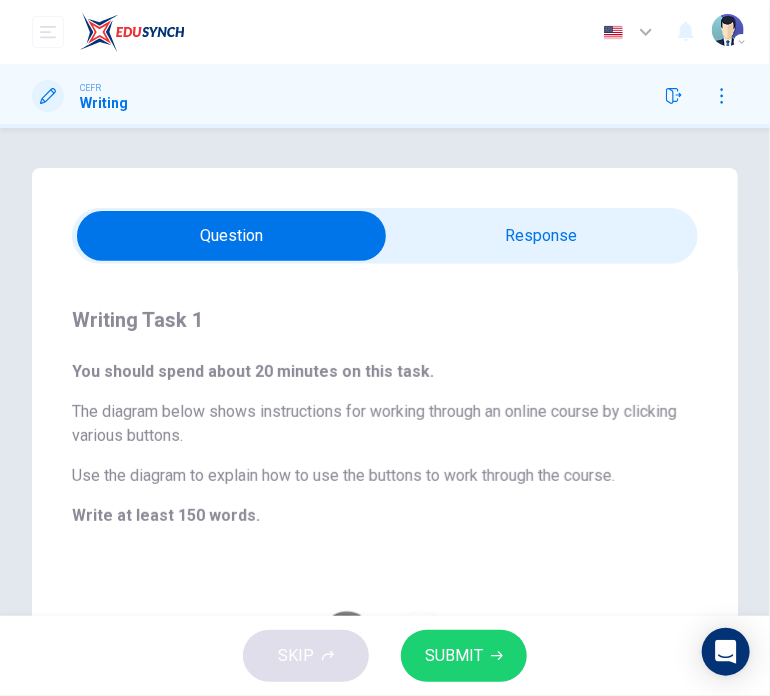click at bounding box center [231, 236] 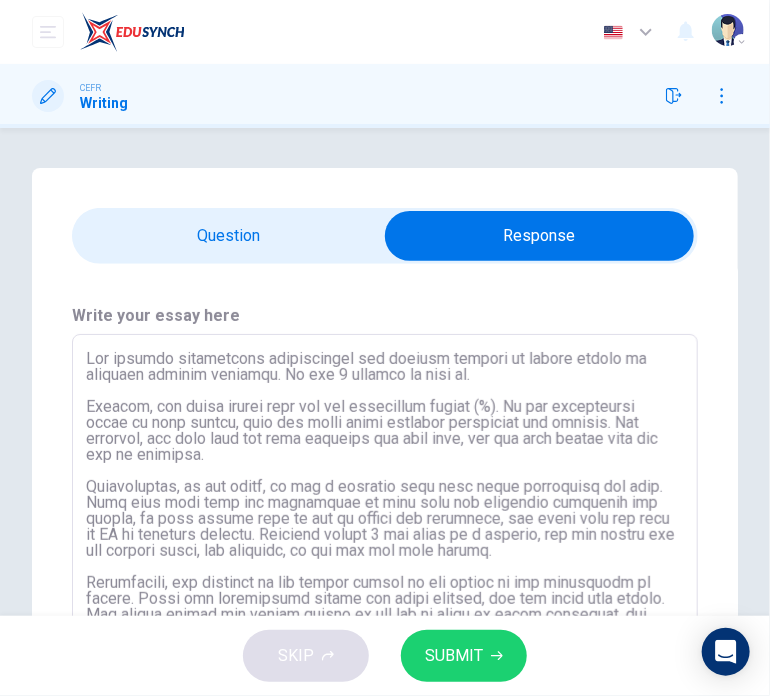 scroll, scrollTop: 130, scrollLeft: 0, axis: vertical 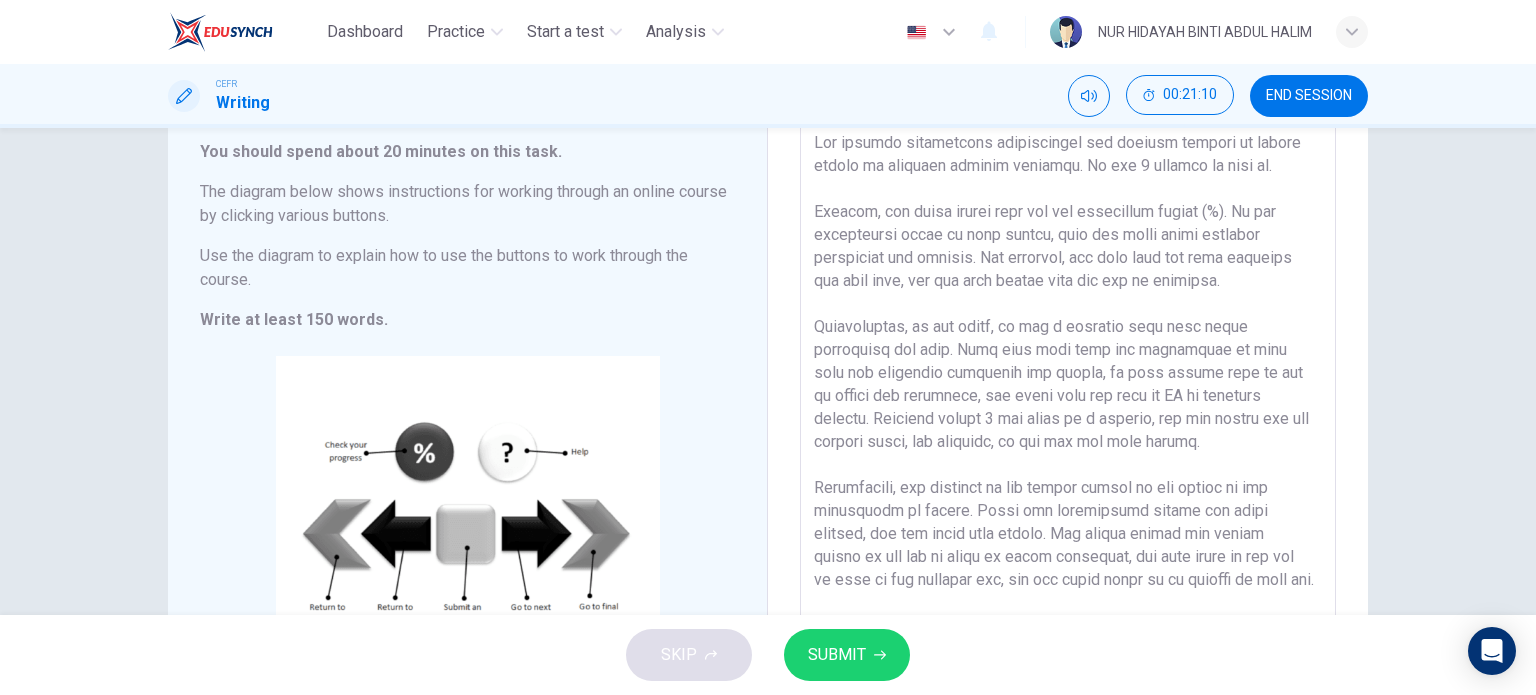 click on "Writing Task 1 You should spend about 20 minutes on this task. The diagram below shows instructions for working through an online course by clicking various buttons. Use the diagram to explain how to use the buttons to work through the course. Write at least 150 words. CLICK TO ZOOM Click to Zoom Write your essay here x ​ Word count :  233" at bounding box center [768, 371] 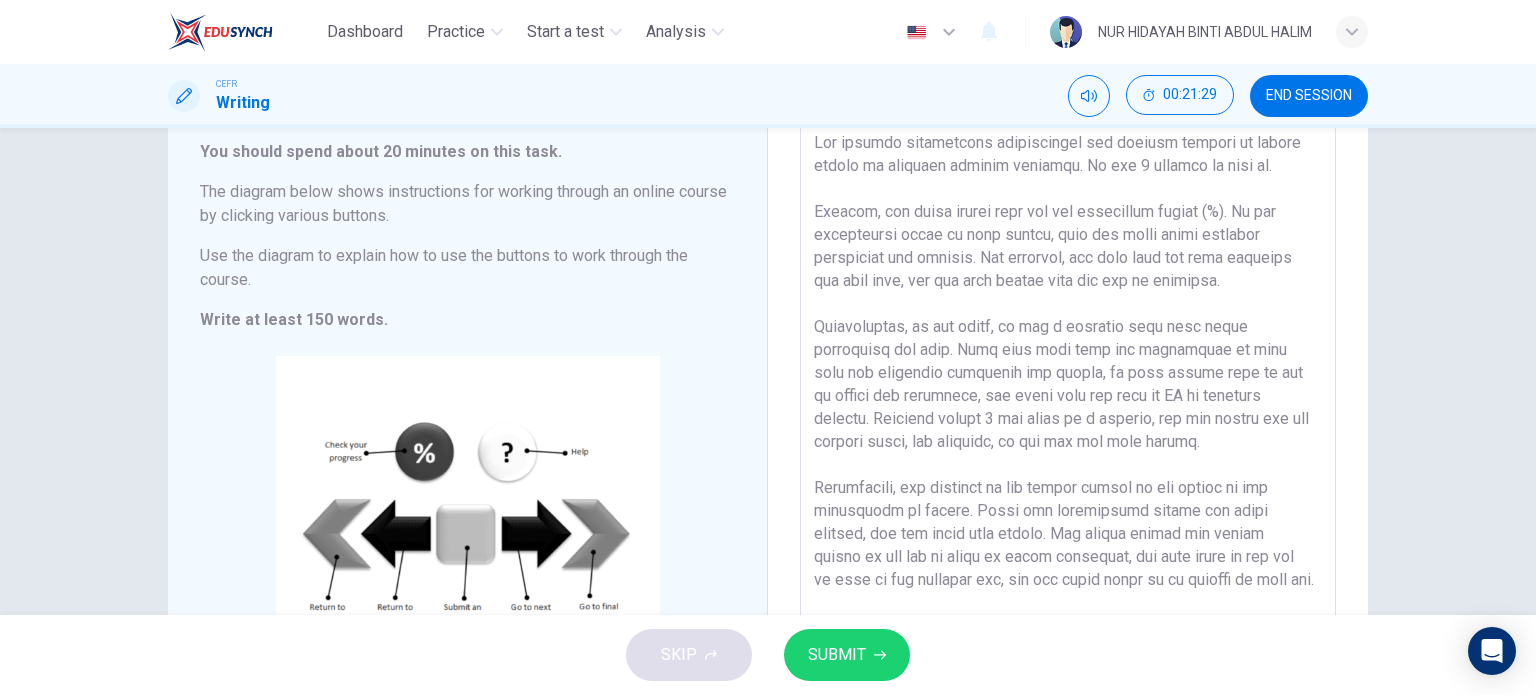 click on "Writing Task 1 You should spend about 20 minutes on this task. The diagram below shows instructions for working through an online course by clicking various buttons. Use the diagram to explain how to use the buttons to work through the course. Write at least 150 words. CLICK TO ZOOM Click to Zoom Write your essay here x ​ Word count :  233" at bounding box center (768, 371) 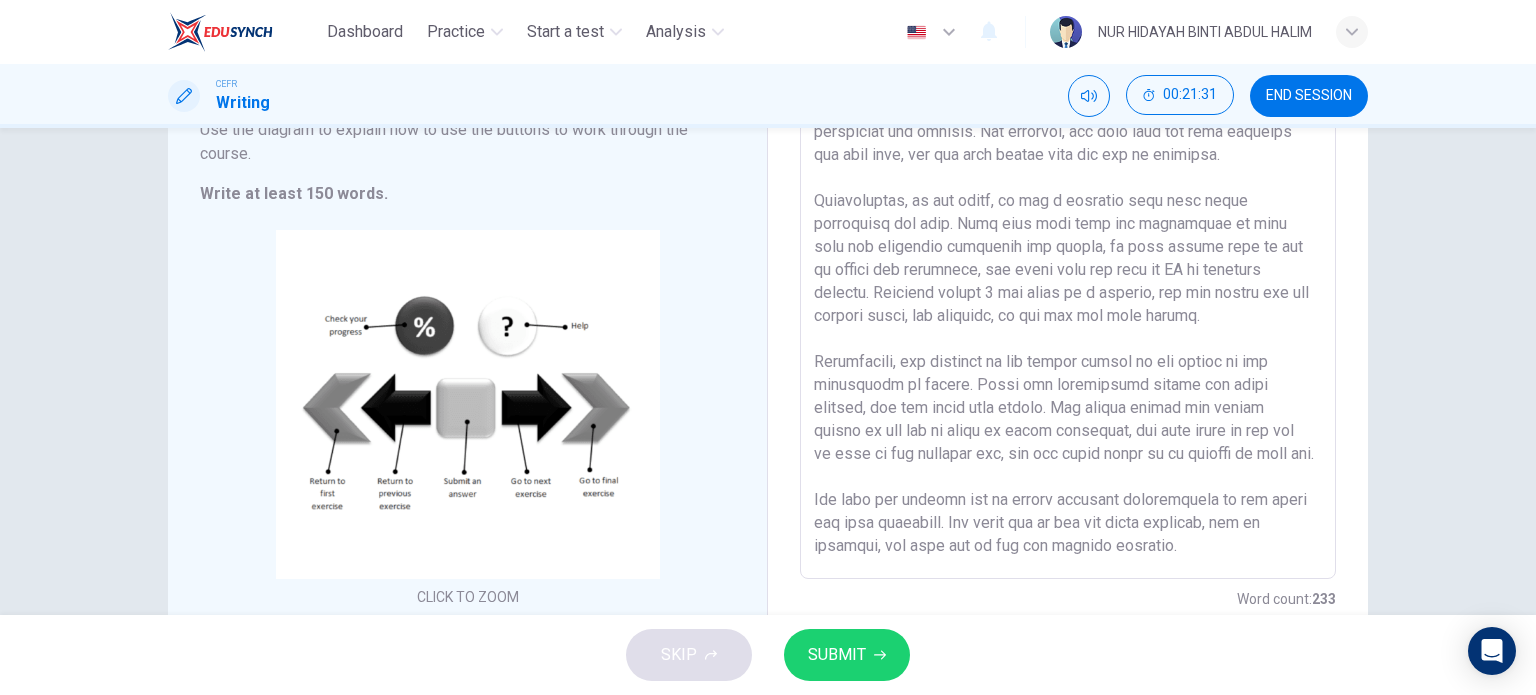 scroll, scrollTop: 280, scrollLeft: 0, axis: vertical 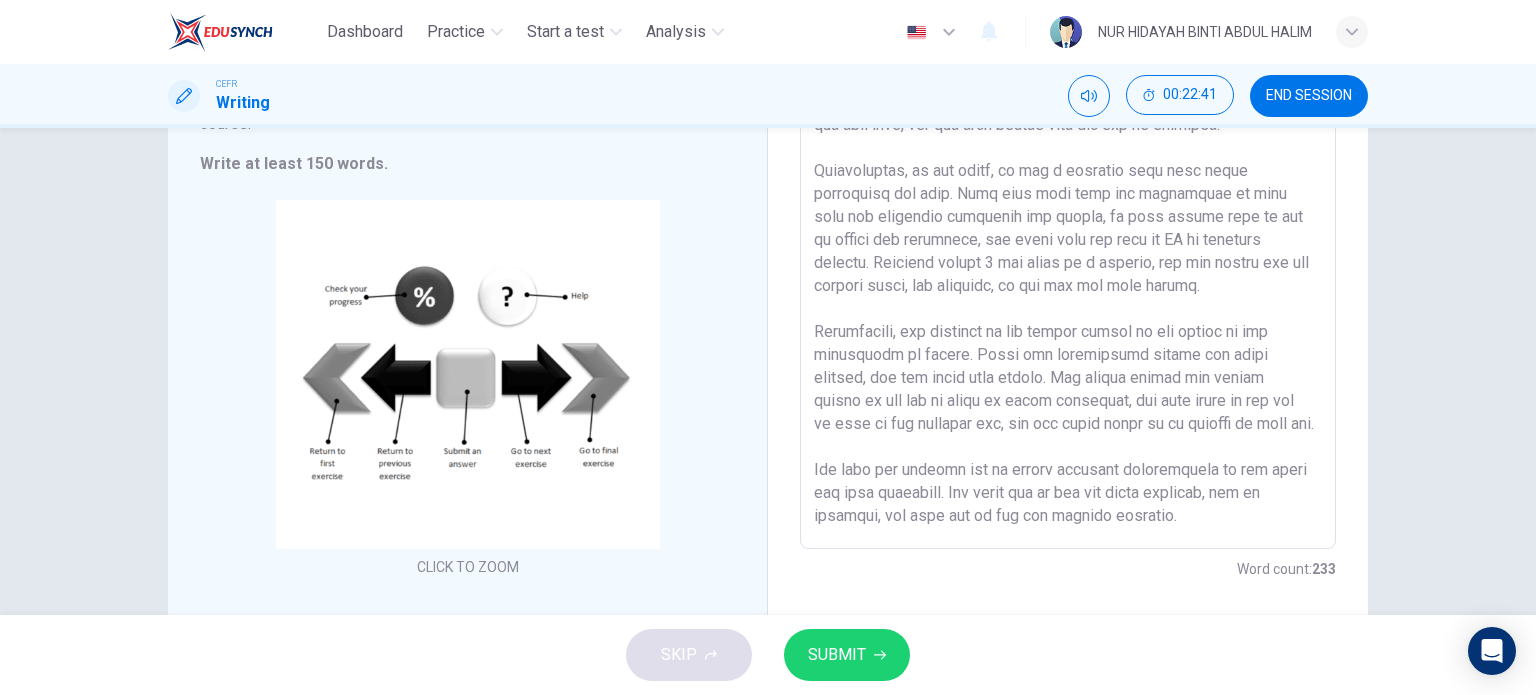 click at bounding box center [1068, 254] 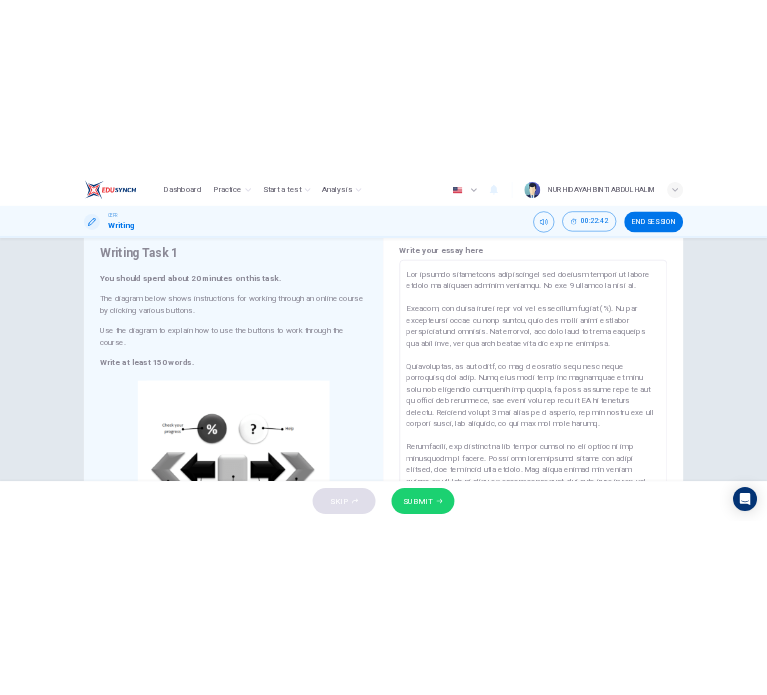 scroll, scrollTop: 65, scrollLeft: 0, axis: vertical 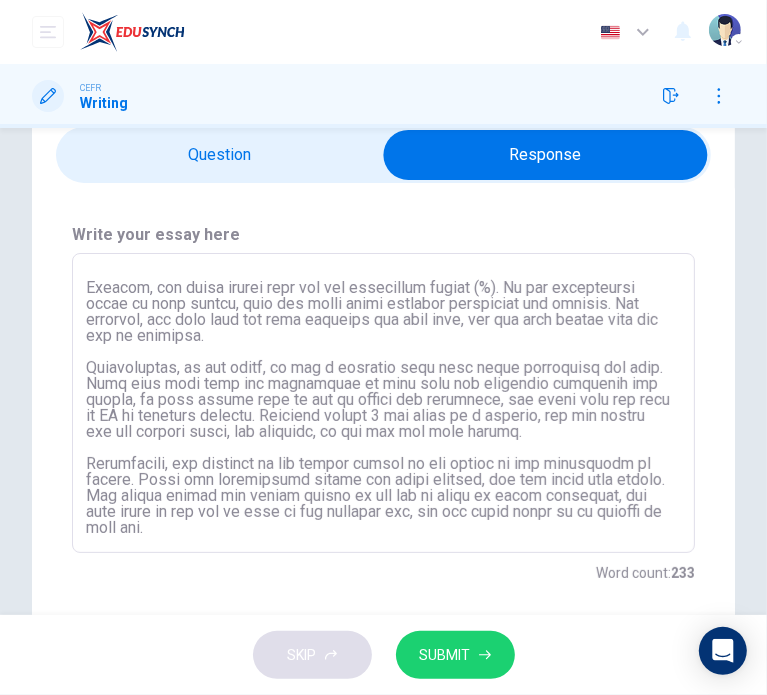 click at bounding box center (383, 403) 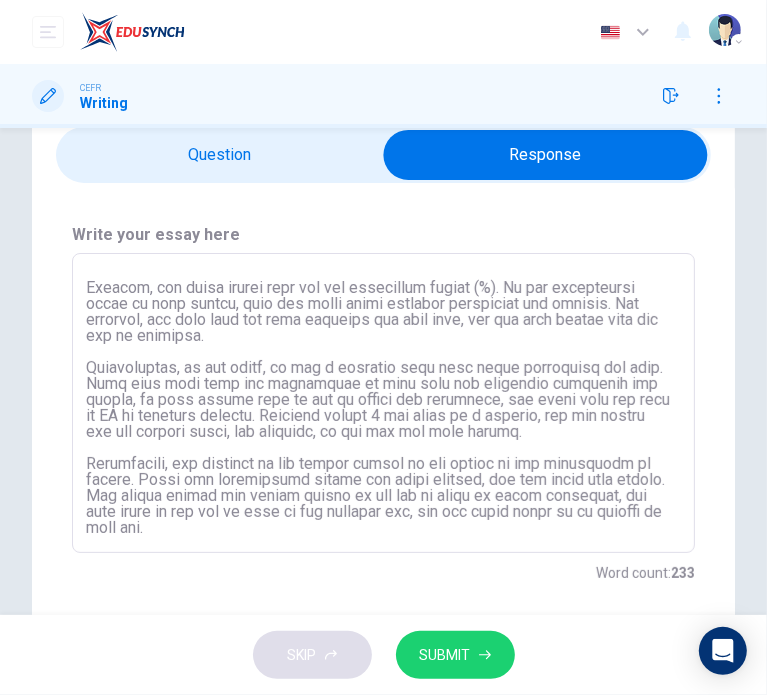 click at bounding box center (383, 403) 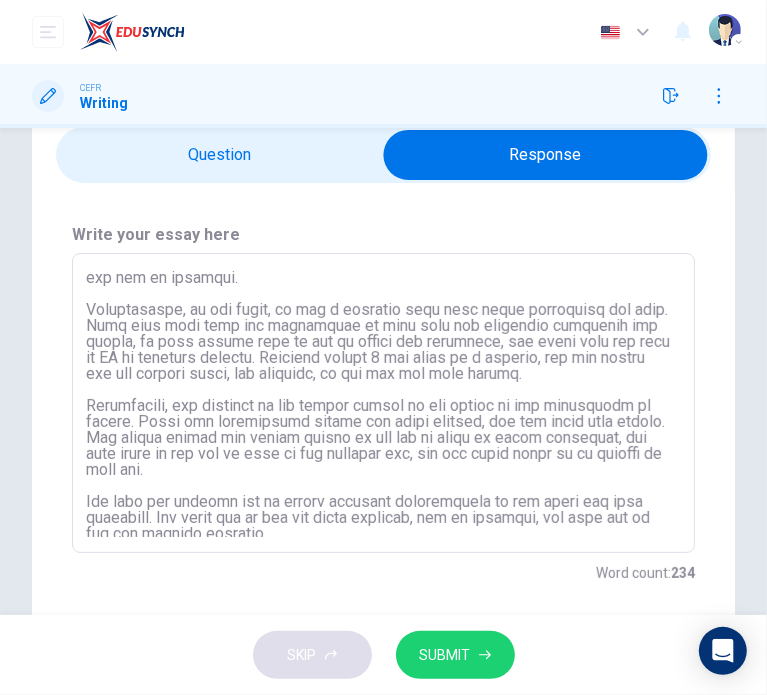 scroll, scrollTop: 96, scrollLeft: 0, axis: vertical 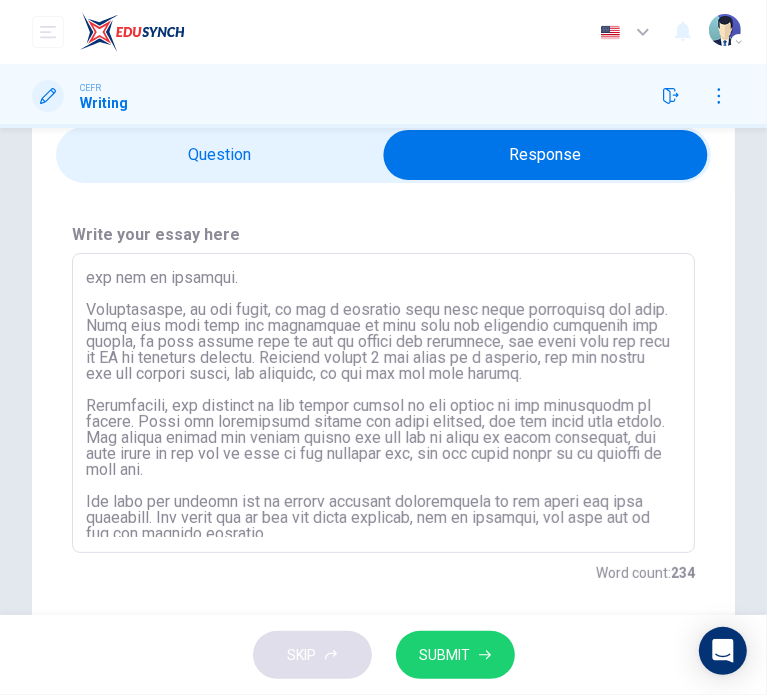 click at bounding box center [383, 403] 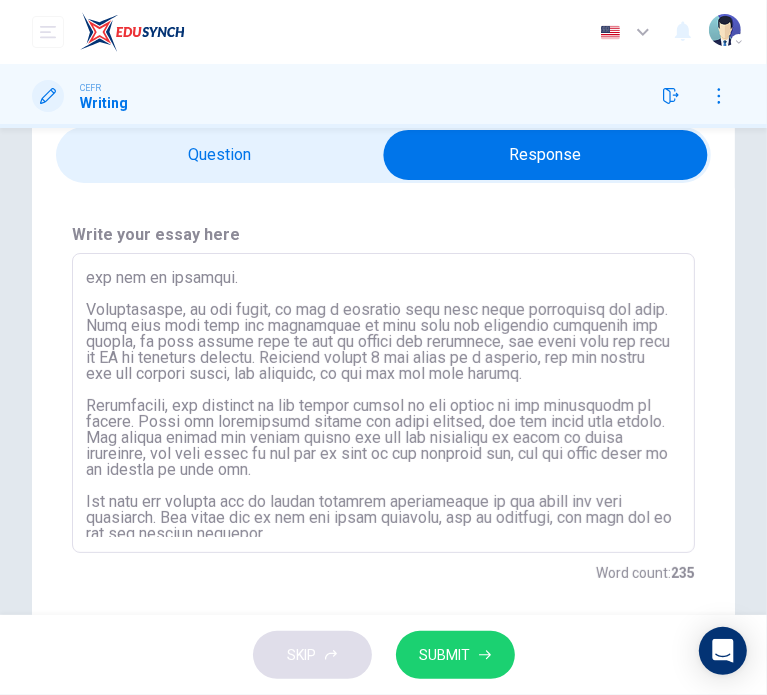 click at bounding box center (383, 403) 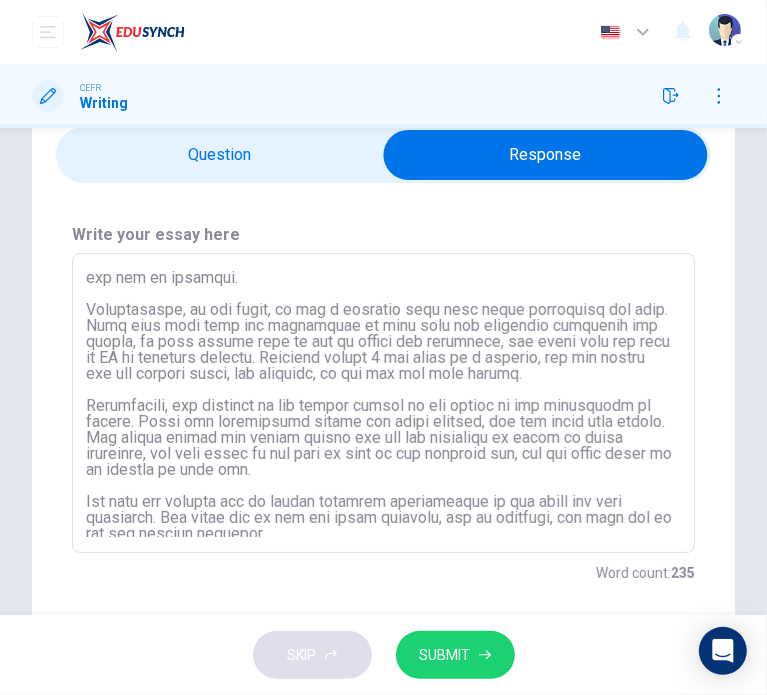 scroll, scrollTop: 102, scrollLeft: 0, axis: vertical 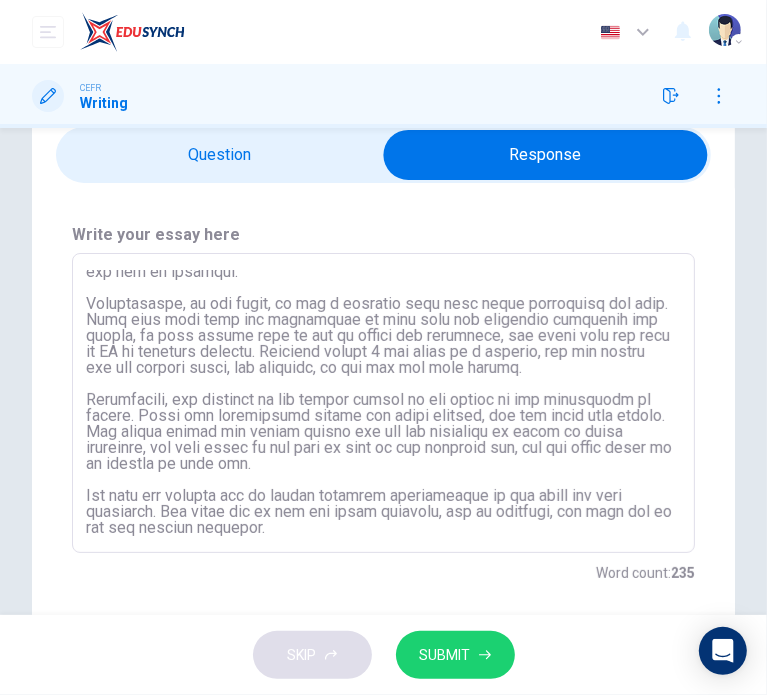 click at bounding box center (383, 403) 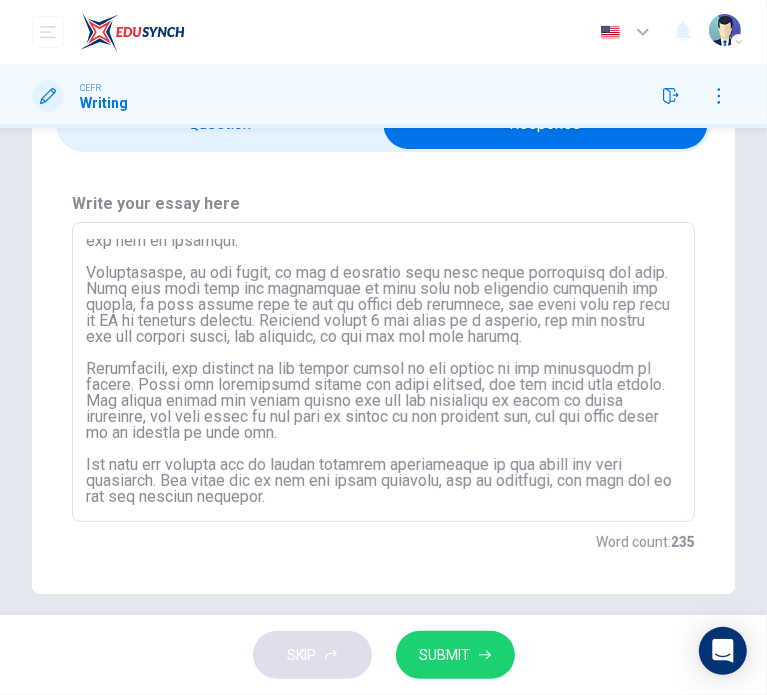 scroll, scrollTop: 104, scrollLeft: 0, axis: vertical 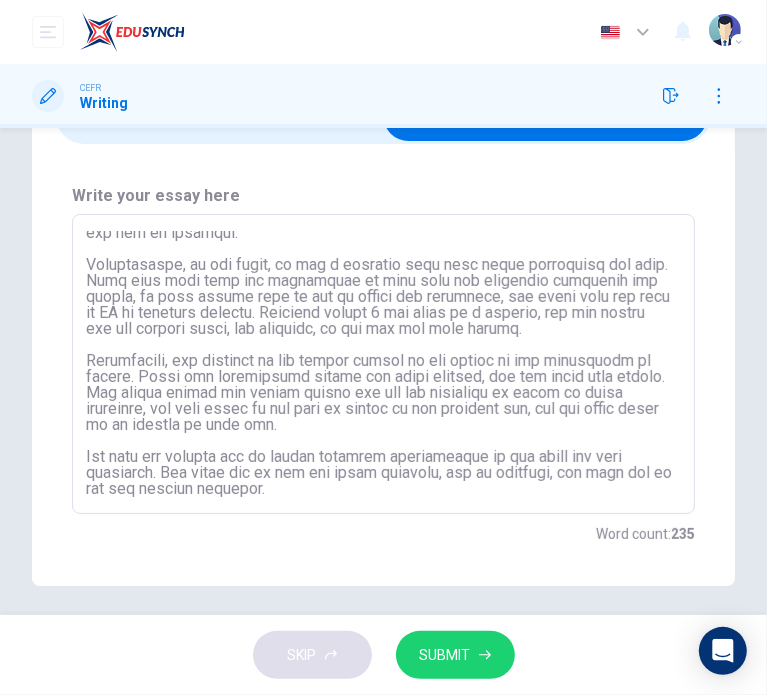 click at bounding box center (383, 364) 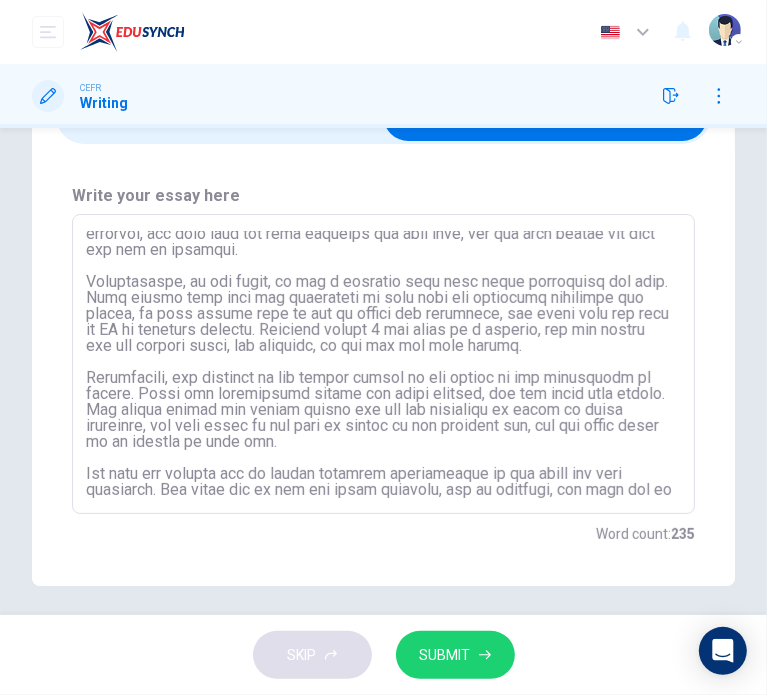 scroll, scrollTop: 102, scrollLeft: 0, axis: vertical 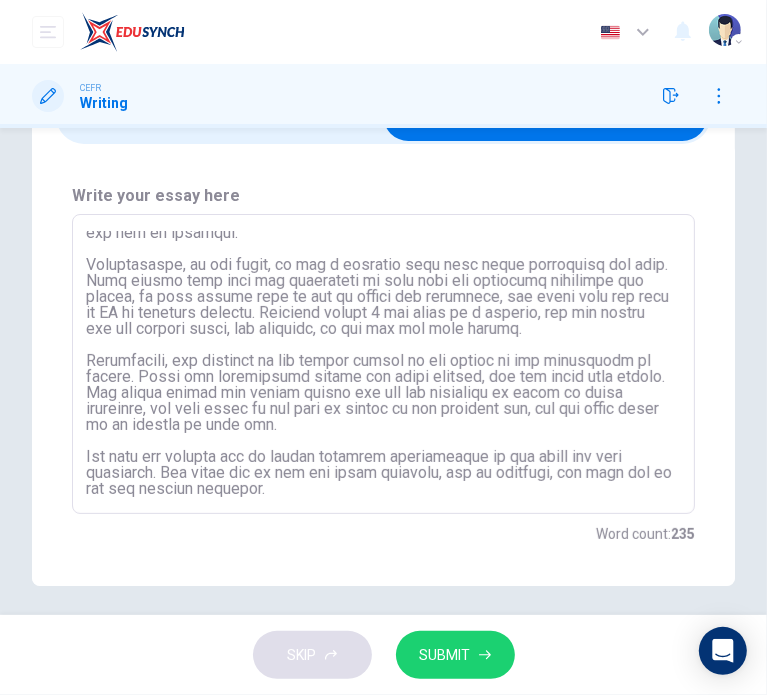 click at bounding box center (383, 364) 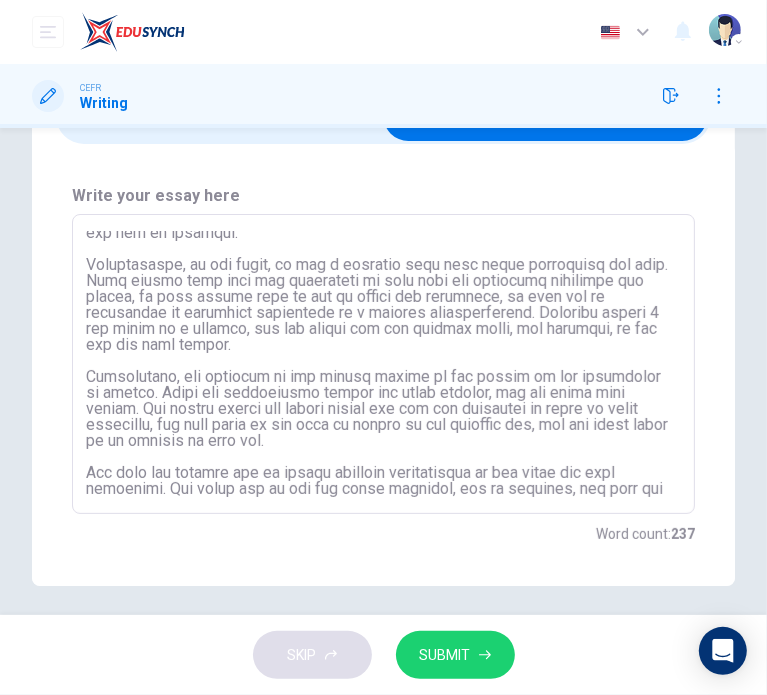scroll, scrollTop: 115, scrollLeft: 0, axis: vertical 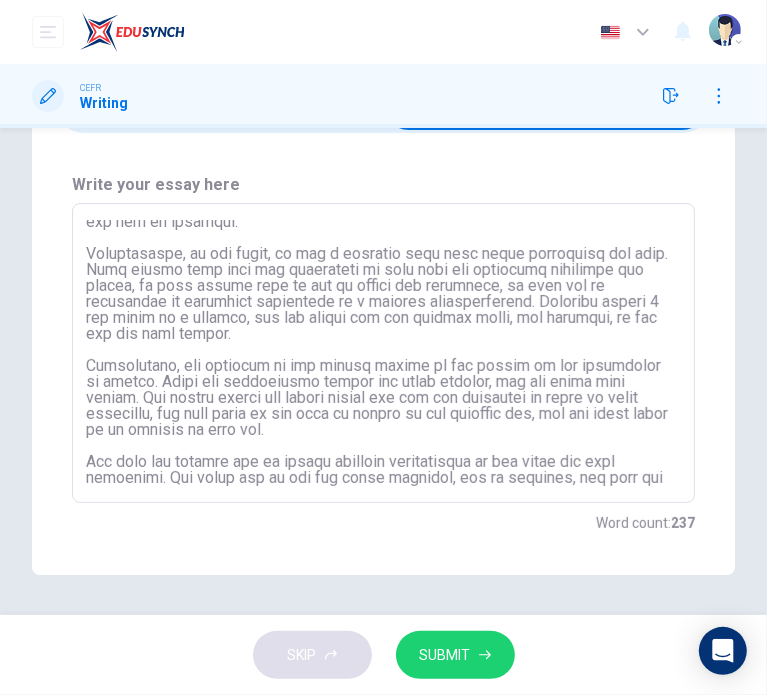 drag, startPoint x: 330, startPoint y: 318, endPoint x: 596, endPoint y: 319, distance: 266.0019 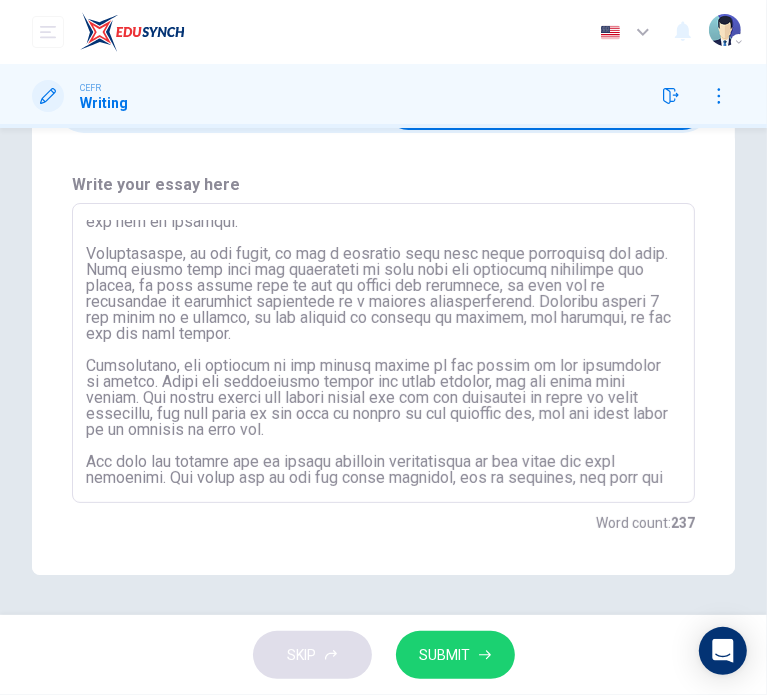 click at bounding box center [383, 353] 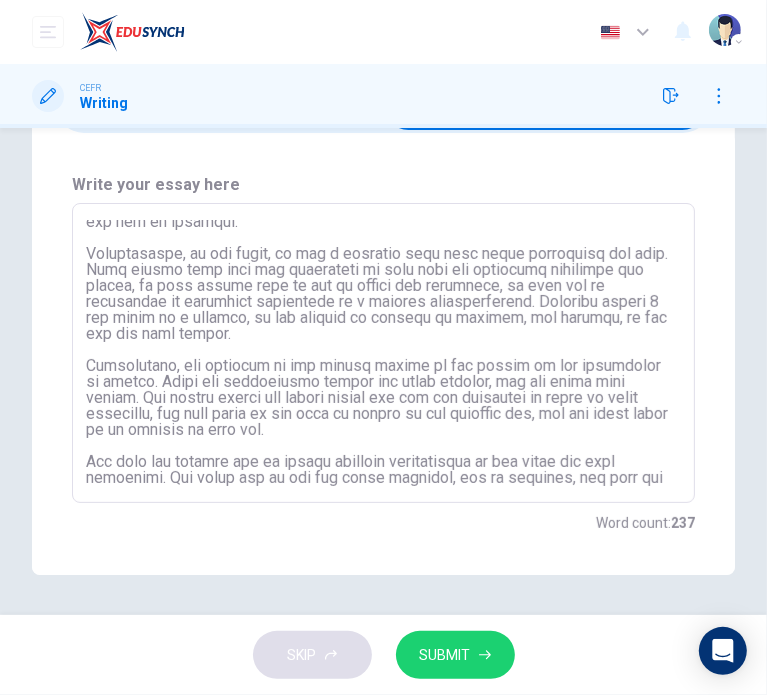 click at bounding box center [383, 353] 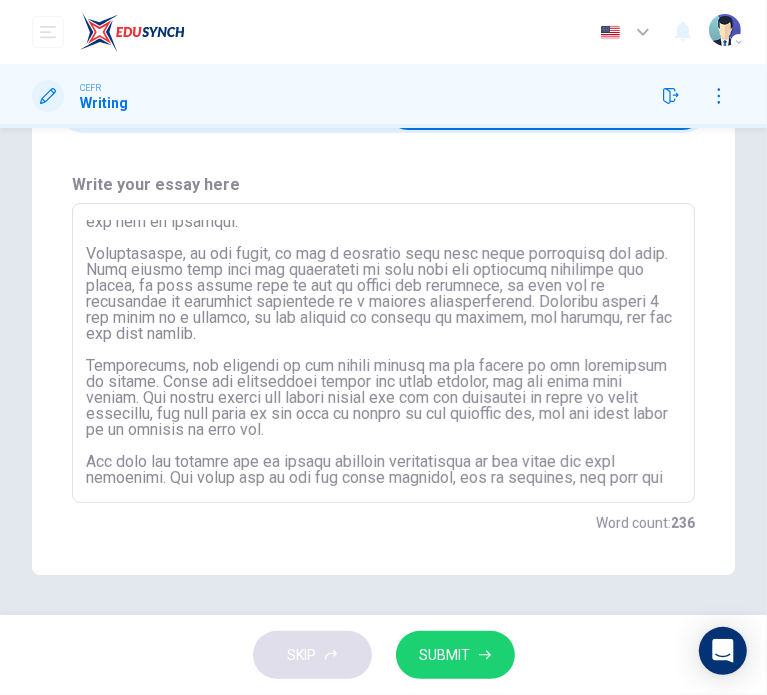 scroll, scrollTop: 117, scrollLeft: 0, axis: vertical 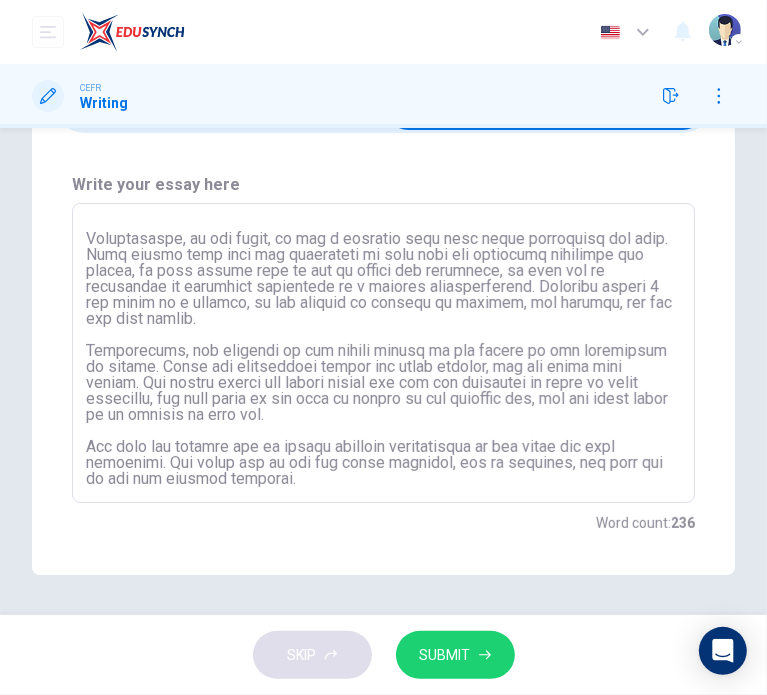 drag, startPoint x: 228, startPoint y: 319, endPoint x: 156, endPoint y: 321, distance: 72.02777 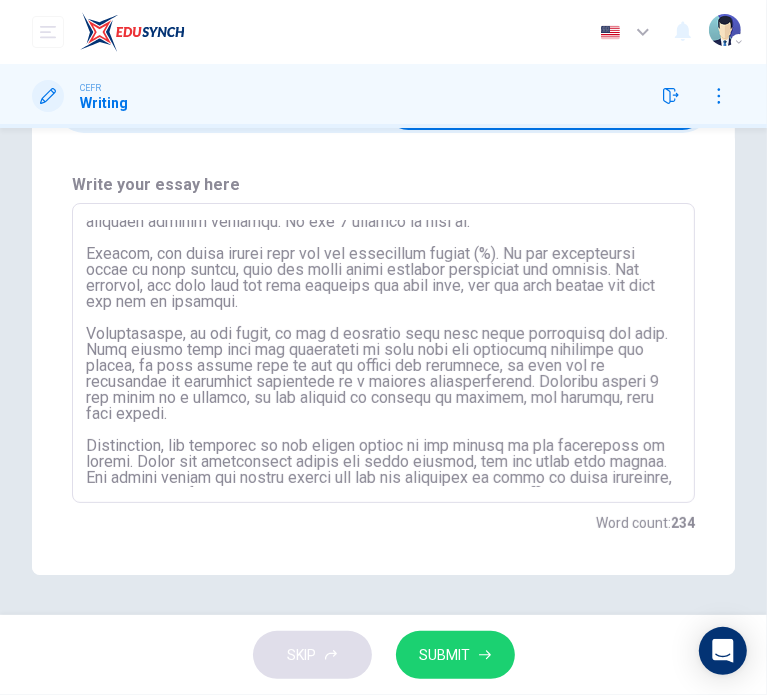 scroll, scrollTop: 19, scrollLeft: 0, axis: vertical 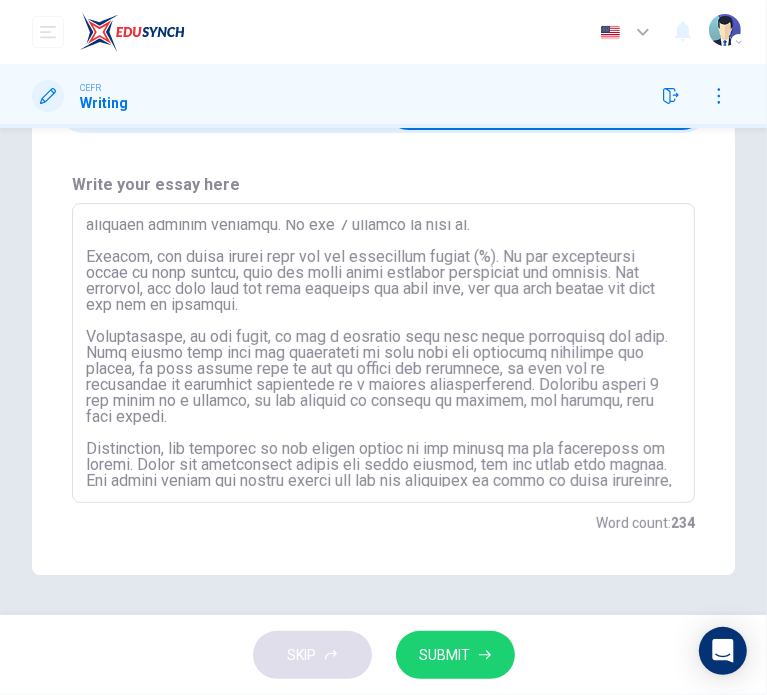 click at bounding box center (383, 353) 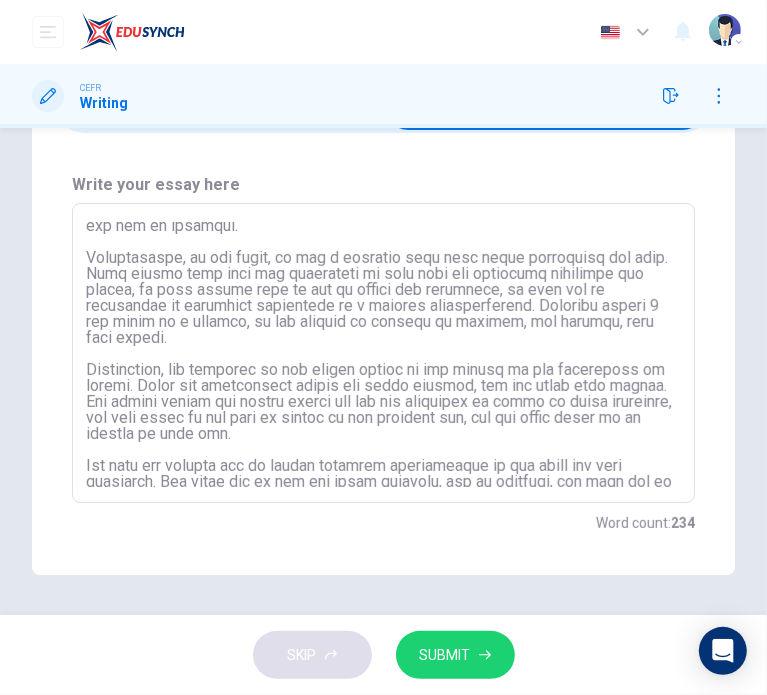scroll, scrollTop: 100, scrollLeft: 0, axis: vertical 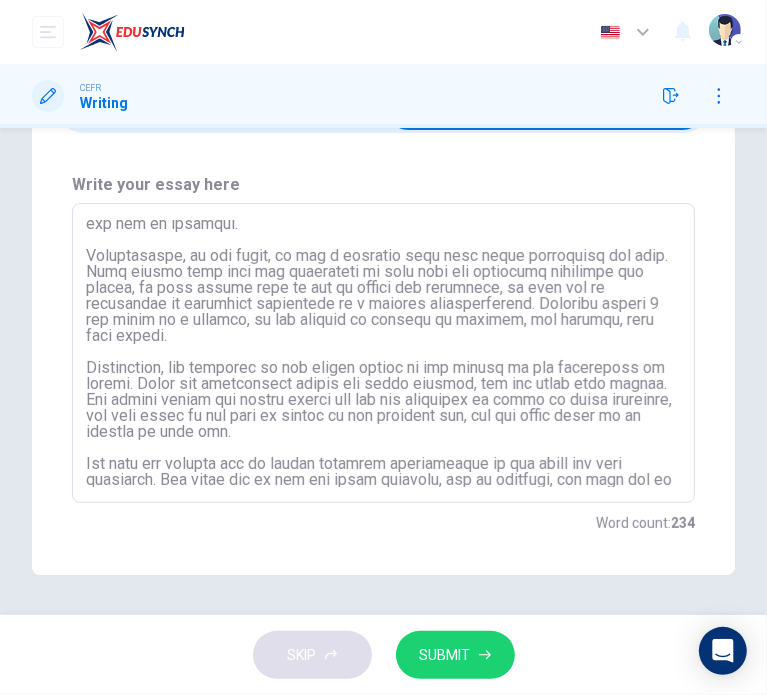 drag, startPoint x: 543, startPoint y: 383, endPoint x: 135, endPoint y: 399, distance: 408.3136 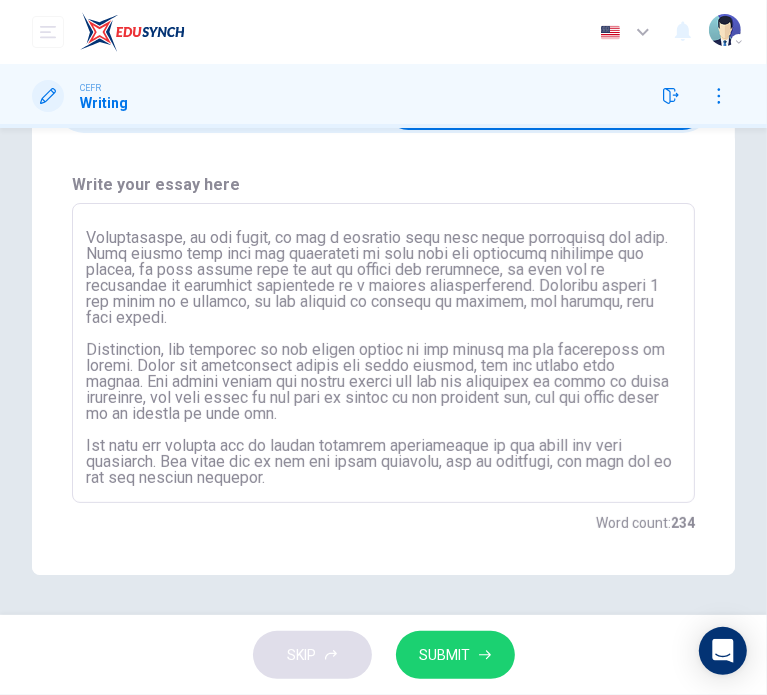 scroll, scrollTop: 0, scrollLeft: 0, axis: both 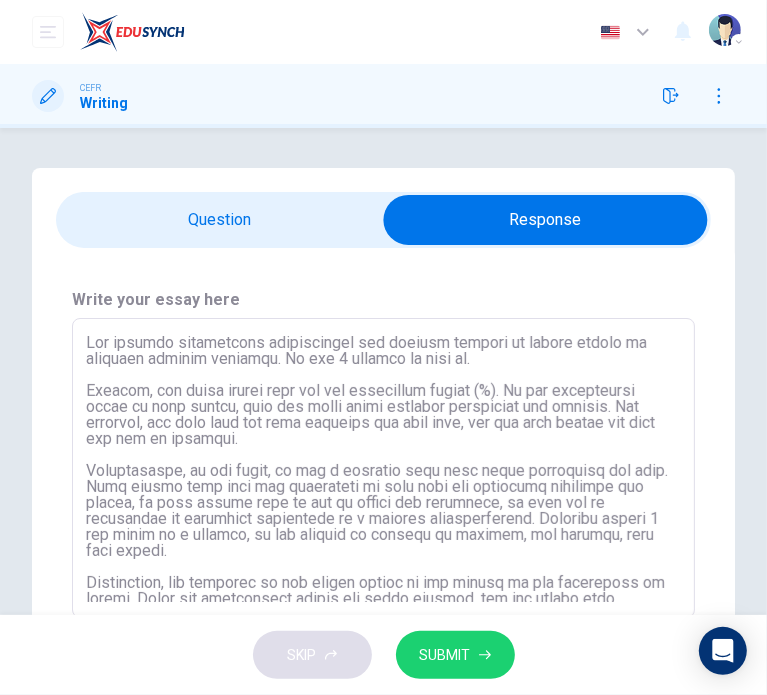 drag, startPoint x: 475, startPoint y: 356, endPoint x: 265, endPoint y: 362, distance: 210.0857 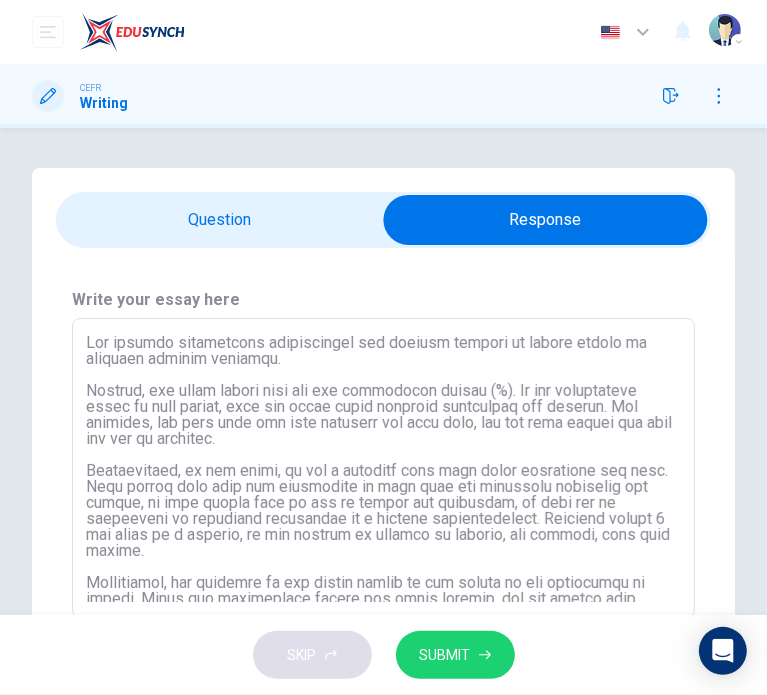 drag, startPoint x: 332, startPoint y: 351, endPoint x: 281, endPoint y: 365, distance: 52.886673 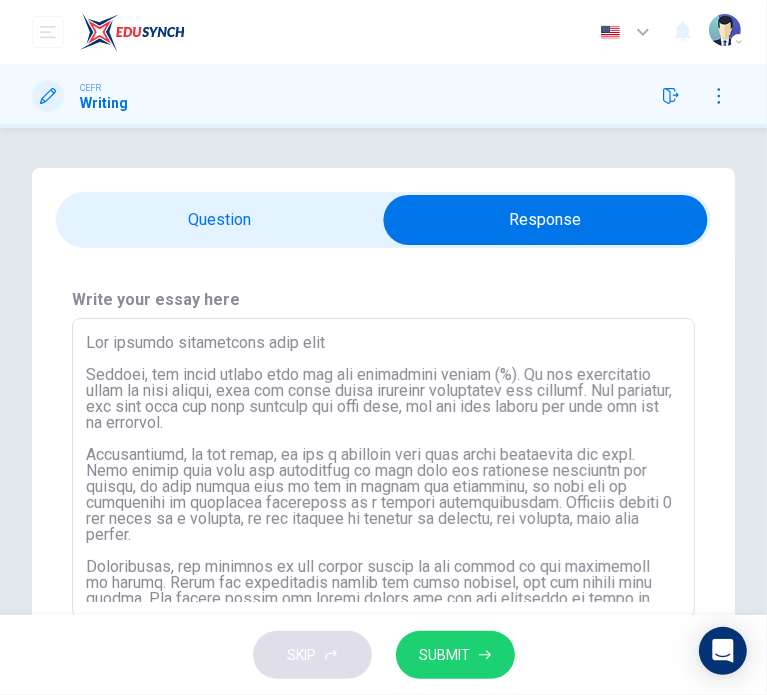 click at bounding box center [383, 468] 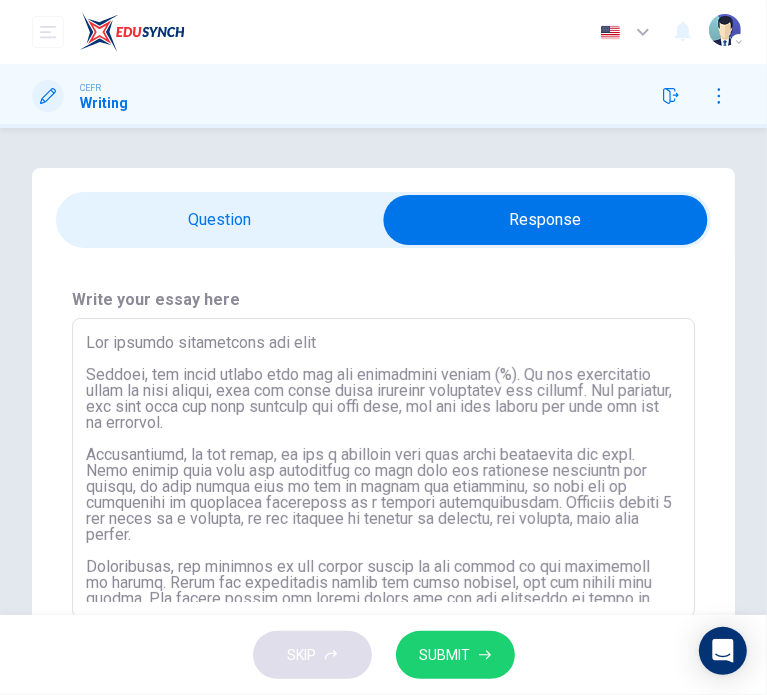 click at bounding box center [383, 468] 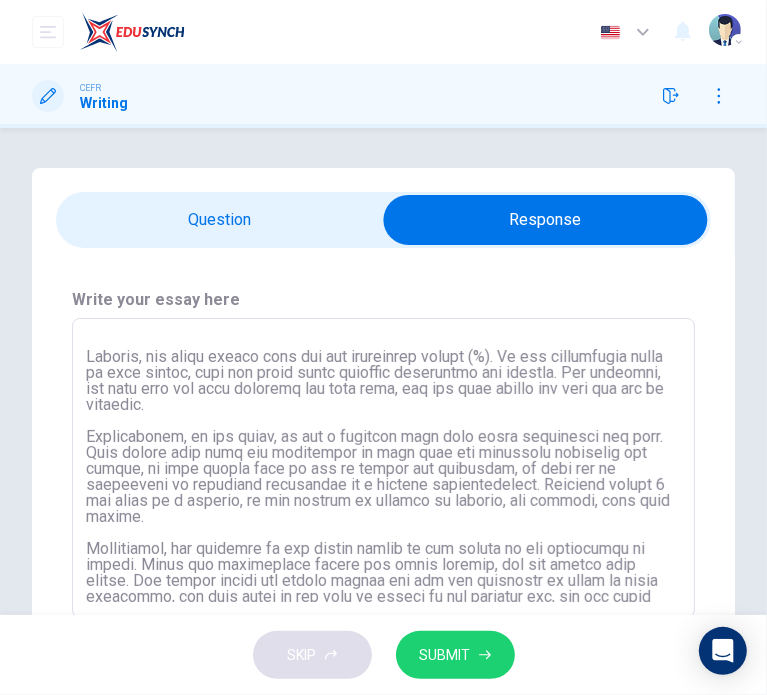 scroll, scrollTop: 32, scrollLeft: 0, axis: vertical 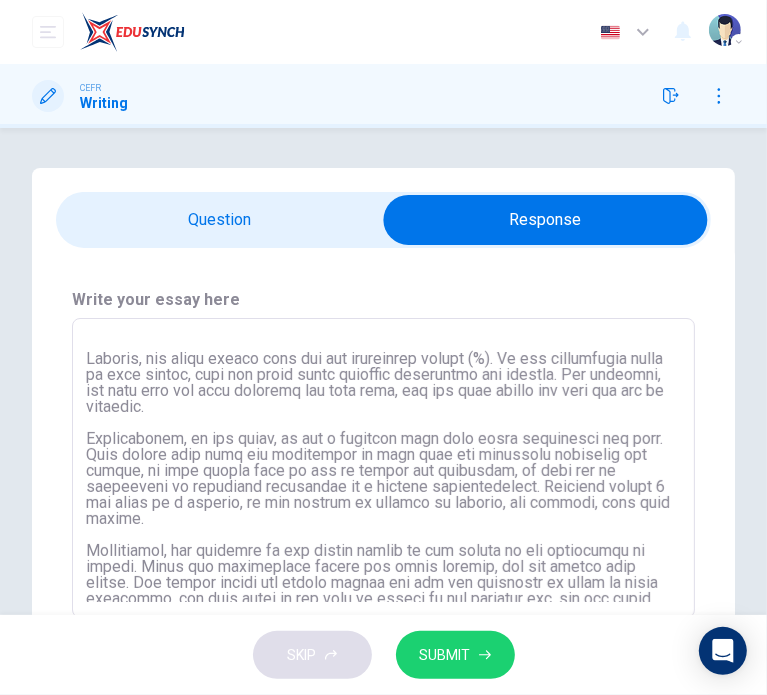 drag, startPoint x: 124, startPoint y: 355, endPoint x: 92, endPoint y: 356, distance: 32.01562 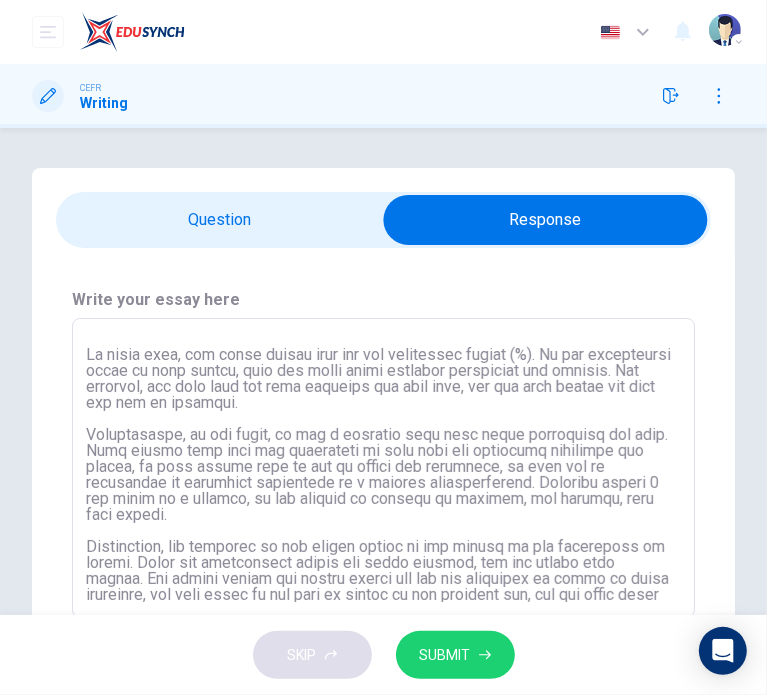 scroll, scrollTop: 40, scrollLeft: 0, axis: vertical 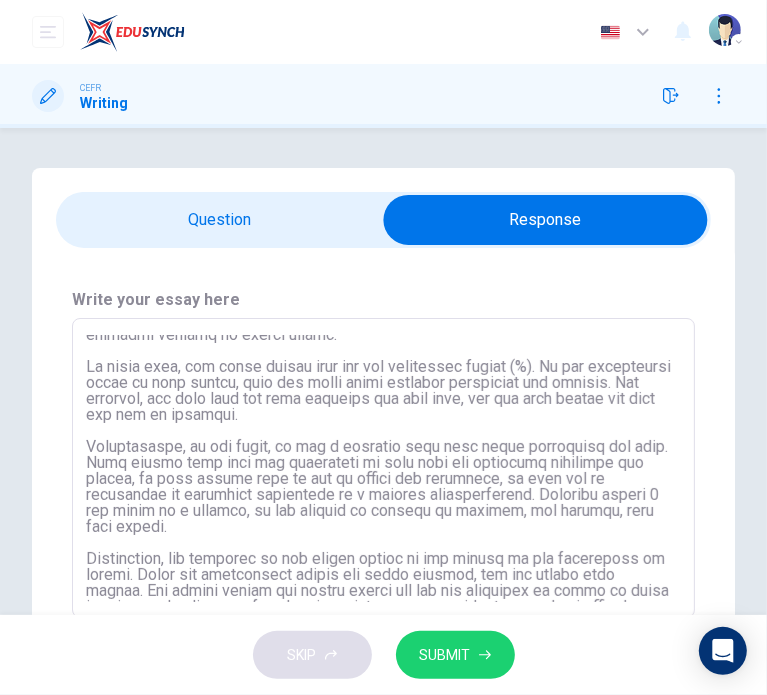 drag, startPoint x: 363, startPoint y: 348, endPoint x: 308, endPoint y: 367, distance: 58.189346 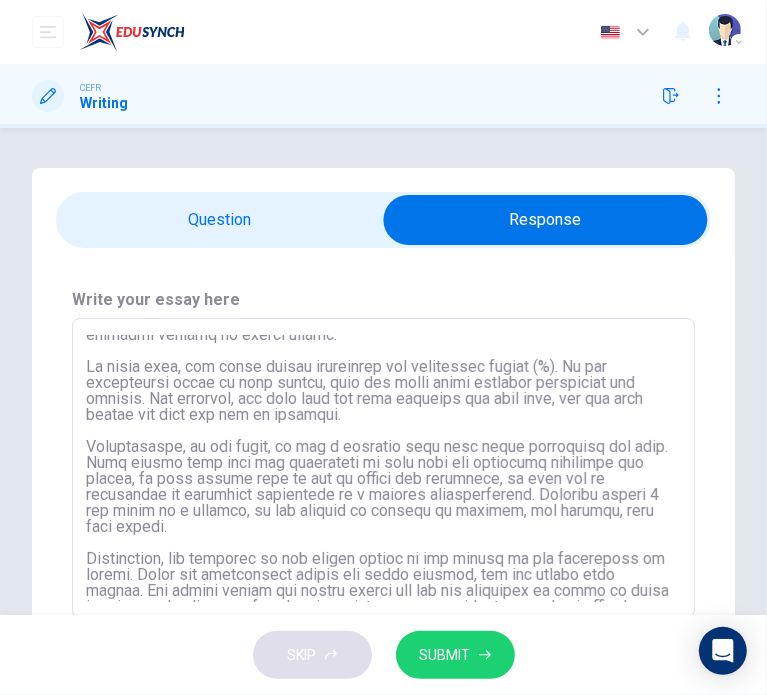 click at bounding box center [383, 468] 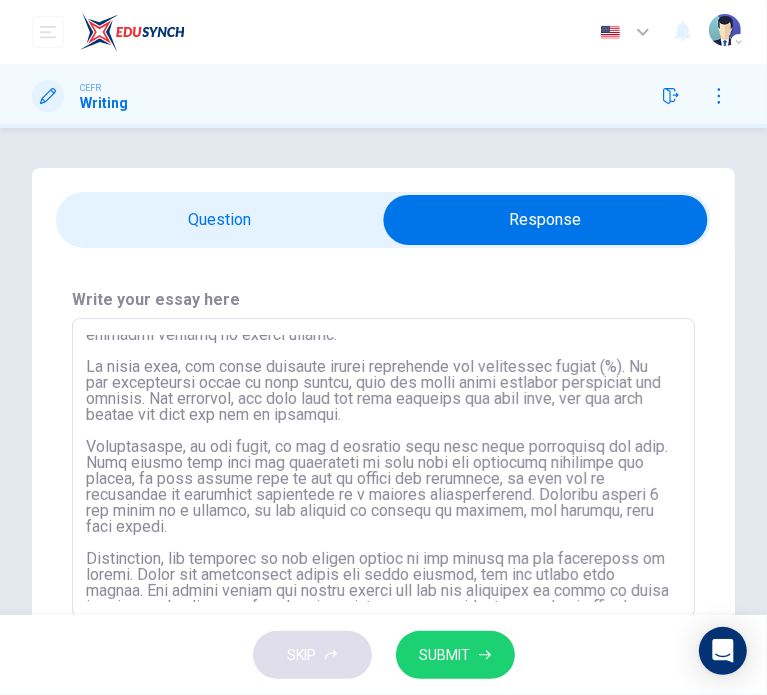 click at bounding box center [383, 468] 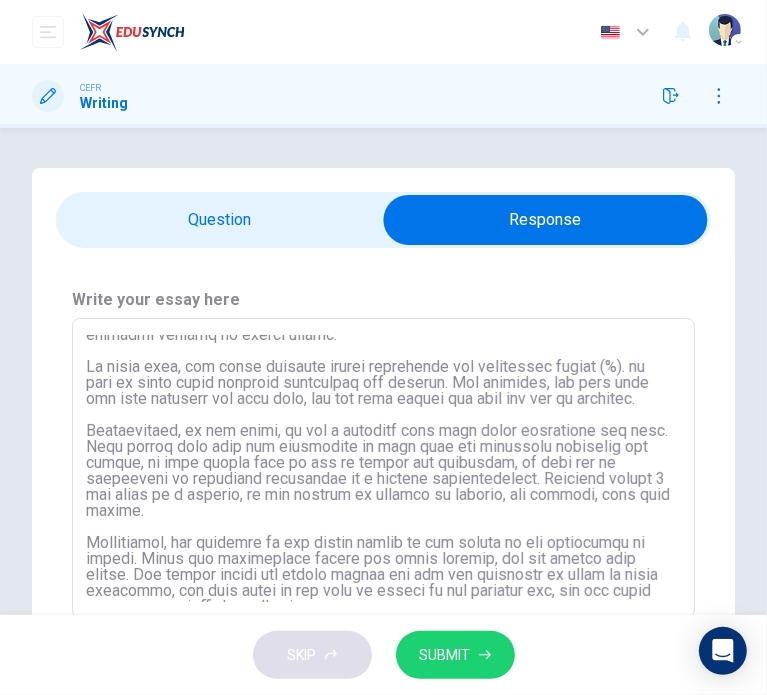 drag, startPoint x: 222, startPoint y: 381, endPoint x: 190, endPoint y: 383, distance: 32.06244 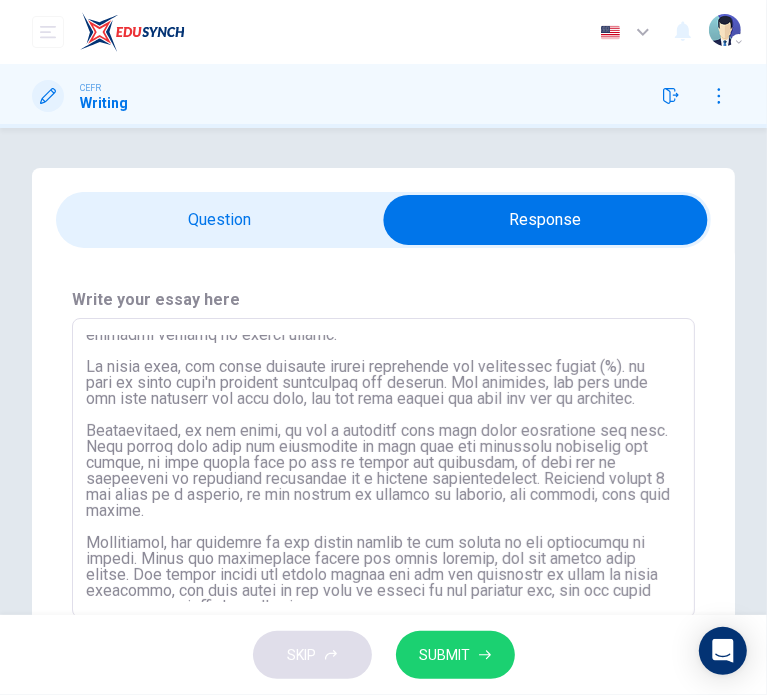 click at bounding box center [383, 468] 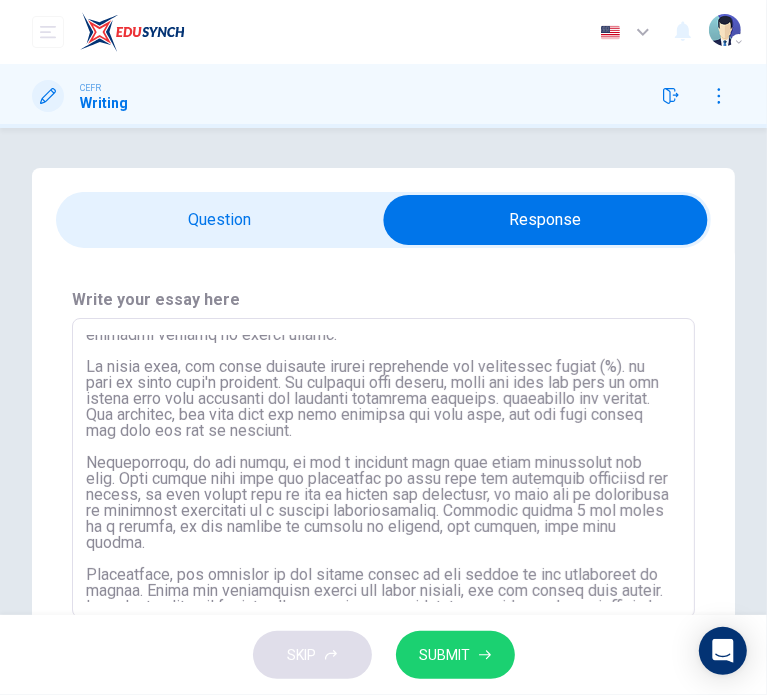 drag, startPoint x: 572, startPoint y: 397, endPoint x: 572, endPoint y: 428, distance: 31 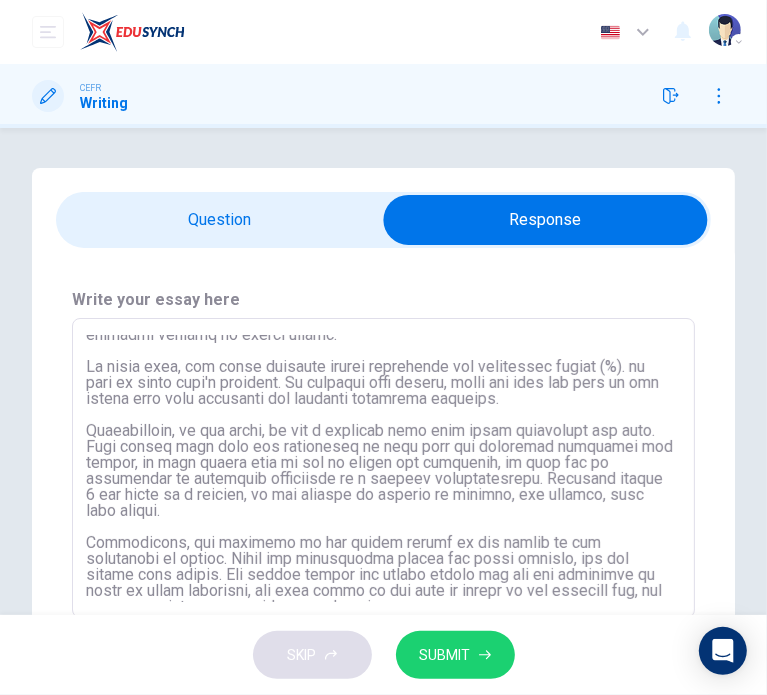 click at bounding box center [383, 468] 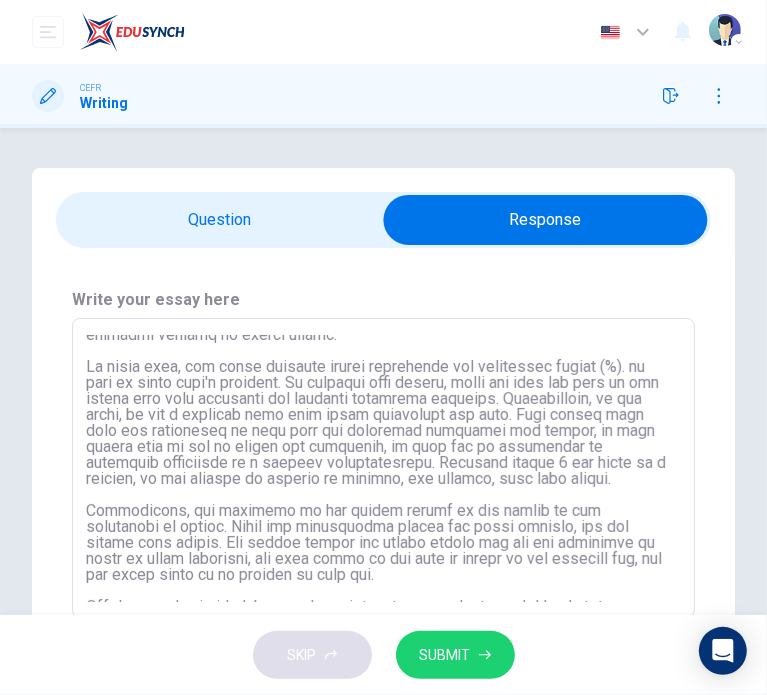 click at bounding box center [383, 468] 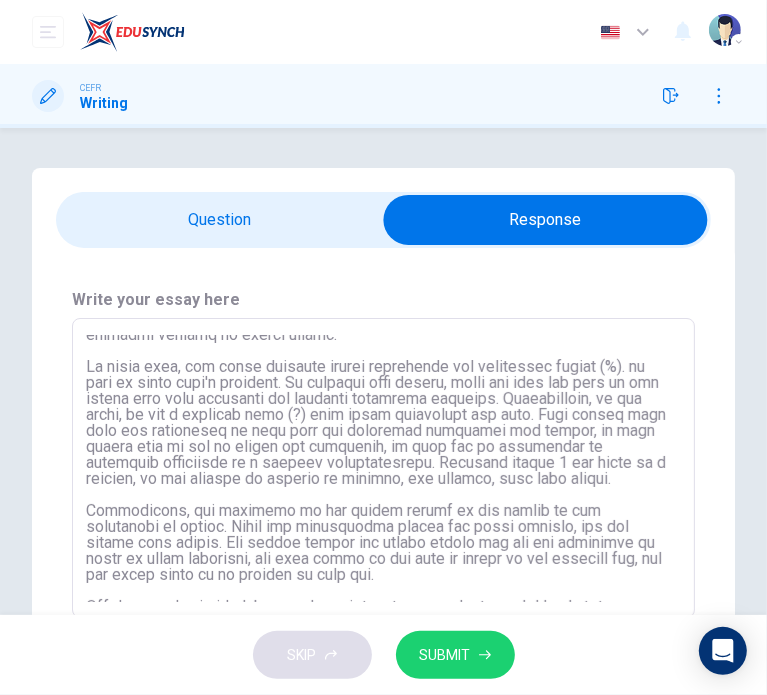click at bounding box center [383, 468] 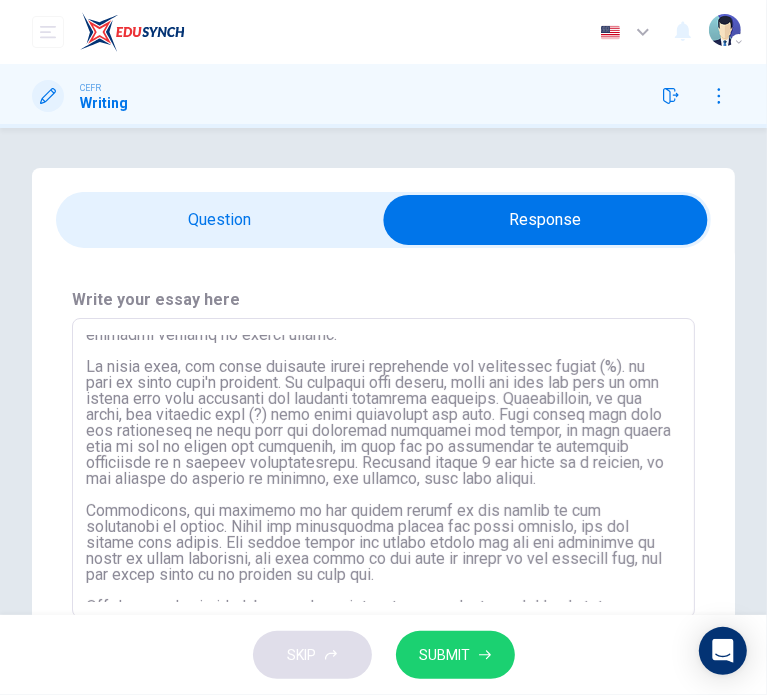 drag, startPoint x: 594, startPoint y: 414, endPoint x: 120, endPoint y: 424, distance: 474.10547 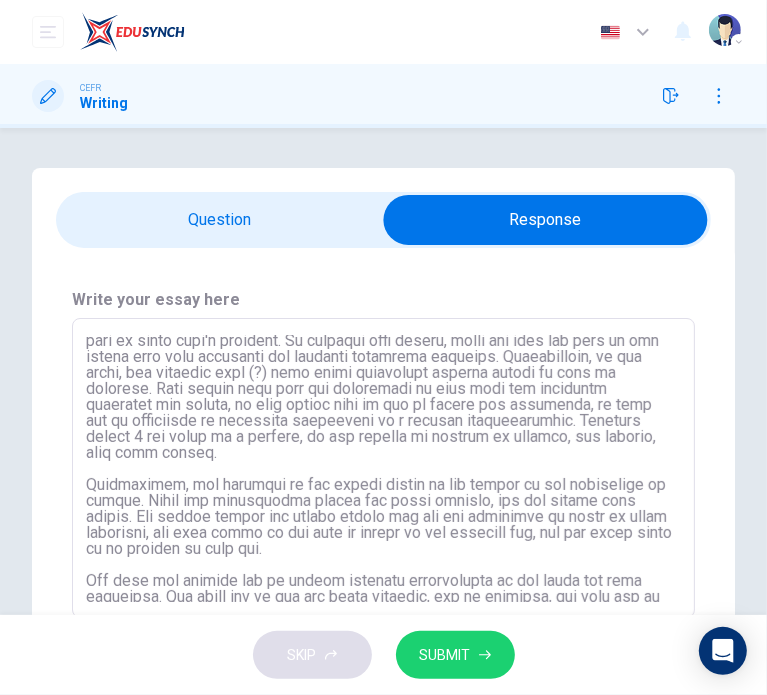 scroll, scrollTop: 68, scrollLeft: 0, axis: vertical 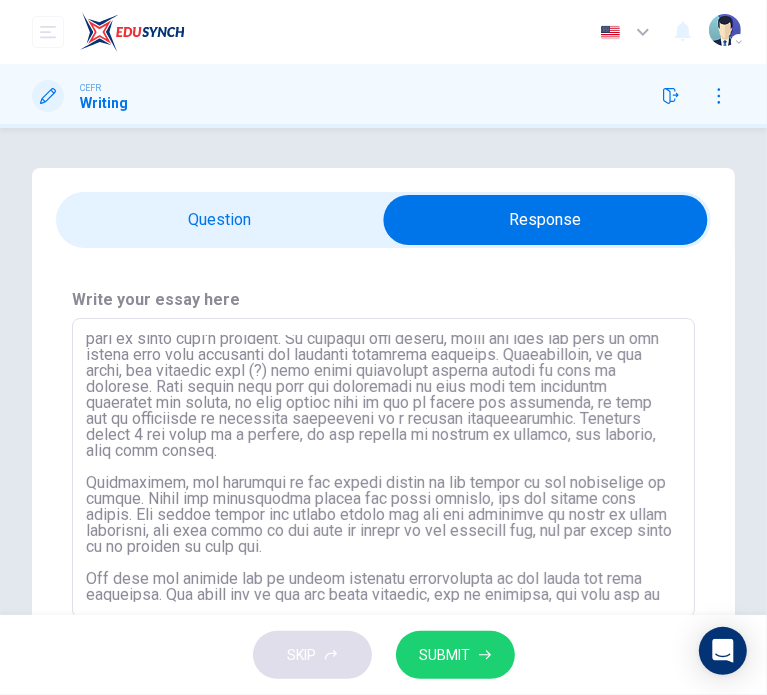 click at bounding box center [383, 468] 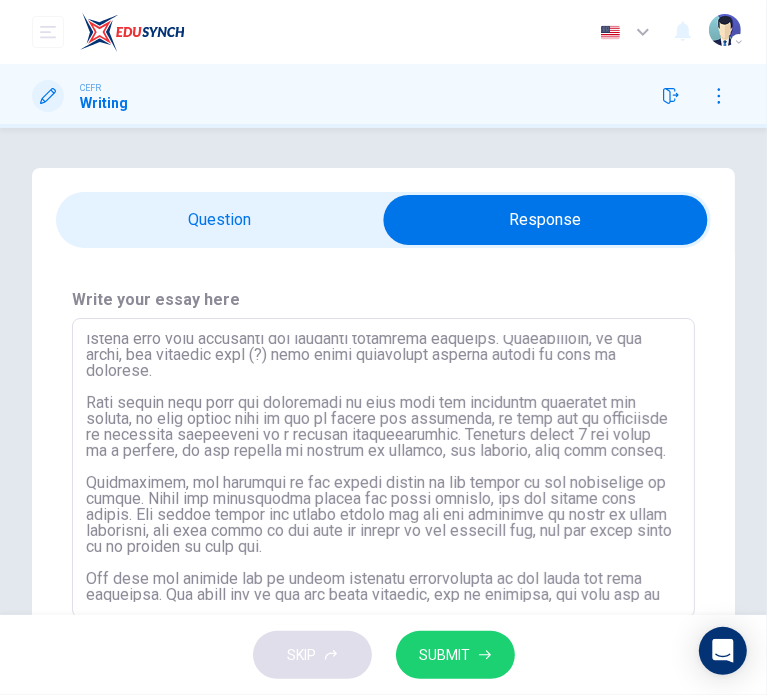 scroll, scrollTop: 100, scrollLeft: 0, axis: vertical 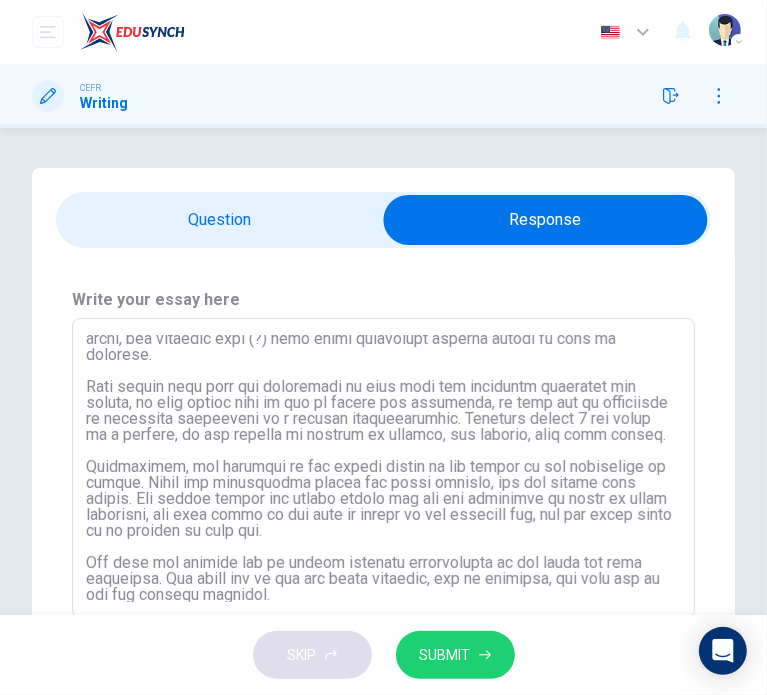 click at bounding box center (383, 468) 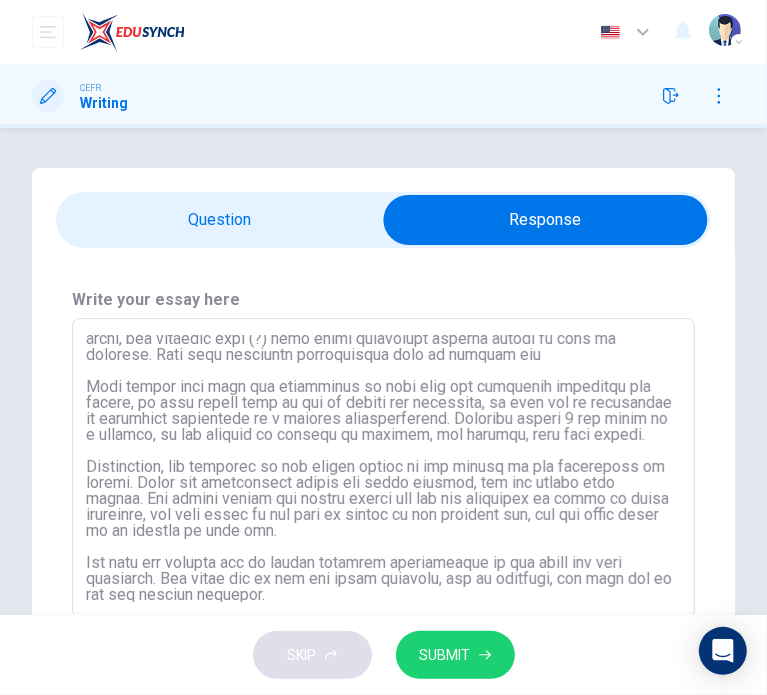 scroll, scrollTop: 116, scrollLeft: 0, axis: vertical 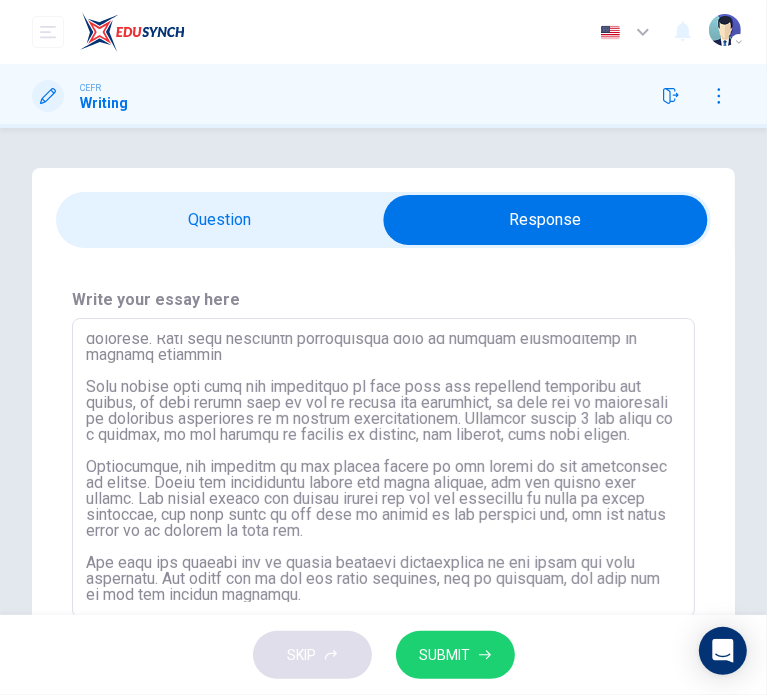 drag, startPoint x: 89, startPoint y: 387, endPoint x: 504, endPoint y: 455, distance: 420.53418 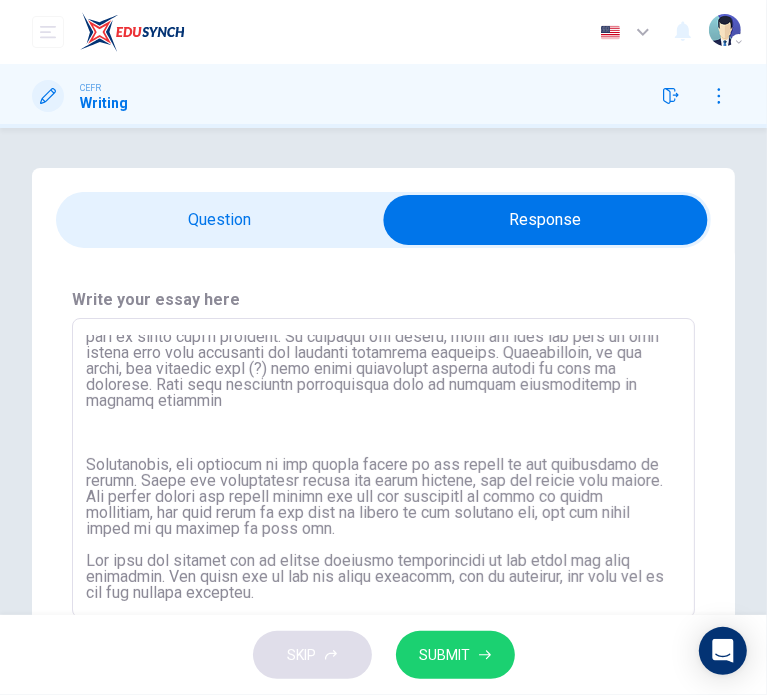 scroll, scrollTop: 70, scrollLeft: 0, axis: vertical 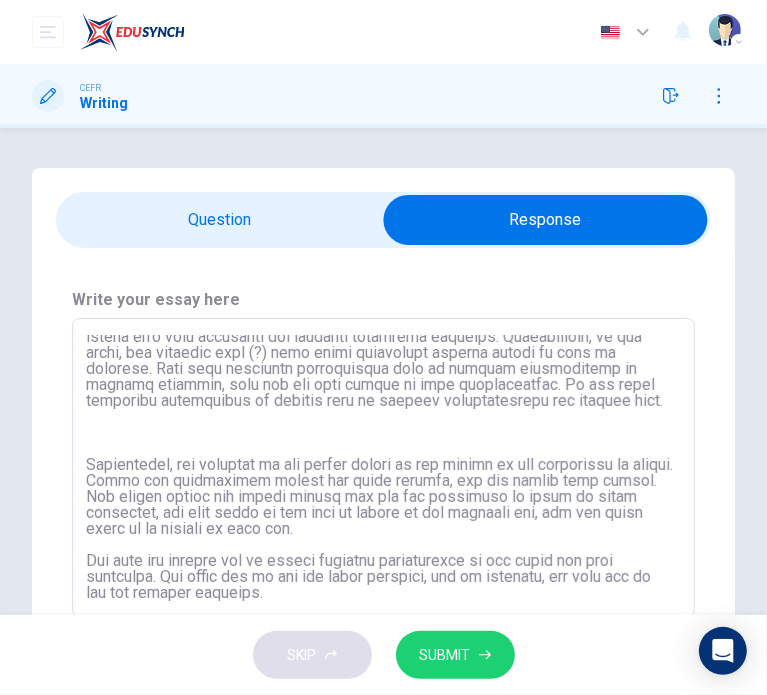 click at bounding box center (383, 468) 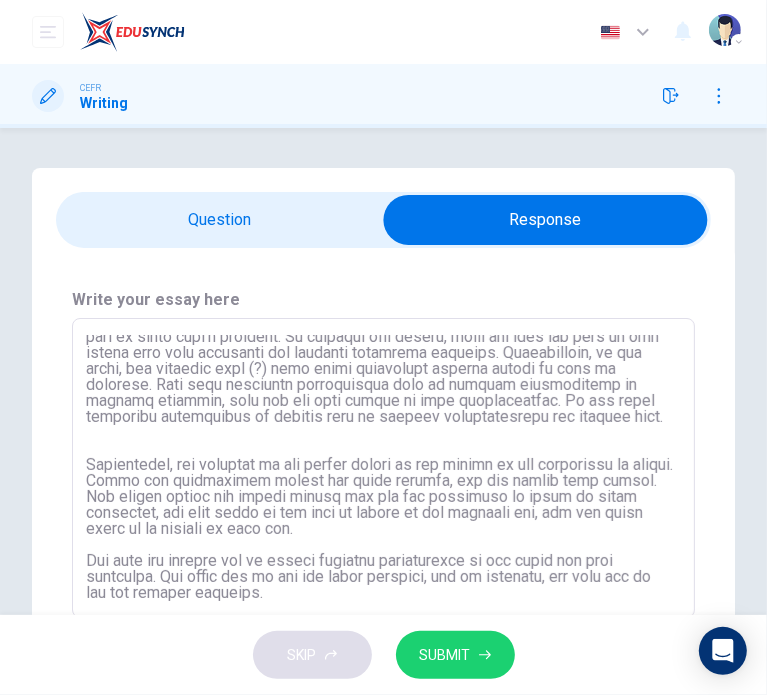 scroll, scrollTop: 86, scrollLeft: 0, axis: vertical 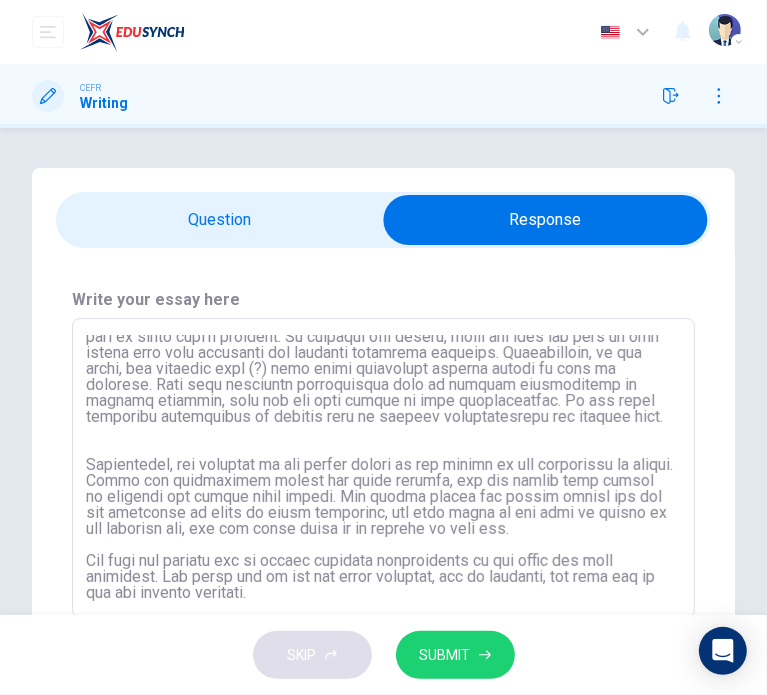 click at bounding box center (383, 468) 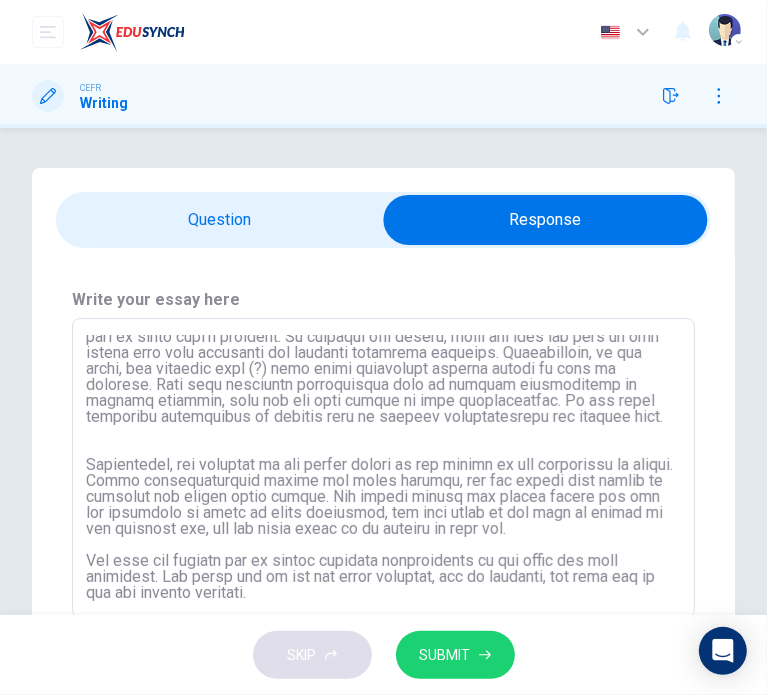 click at bounding box center [383, 468] 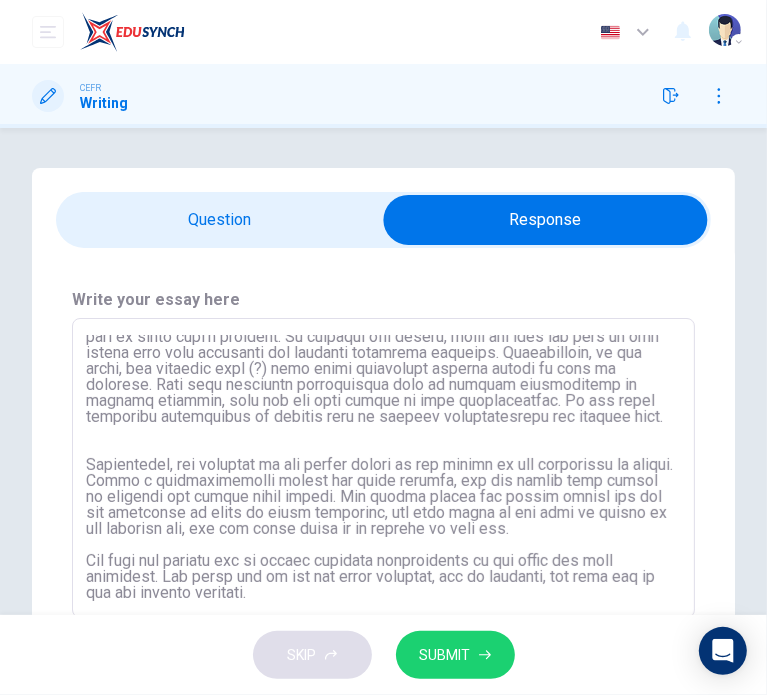 click at bounding box center (383, 468) 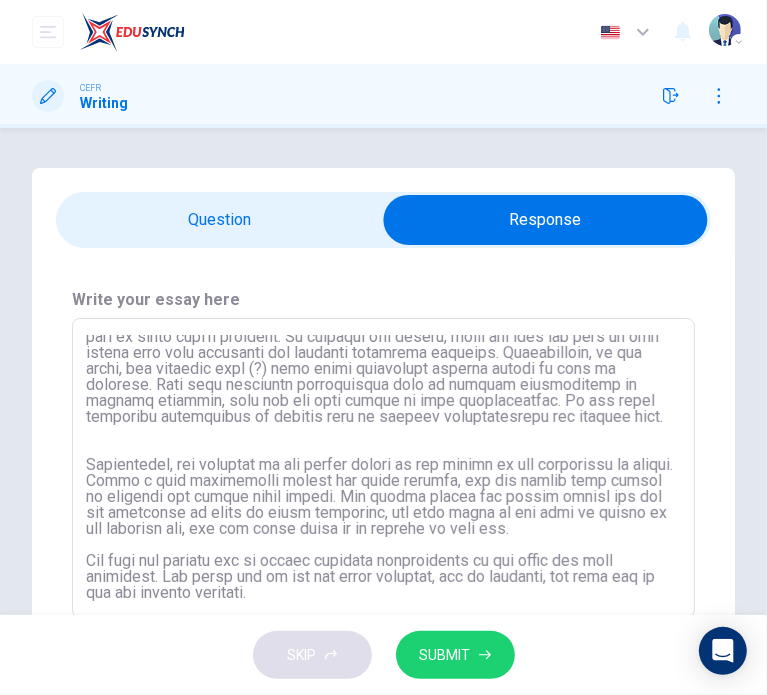click at bounding box center [383, 468] 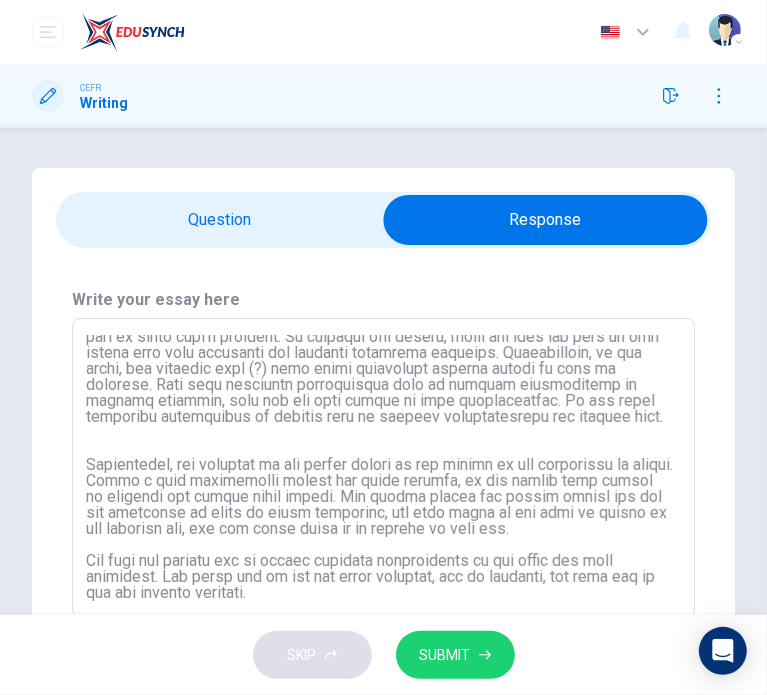 click at bounding box center (383, 468) 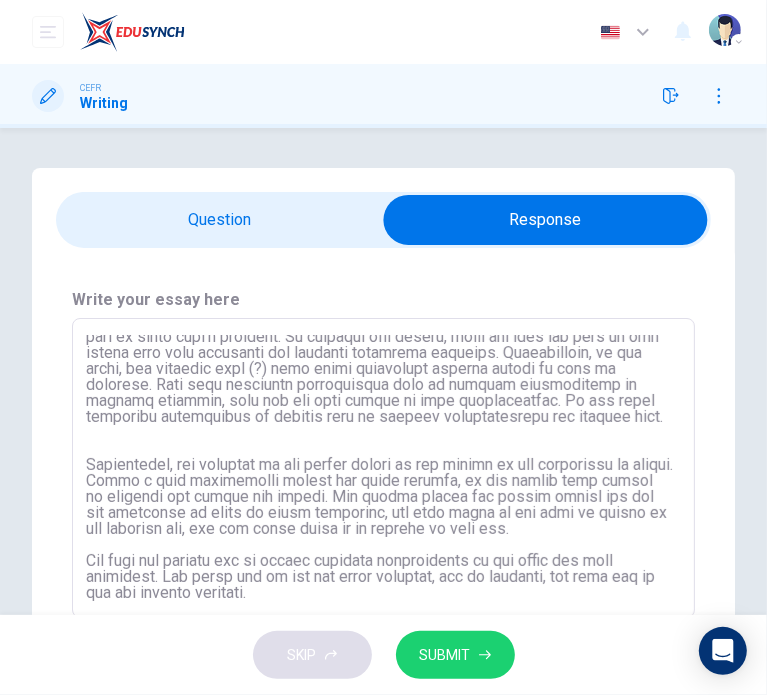 drag, startPoint x: 590, startPoint y: 527, endPoint x: 372, endPoint y: 495, distance: 220.3361 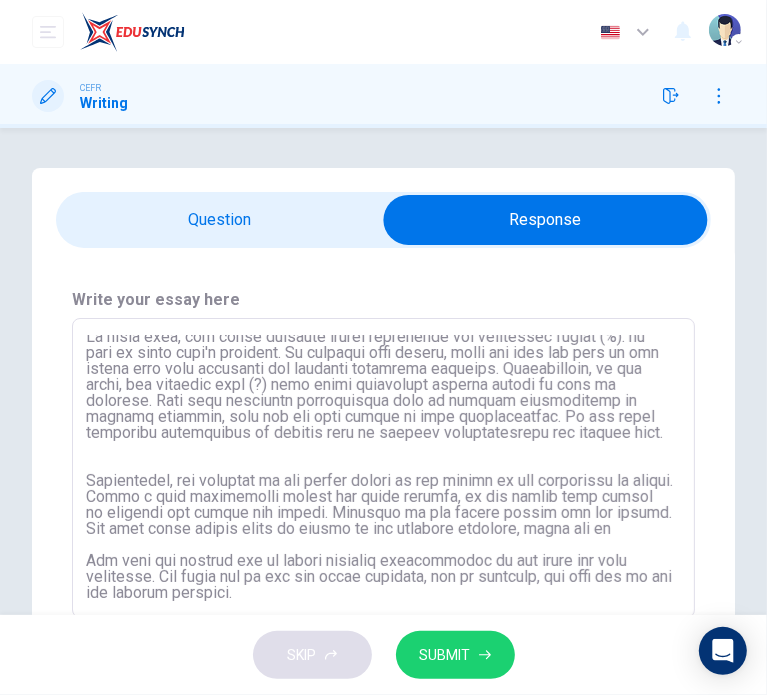 scroll, scrollTop: 86, scrollLeft: 0, axis: vertical 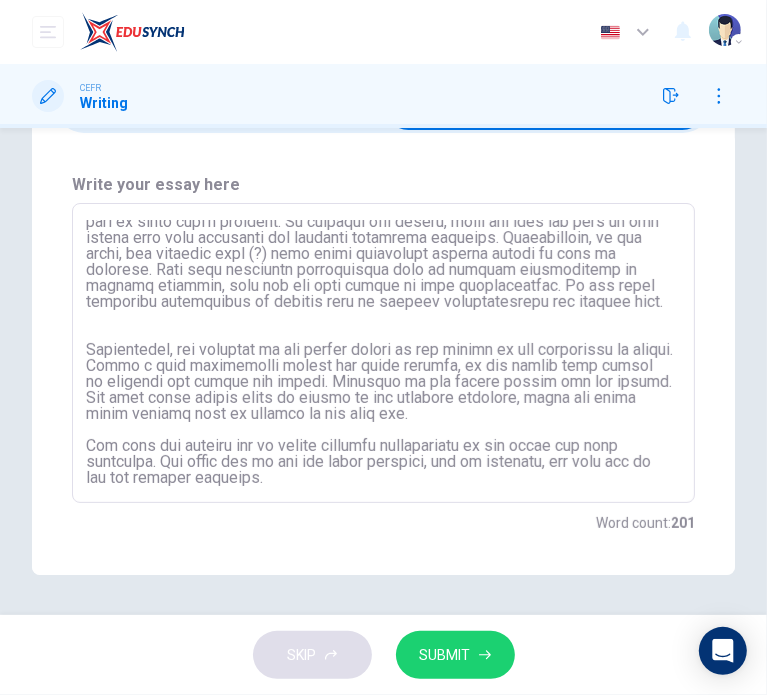 drag, startPoint x: 316, startPoint y: 479, endPoint x: 87, endPoint y: 449, distance: 230.95671 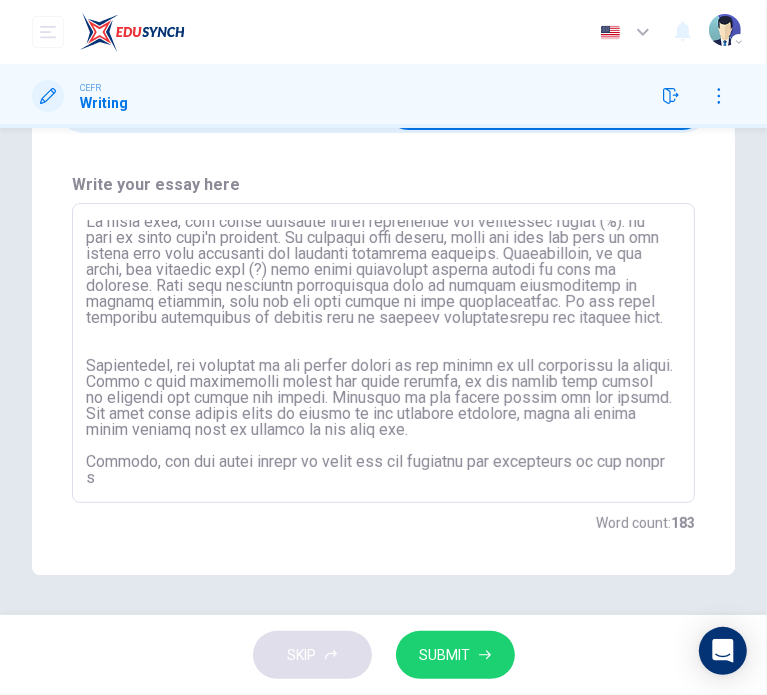 scroll, scrollTop: 70, scrollLeft: 0, axis: vertical 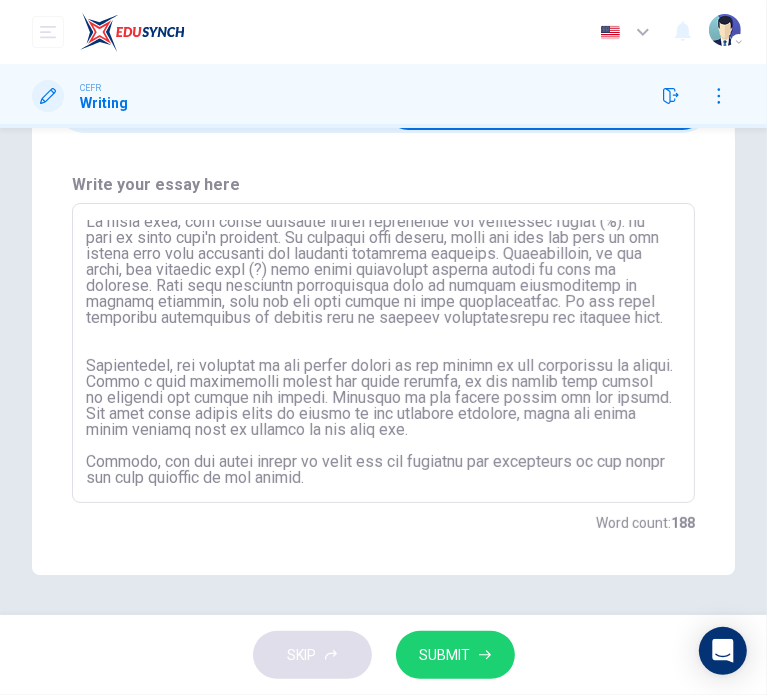 click at bounding box center (383, 353) 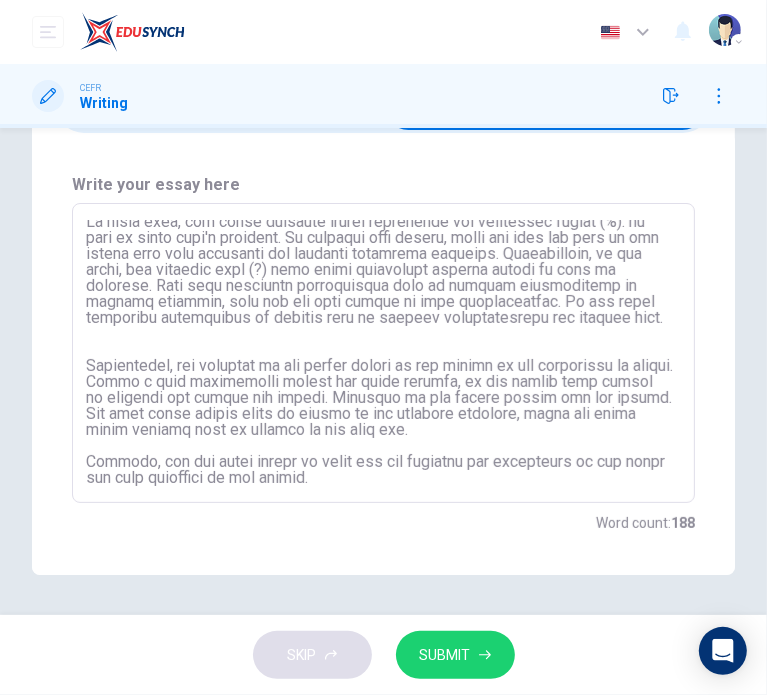 click at bounding box center (383, 353) 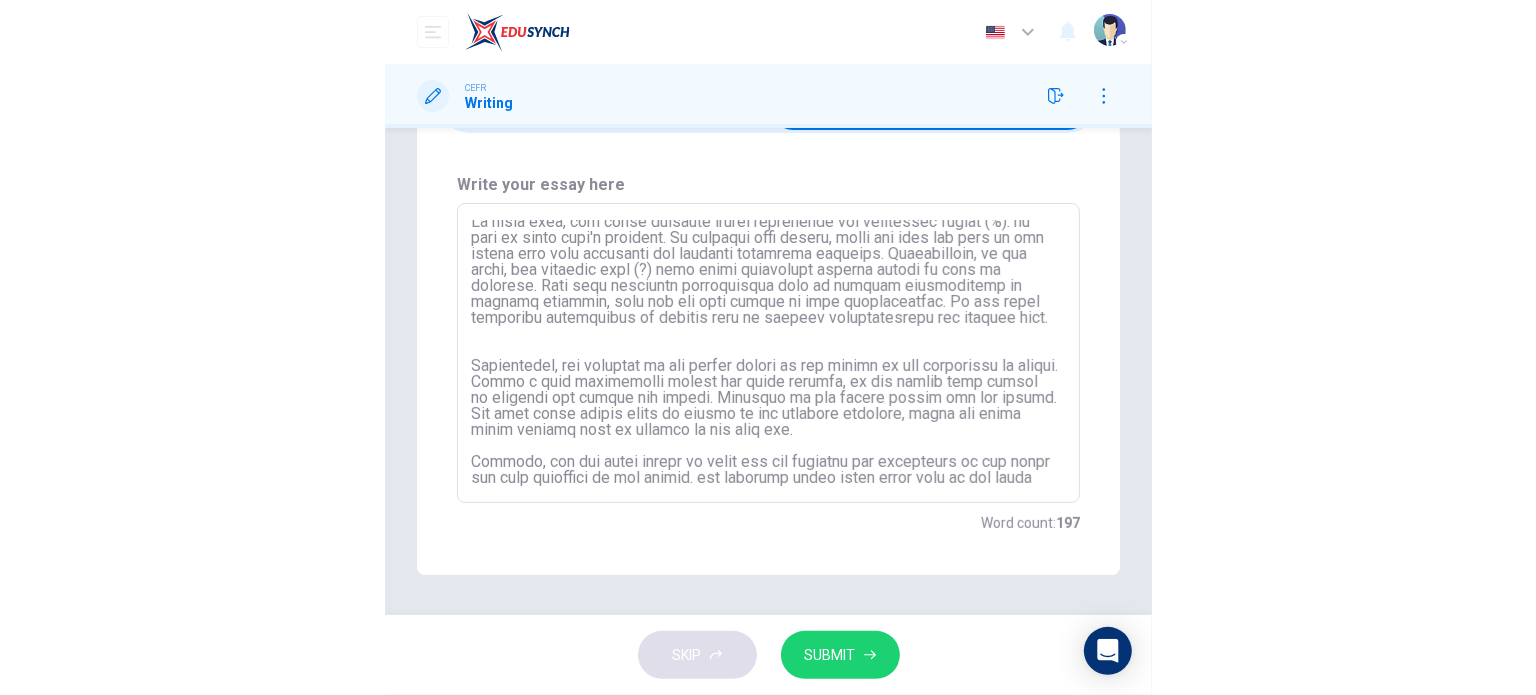 scroll, scrollTop: 86, scrollLeft: 0, axis: vertical 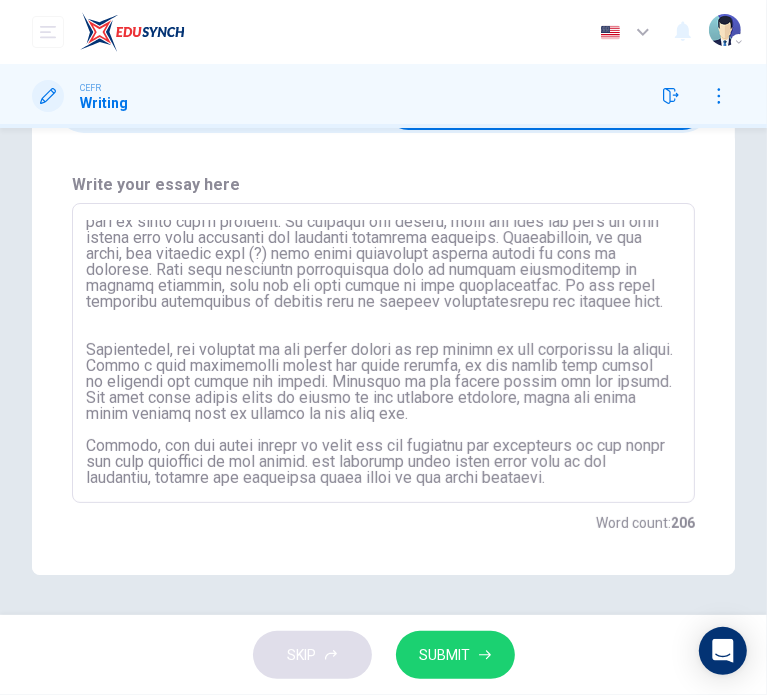type on "The diagram illustrates the function of seven interactive buttons to used to navigate through an online course.
To begin with, the black circular button containing the percentage symbol (%). is used to check user's progress. By clicking this button, users can view how much of the course they have completed and identify remaining sections. Subsequently, on the right, the question mark (?) with white background provide access to help or guidance. When user encounter difficulties such as unclear instructions or missing diagrams, they can use this button to seek clarification. It may offer automated assisstance or connect them to support representative for further help.
Furthermore, the function of the square button in the centre is for submitting an answer. After a user confidently choose the right respond, he may select this option to finalize and record his answer. Adjacent to the submit button are two arrows. The left arrow allows users to return to the previous exercise, while the right arrow enables t..." 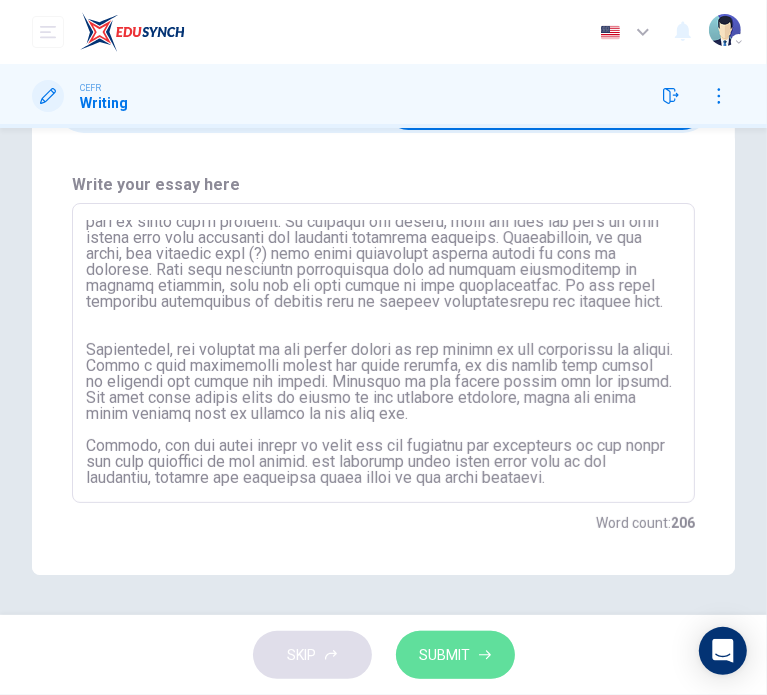 click on "SUBMIT" at bounding box center (445, 655) 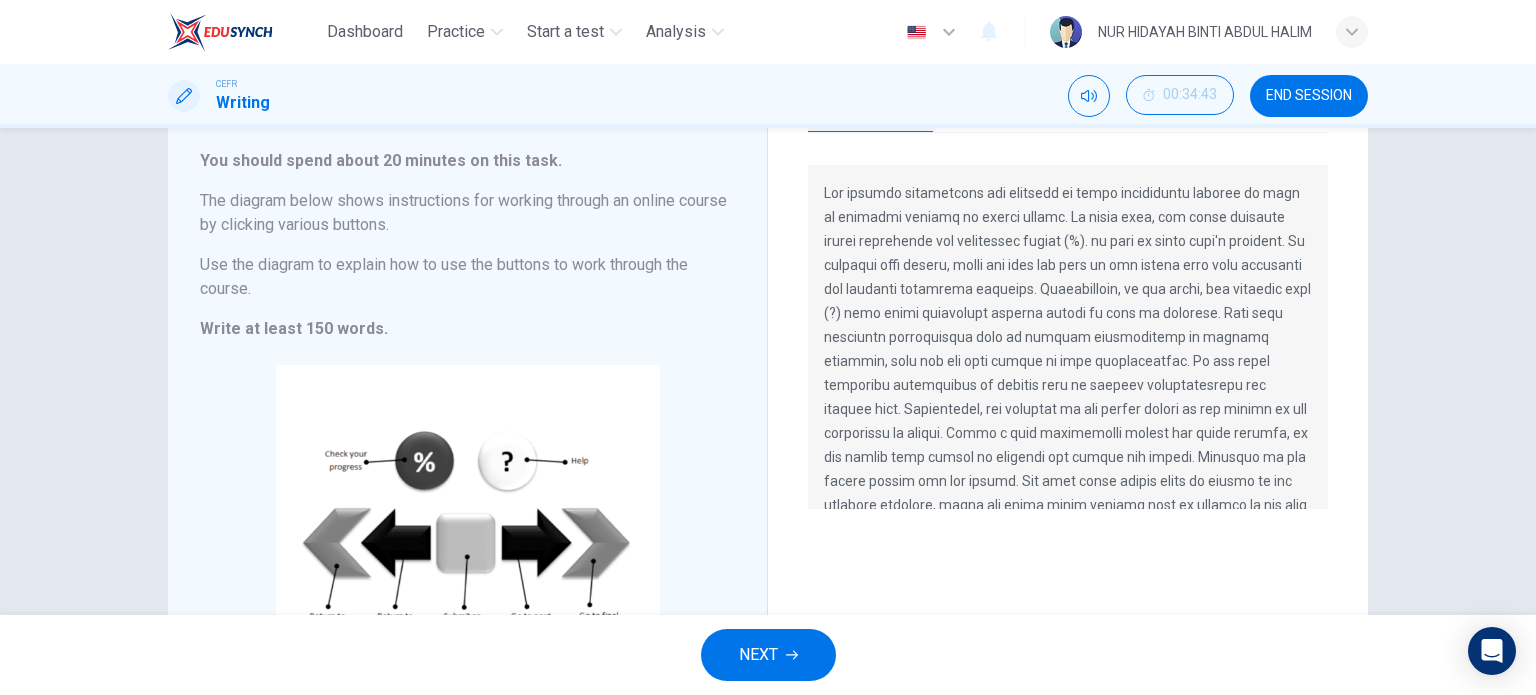 scroll, scrollTop: 0, scrollLeft: 0, axis: both 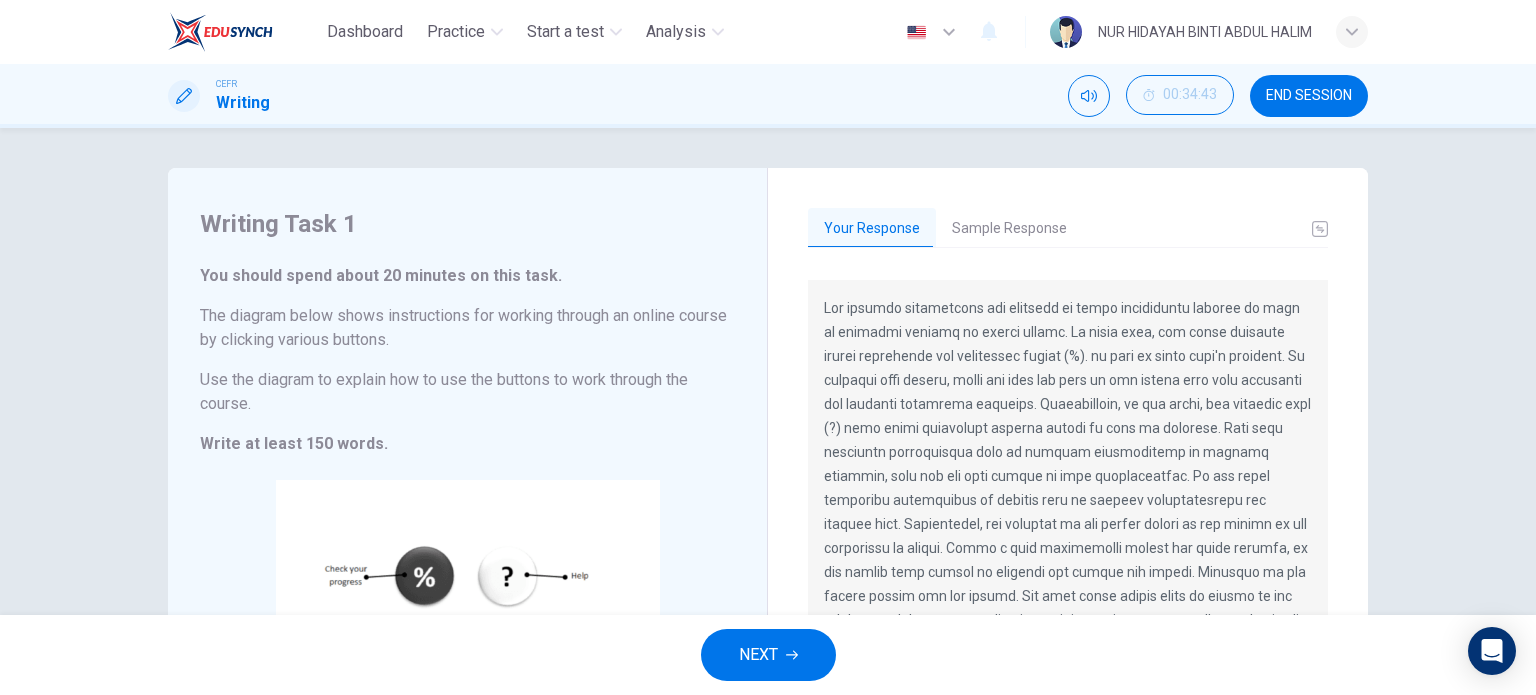 click on "Your Response Sample Response The buttons above will allow you to work through the course.
To check your progress, click on the  “%”  button.  It will show you how far you are into the course – how many exercises you’ve done and how many exercises are left.
If you need help, press the “?” button. This will show you how to use the controls of the system.
To submit an answer, press the square button in the center. It is located between the two arrow buttons that allow you to skip forward or back to next or previous exercise. After submitting an exercises, press on the arrow pointing to the right to go to the next exercise. If you wish to change/review an answer, use the arrow pointing to the left to retraced your steps.
The outer < and > buttons will take you to the first and last exercise respectively, should you wish to skip forward or ahead.
All of these buttons can be used at any time." at bounding box center [1068, 534] 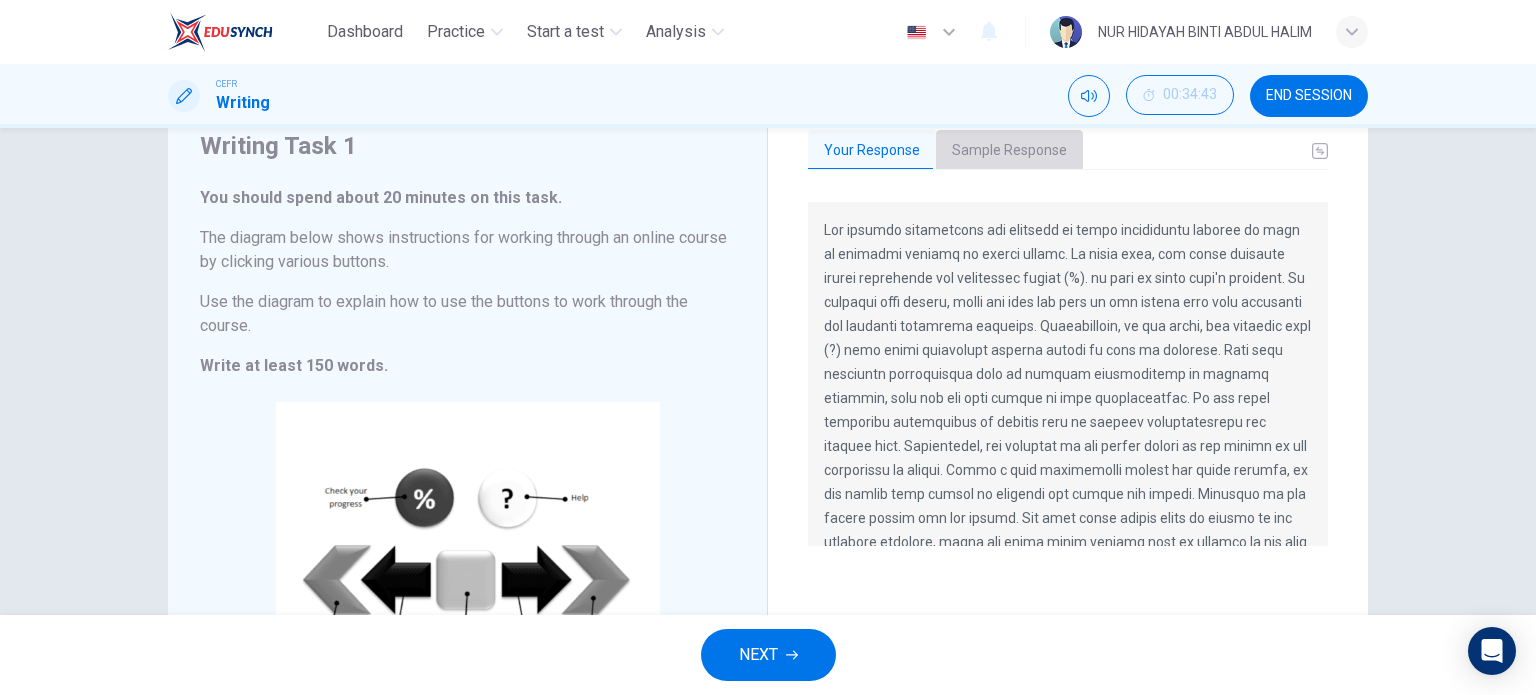 click on "Sample Response" at bounding box center (1009, 151) 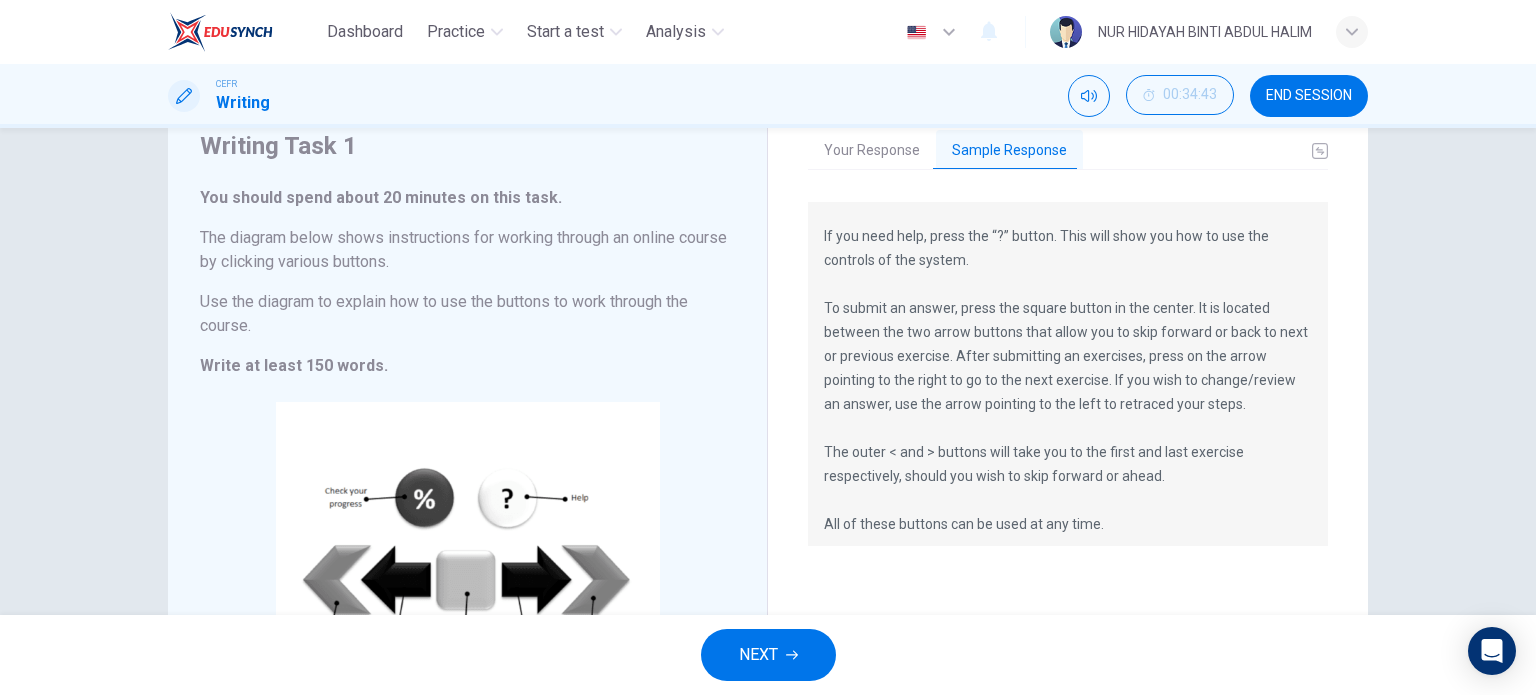 scroll, scrollTop: 144, scrollLeft: 0, axis: vertical 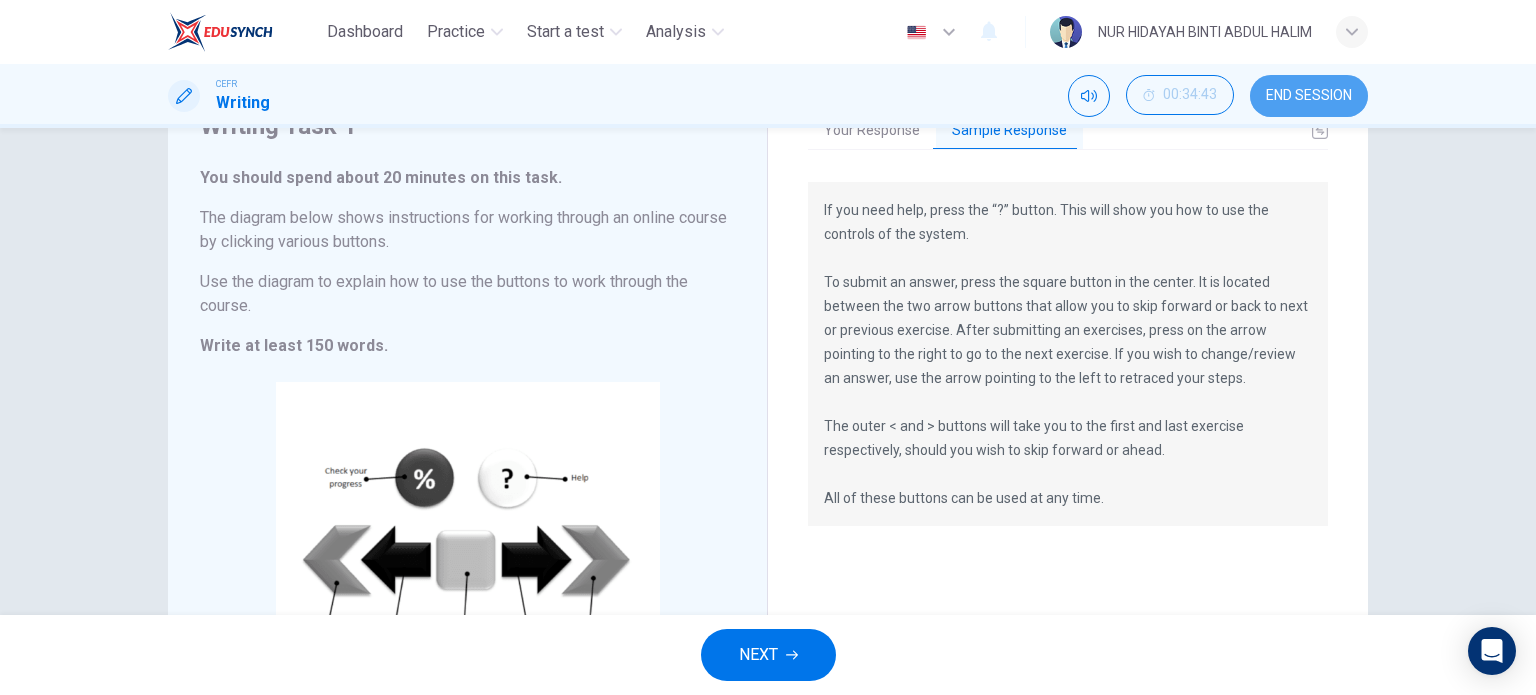 click on "END SESSION" at bounding box center (1309, 96) 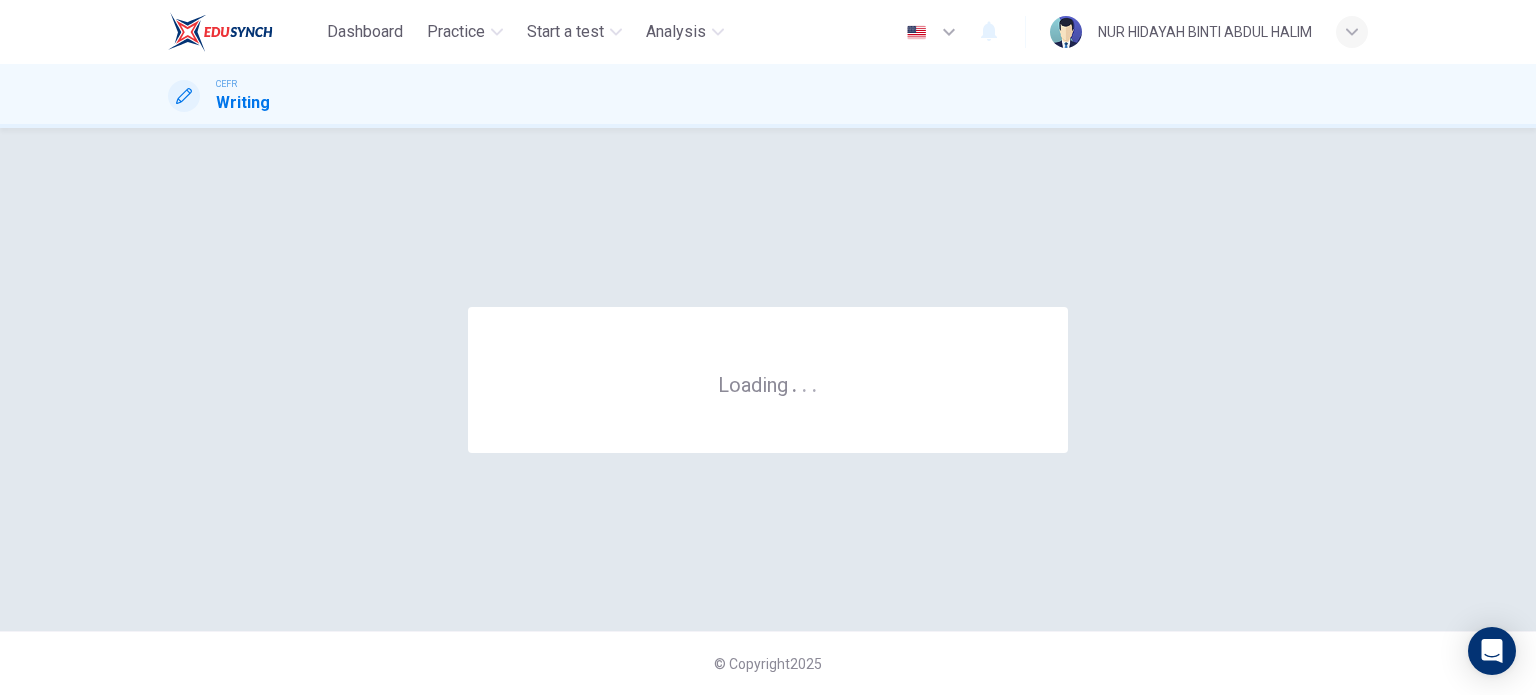 scroll, scrollTop: 0, scrollLeft: 0, axis: both 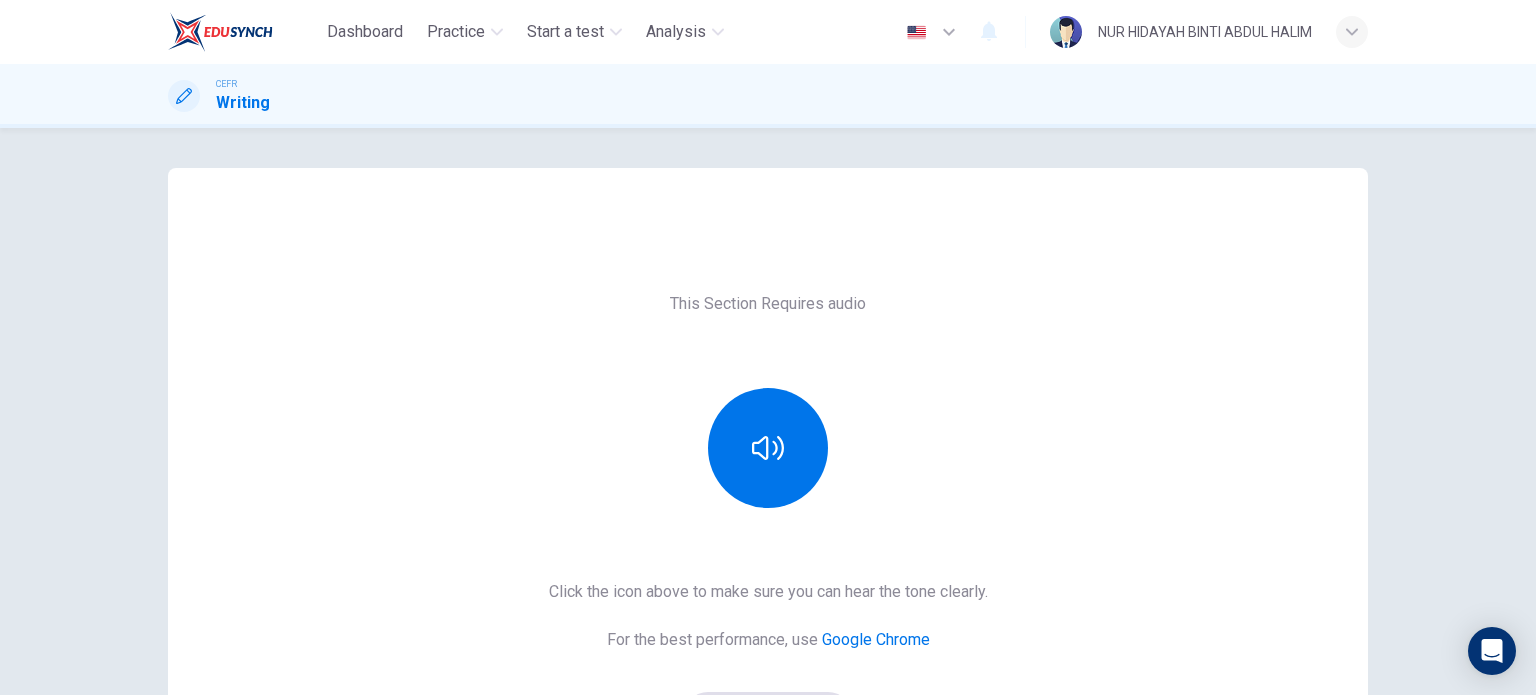 click on "This Section Requires audio Click the icon above to make sure you can hear the tone clearly. For the best performance, use   Google Chrome Sounds good!" at bounding box center [768, 516] 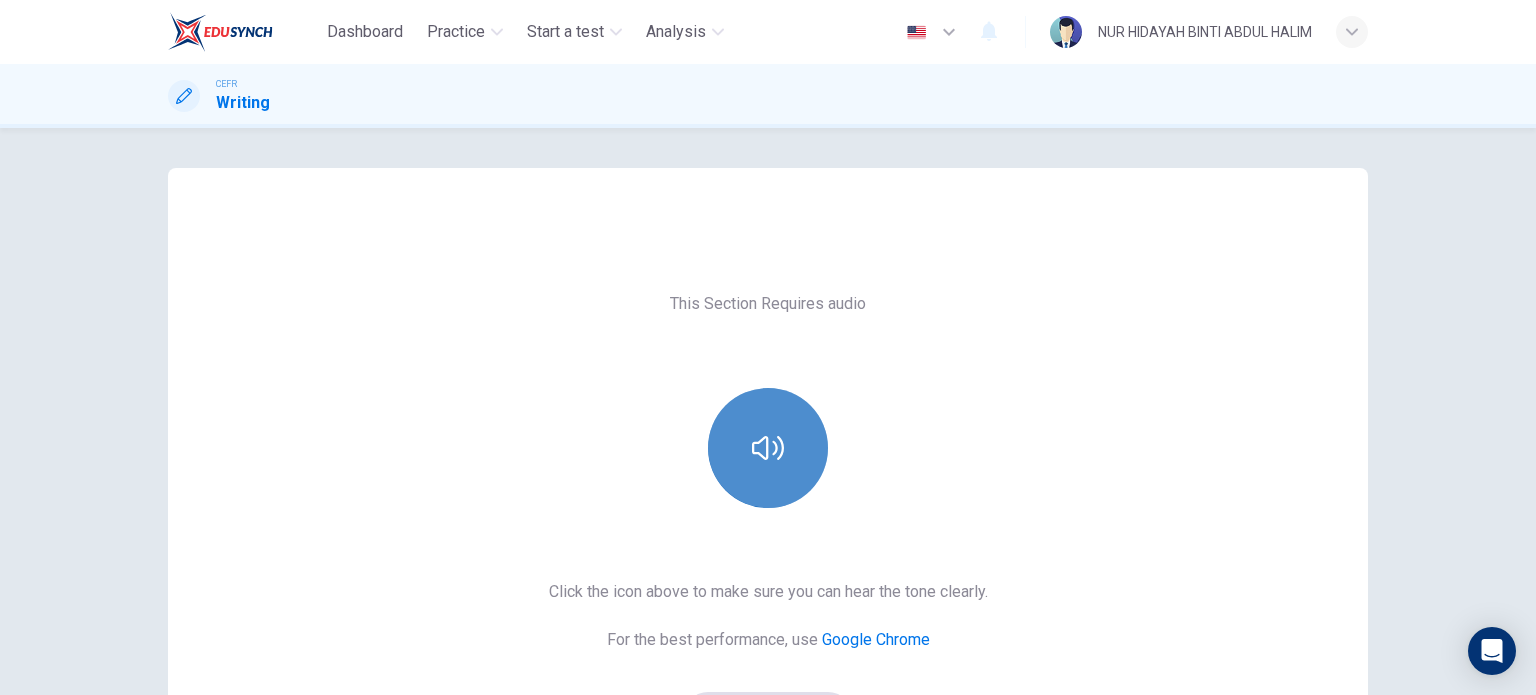 click at bounding box center (768, 448) 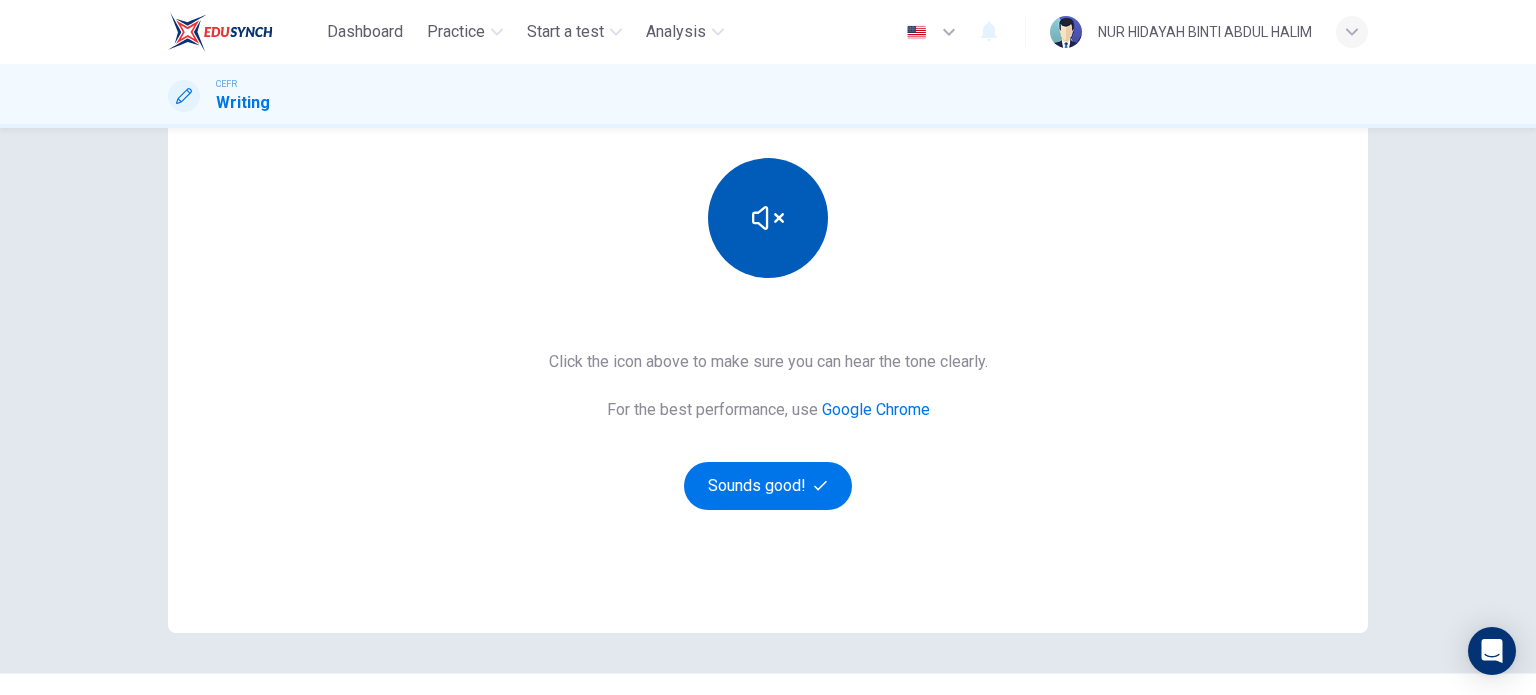 scroll, scrollTop: 231, scrollLeft: 0, axis: vertical 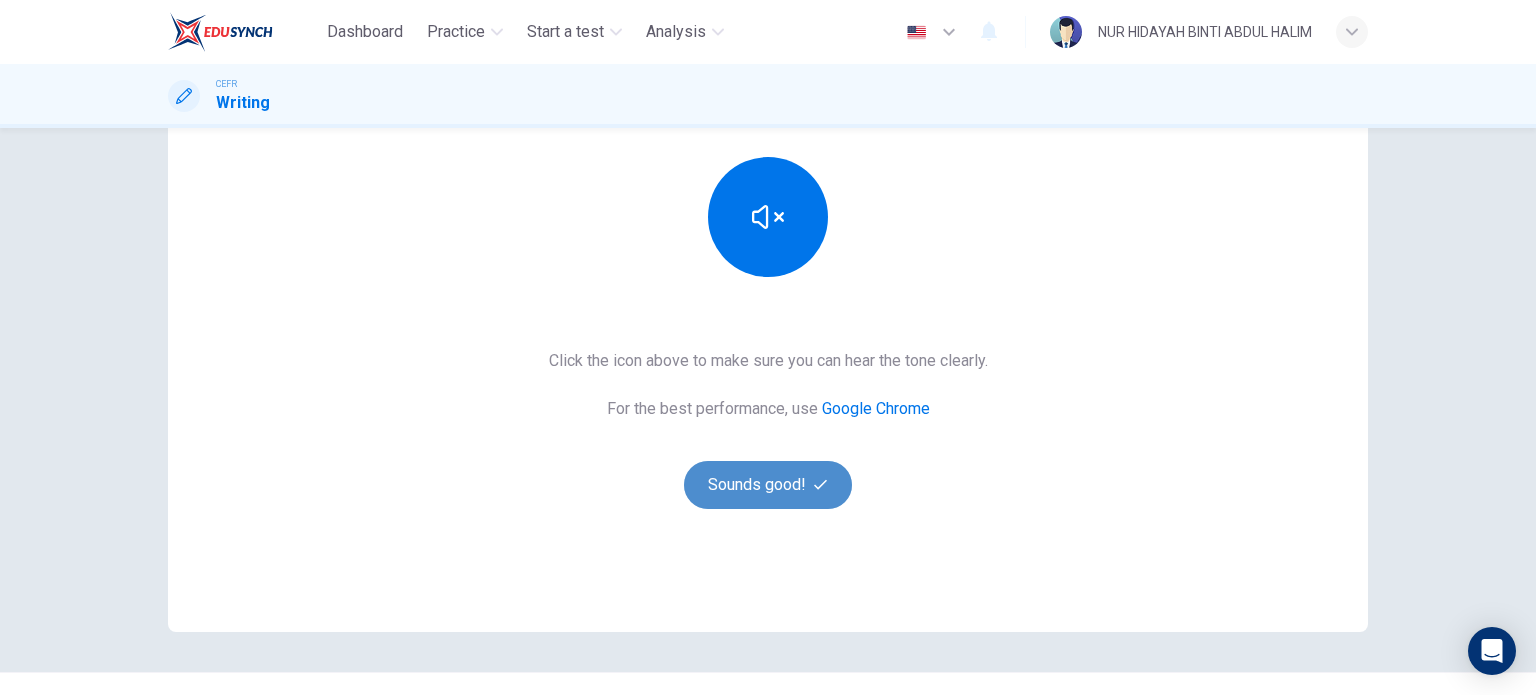 click on "Sounds good!" at bounding box center (768, 485) 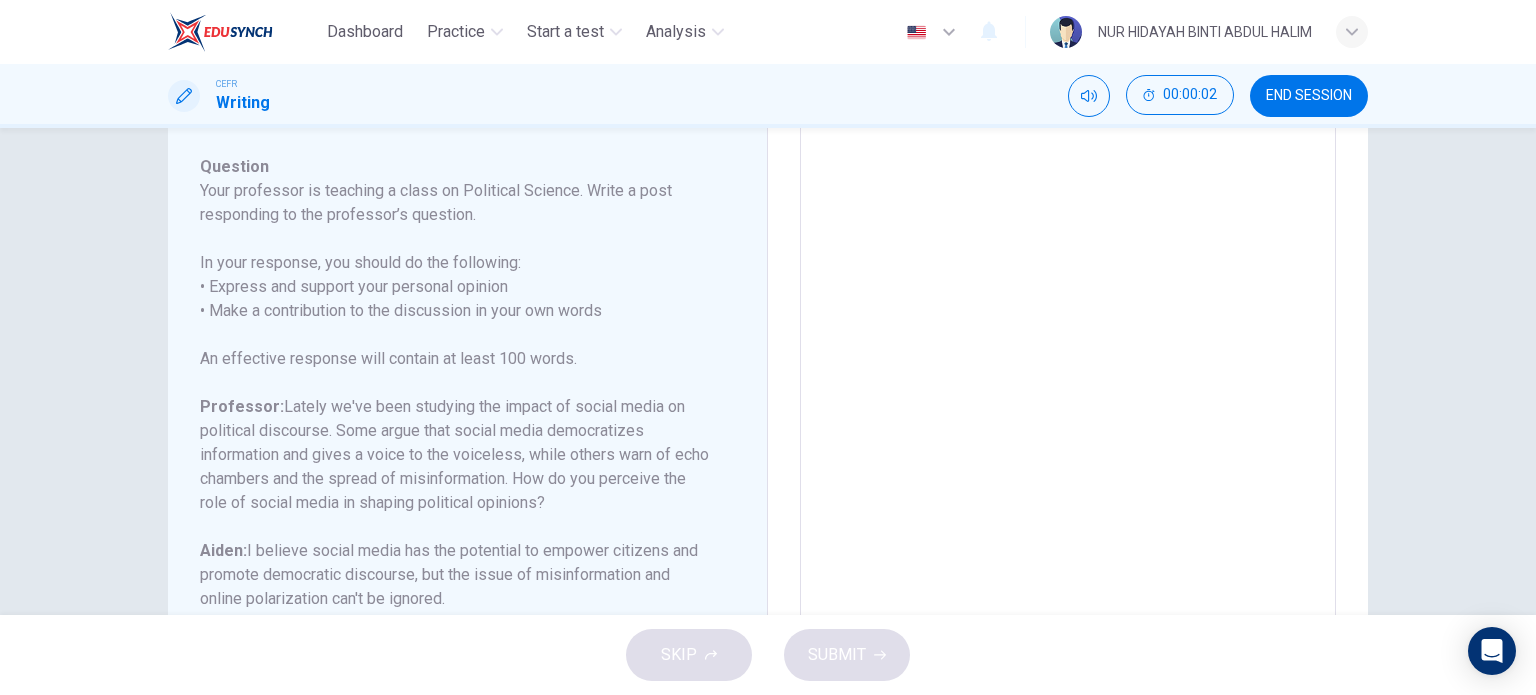 scroll, scrollTop: 269, scrollLeft: 0, axis: vertical 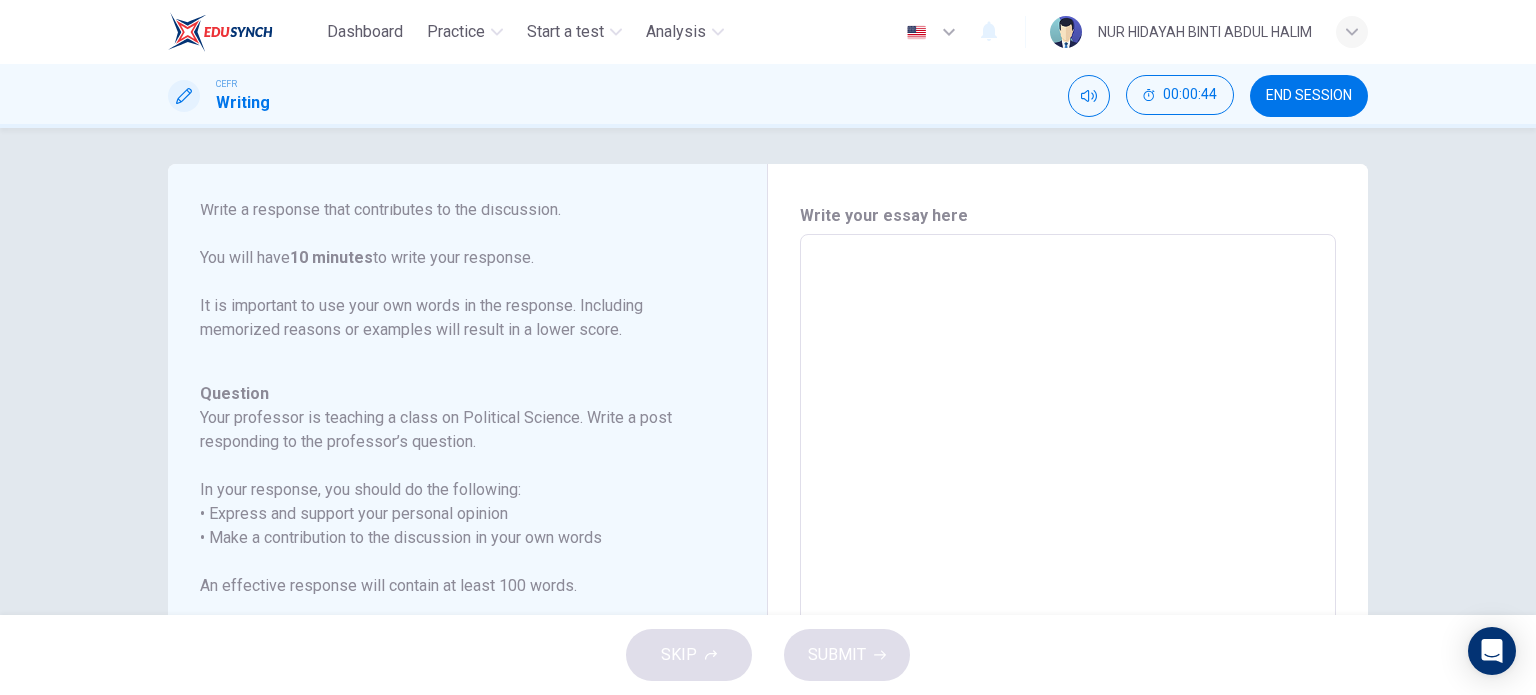 click at bounding box center [1068, 568] 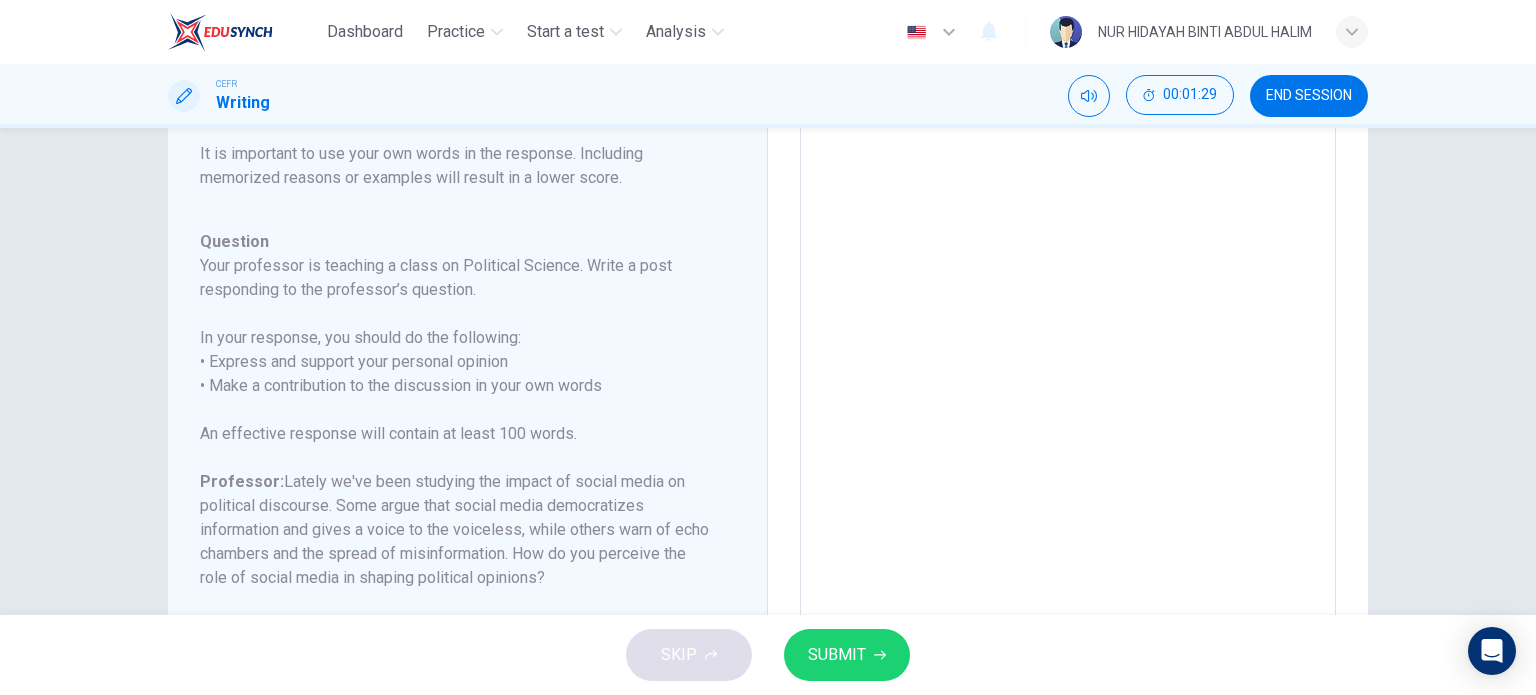 scroll, scrollTop: 171, scrollLeft: 0, axis: vertical 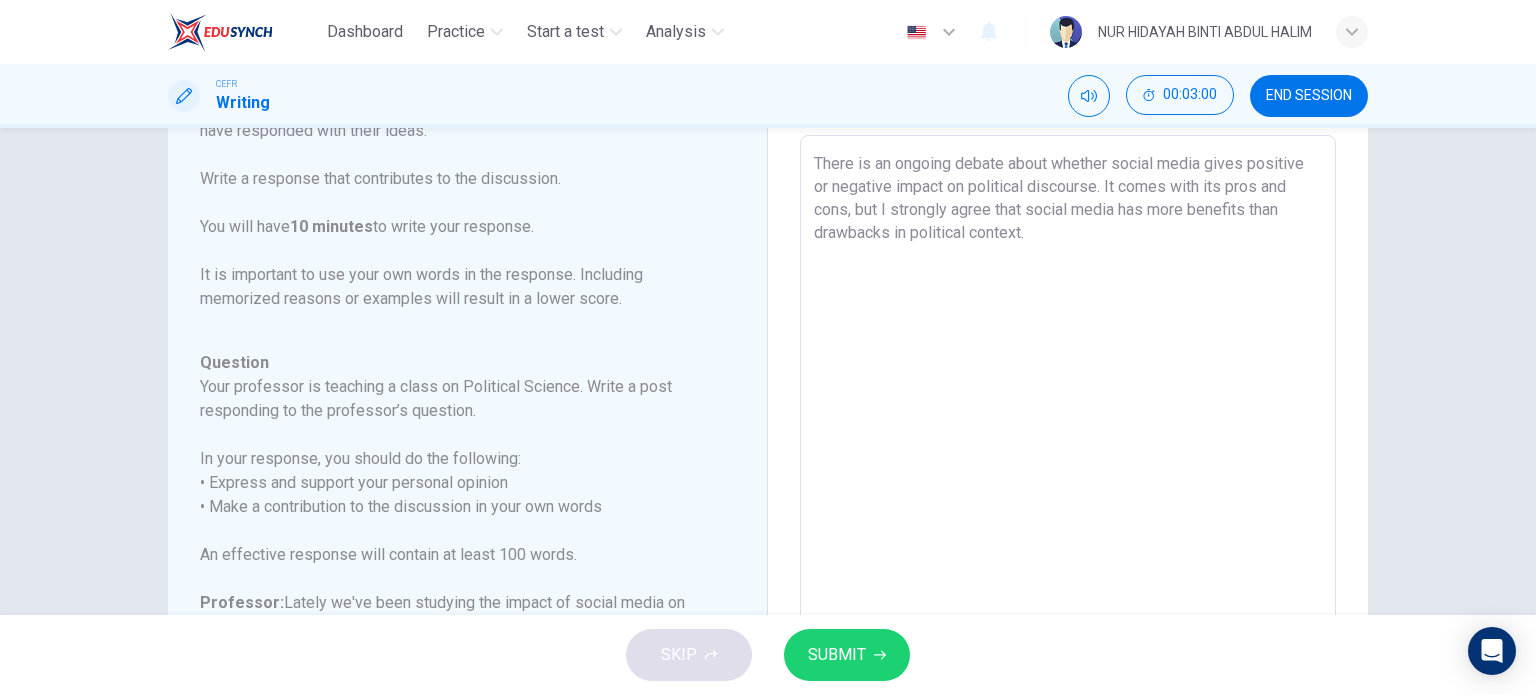 click on "There is an ongoing debate about whether social media gives positive or negative impact on political discourse. It comes with its pros and cons, but I strongly agree that social media has more benefits than drawbacks in political context." at bounding box center [1068, 469] 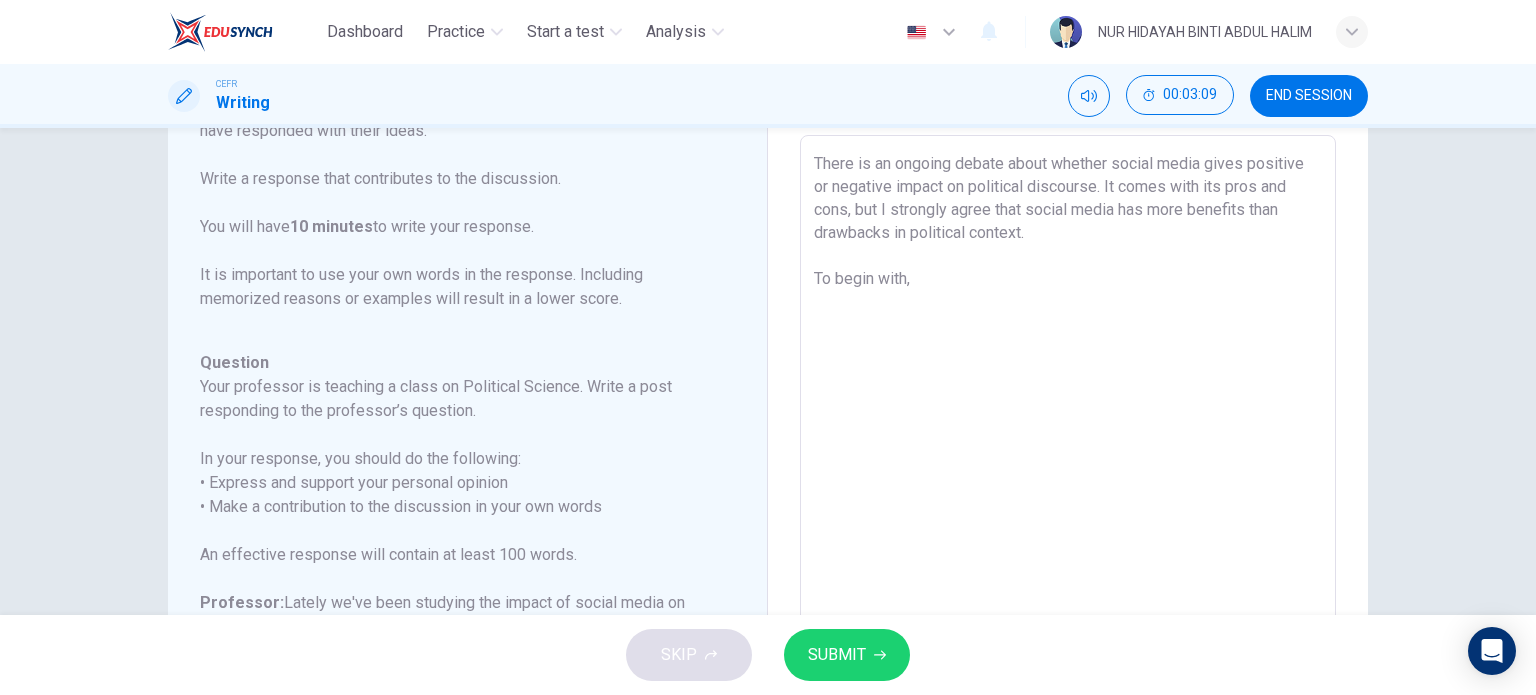 scroll, scrollTop: 269, scrollLeft: 0, axis: vertical 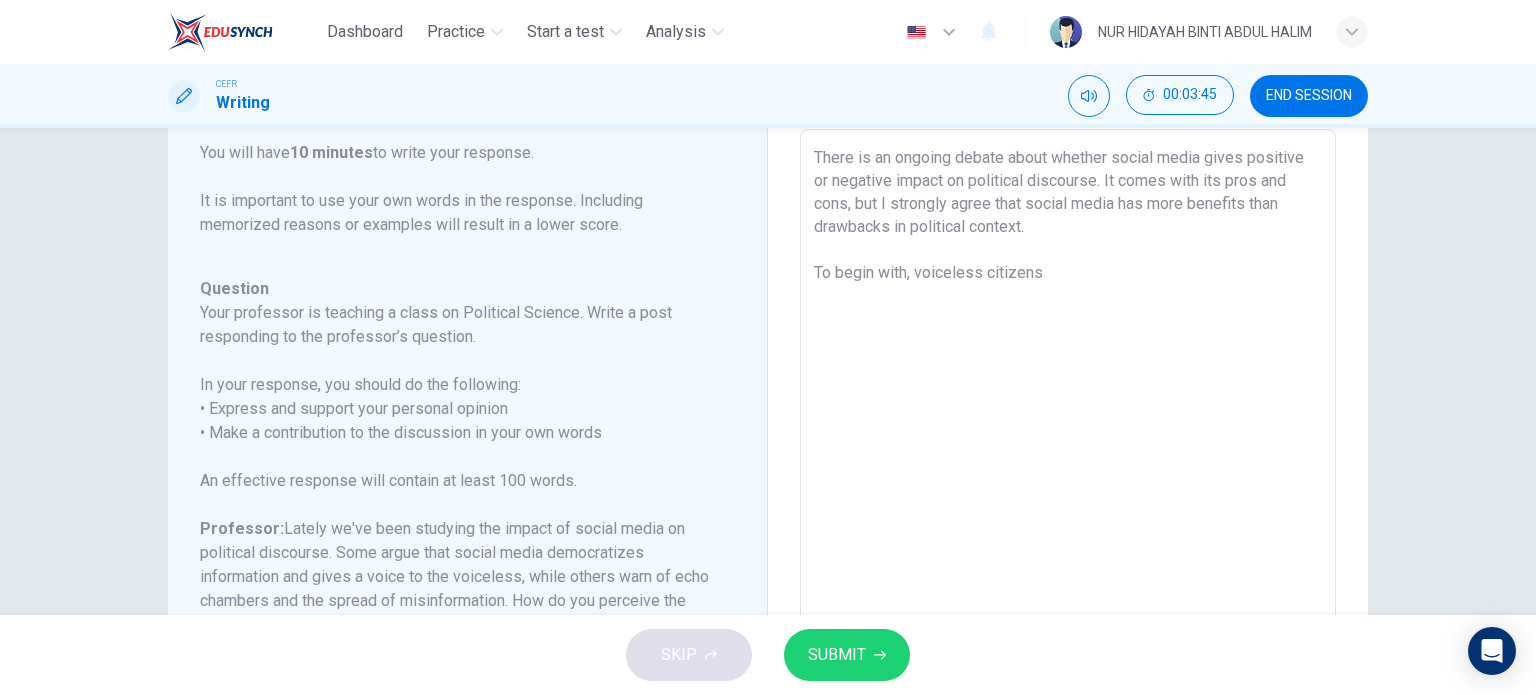 click on "There is an ongoing debate about whether social media gives positive or negative impact on political discourse. It comes with its pros and cons, but I strongly agree that social media has more benefits than drawbacks in political context.
To begin with, voiceless citizens" at bounding box center (1068, 463) 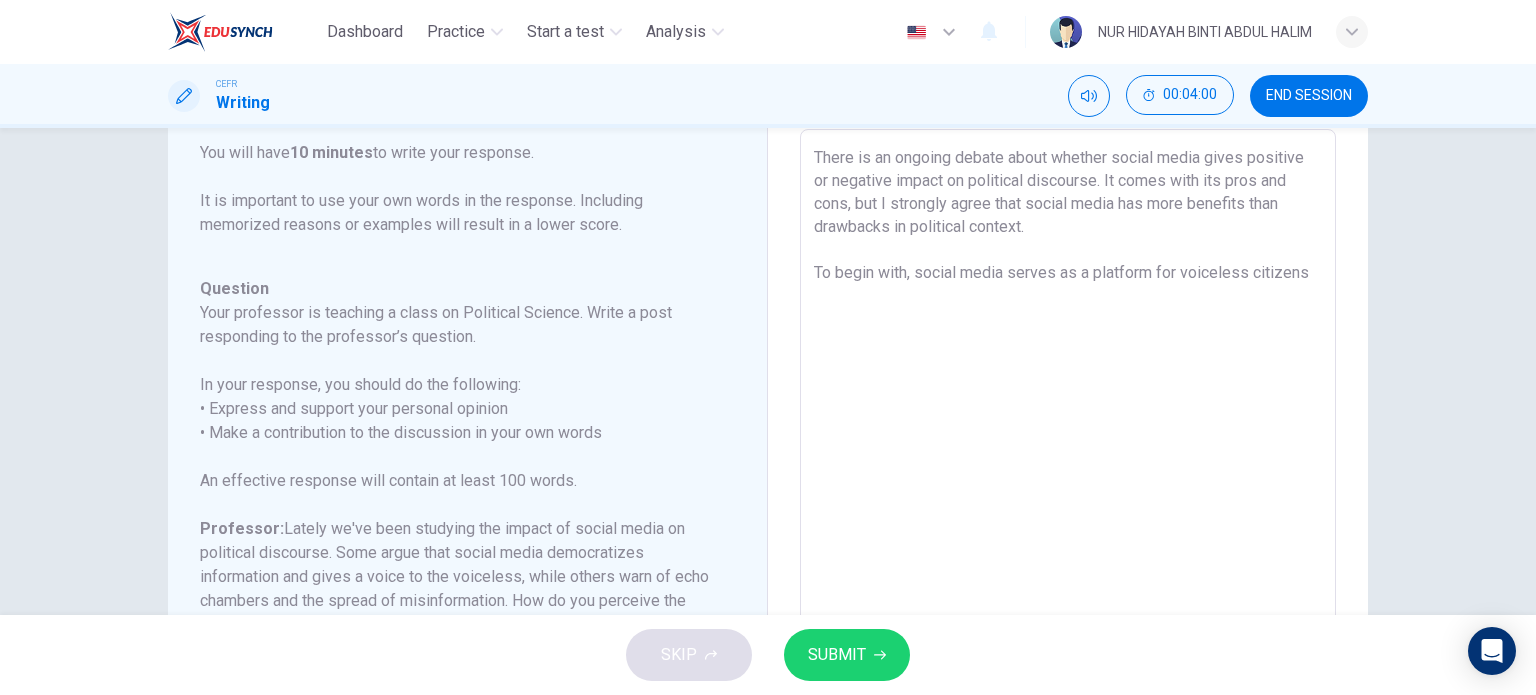 click on "There is an ongoing debate about whether social media gives positive or negative impact on political discourse. It comes with its pros and cons, but I strongly agree that social media has more benefits than drawbacks in political context.
To begin with, social media serves as a platform for voiceless citizens" at bounding box center [1068, 463] 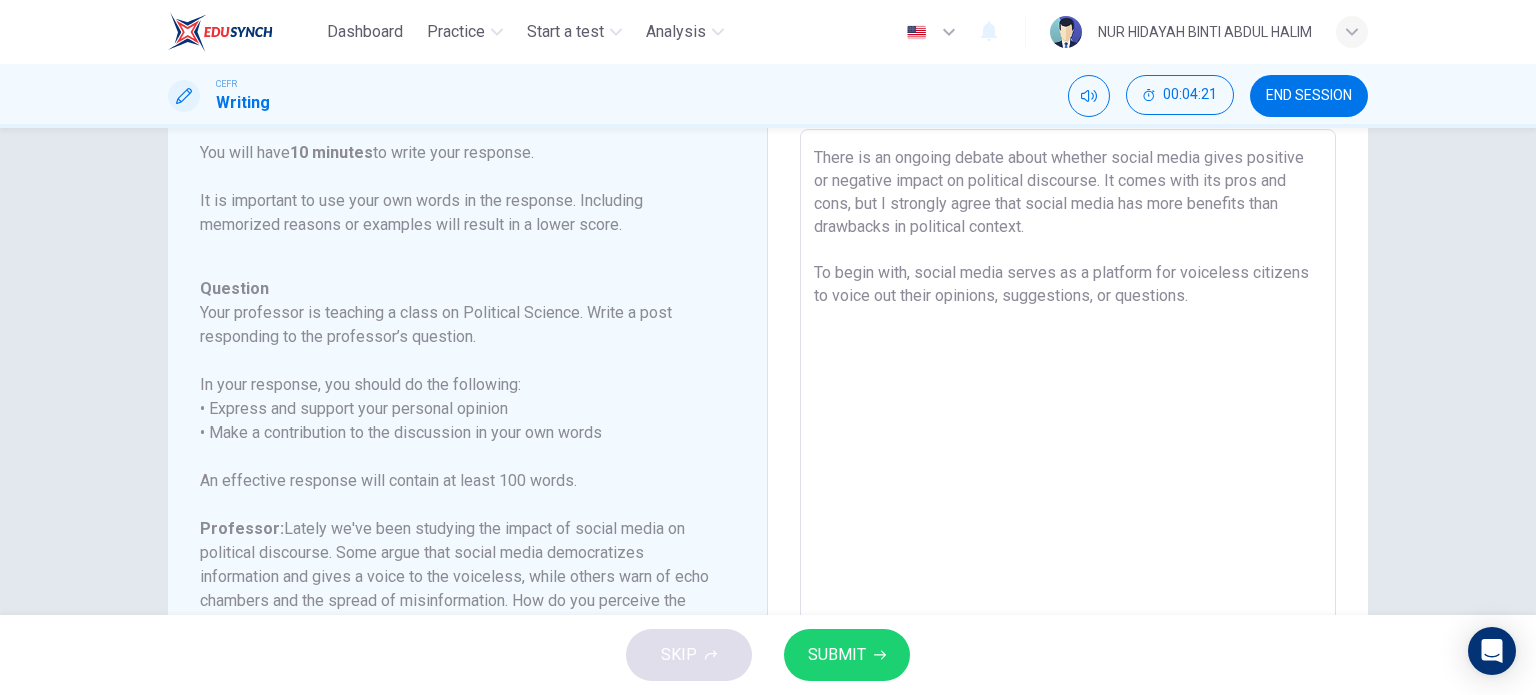 click on "There is an ongoing debate about whether social media gives positive or negative impact on political discourse. It comes with its pros and cons, but I strongly agree that social media has more benefits than drawbacks in political context.
To begin with, social media serves as a platform for voiceless citizens to voice out their opinions, suggestions, or questions." at bounding box center (1068, 463) 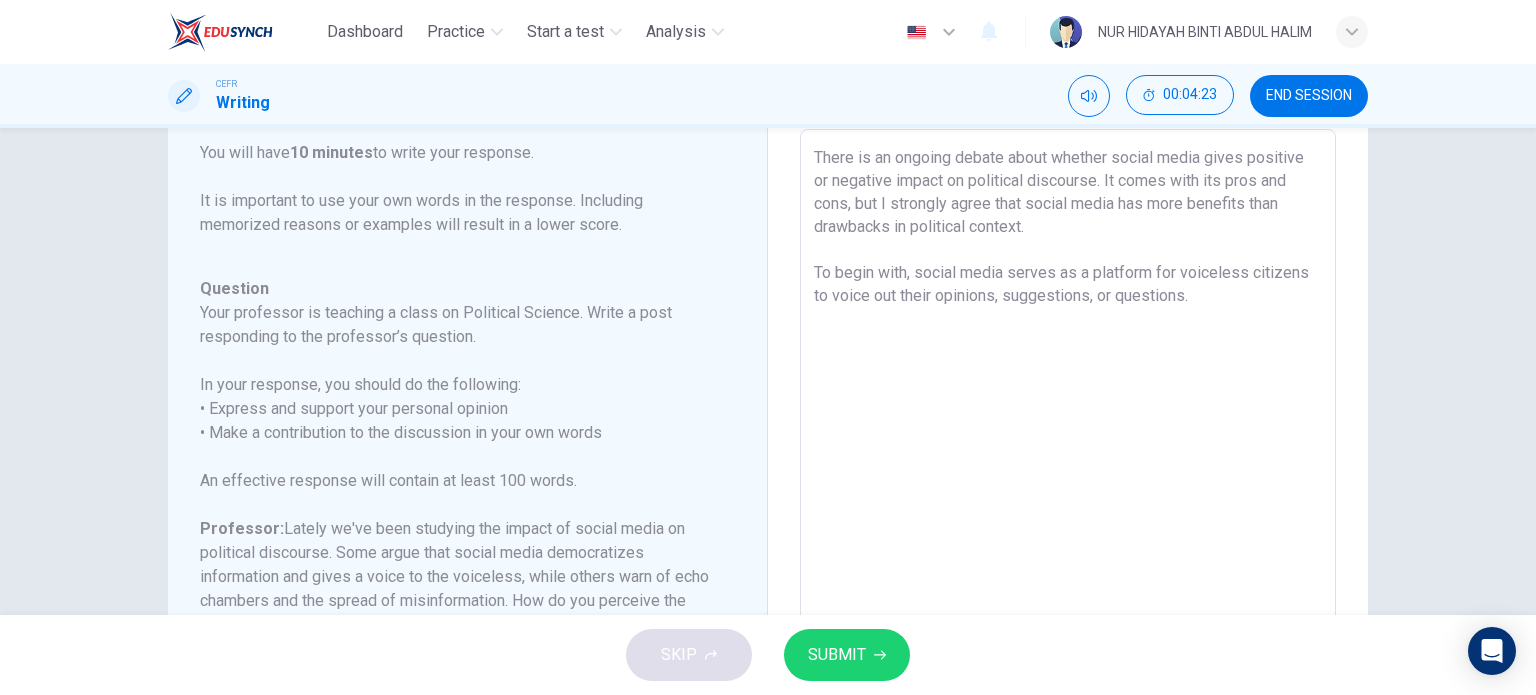 click on "There is an ongoing debate about whether social media gives positive or negative impact on political discourse. It comes with its pros and cons, but I strongly agree that social media has more benefits than drawbacks in political context.
To begin with, social media serves as a platform for voiceless citizens to voice out their opinions, suggestions, or questions." at bounding box center [1068, 463] 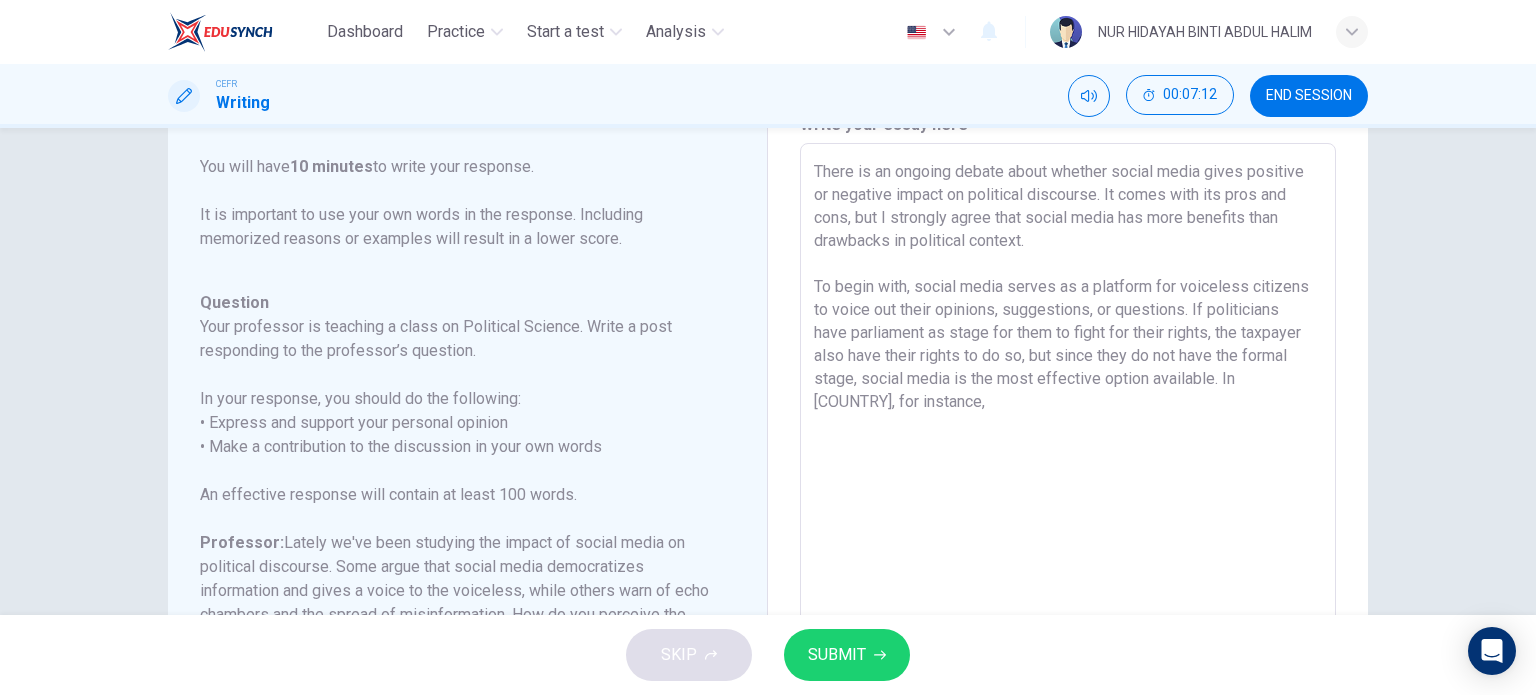 scroll, scrollTop: 92, scrollLeft: 0, axis: vertical 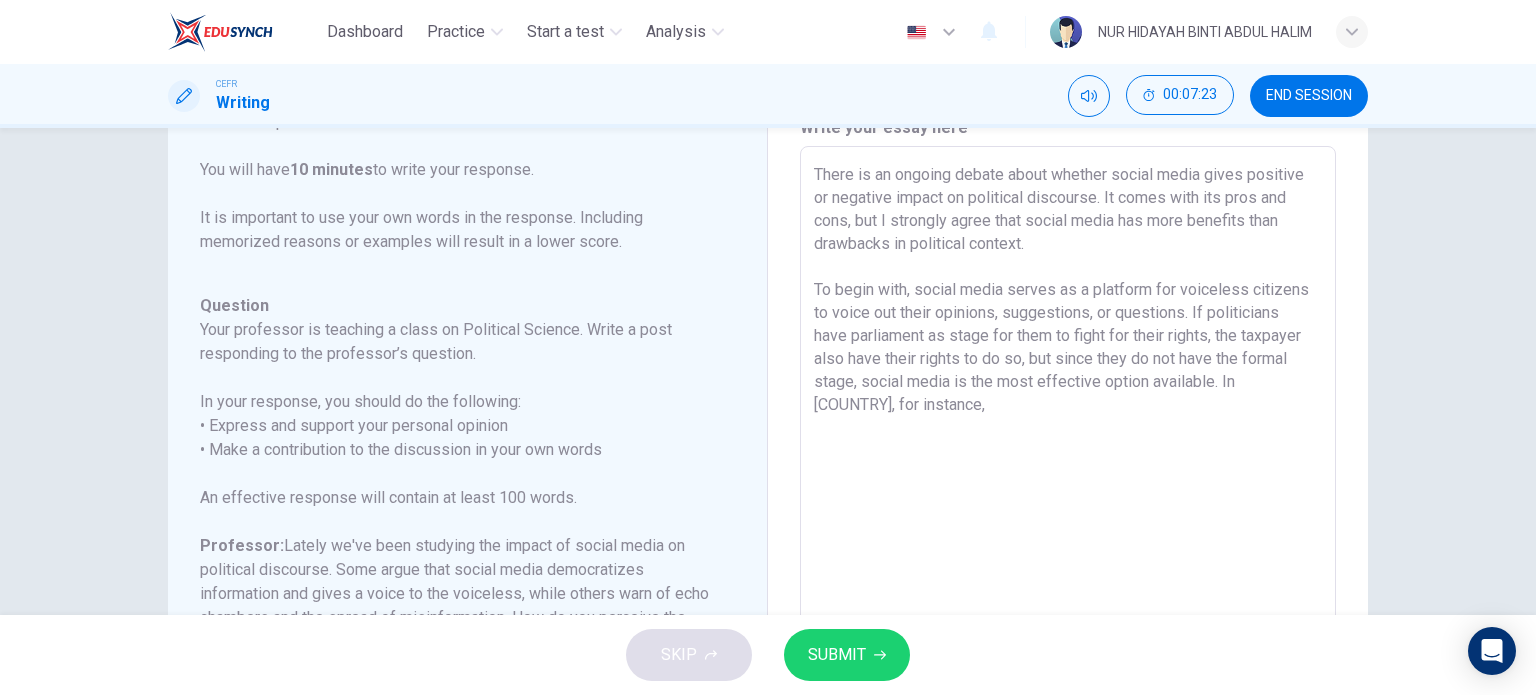 click on "There is an ongoing debate about whether social media gives positive or negative impact on political discourse. It comes with its pros and cons, but I strongly agree that social media has more benefits than drawbacks in political context.
To begin with, social media serves as a platform for voiceless citizens to voice out their opinions, suggestions, or questions. If politicians have parliament as stage for them to fight for their rights, the taxpayer also have their rights to do so, but since they do not have the formal stage, social media is the most effective option available. In [COUNTRY], for instance," at bounding box center (1068, 480) 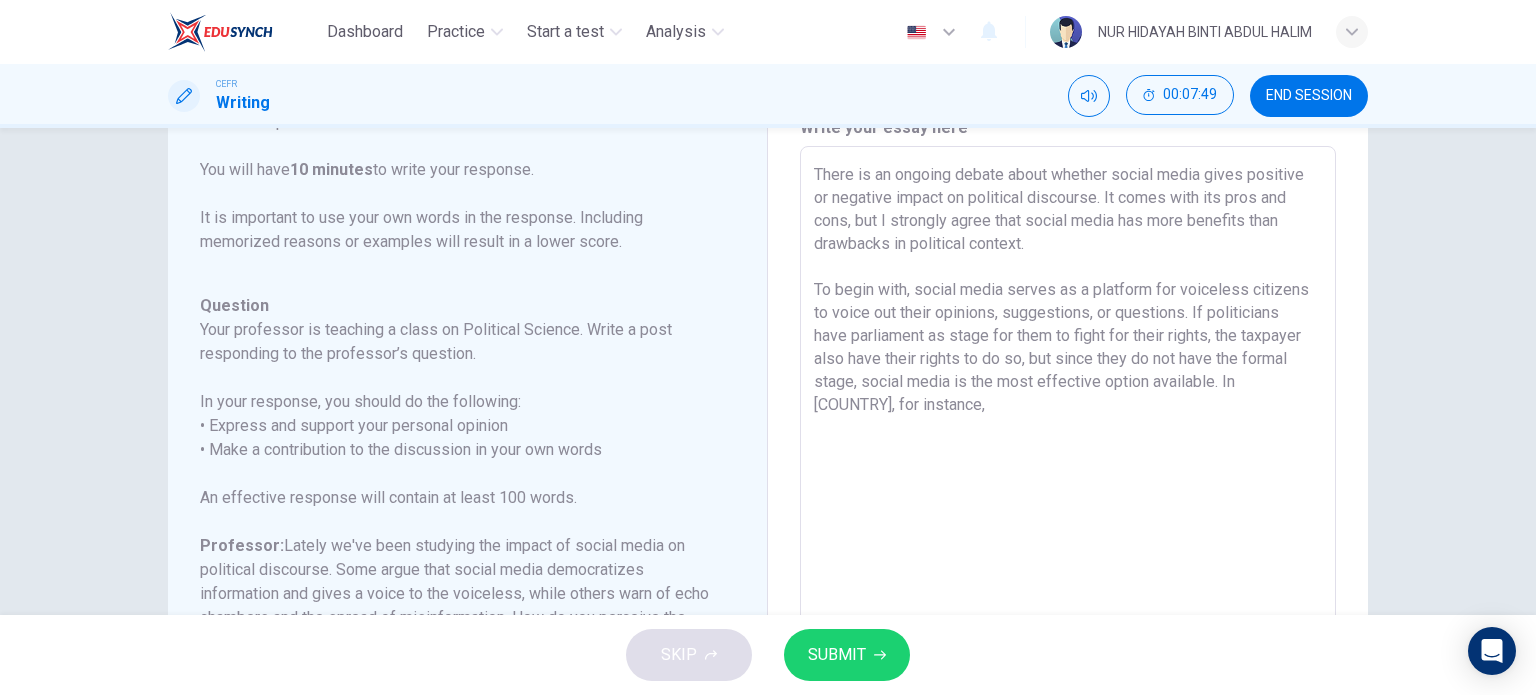 drag, startPoint x: 1244, startPoint y: 355, endPoint x: 840, endPoint y: 379, distance: 404.71225 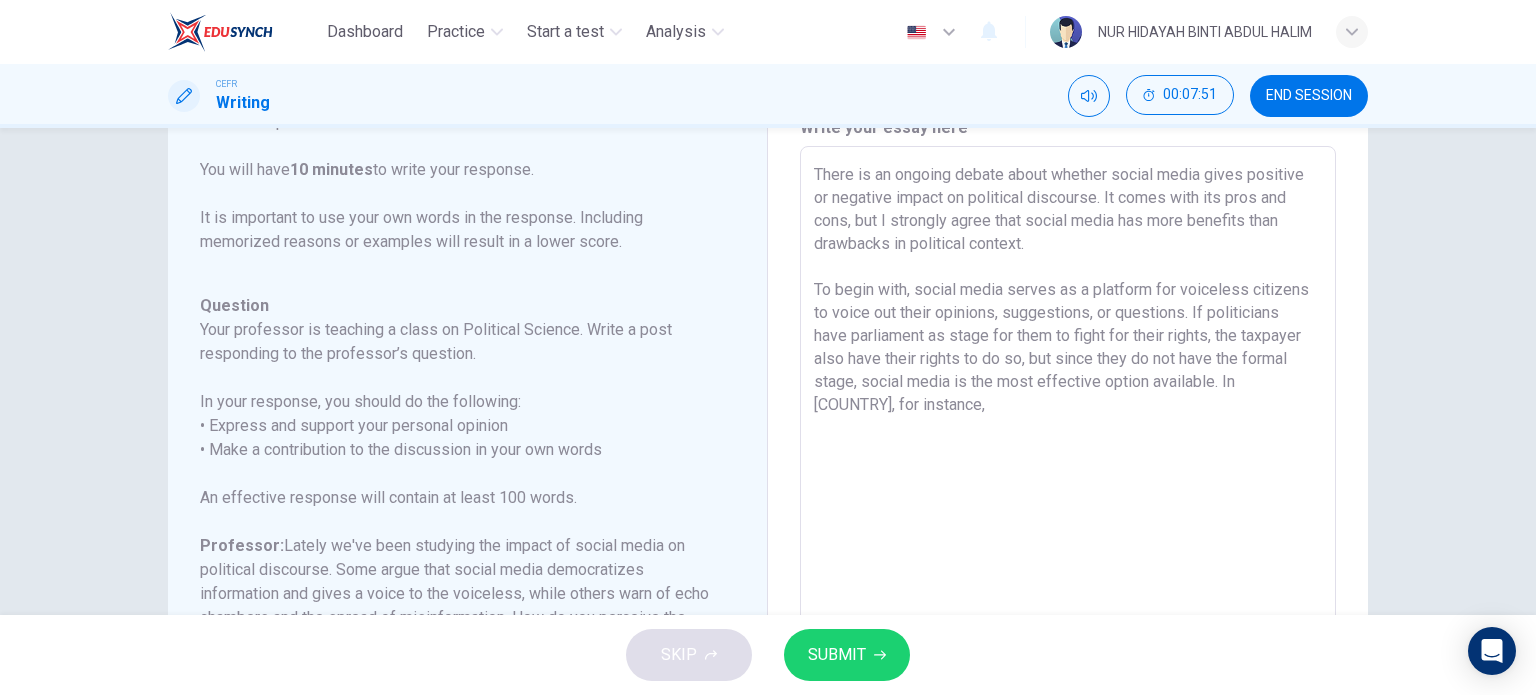 click on "There is an ongoing debate about whether social media gives positive or negative impact on political discourse. It comes with its pros and cons, but I strongly agree that social media has more benefits than drawbacks in political context.
To begin with, social media serves as a platform for voiceless citizens to voice out their opinions, suggestions, or questions. If politicians have parliament as stage for them to fight for their rights, the taxpayer also have their rights to do so, but since they do not have the formal stage, social media is the most effective option available. In [COUNTRY], for instance," at bounding box center (1068, 480) 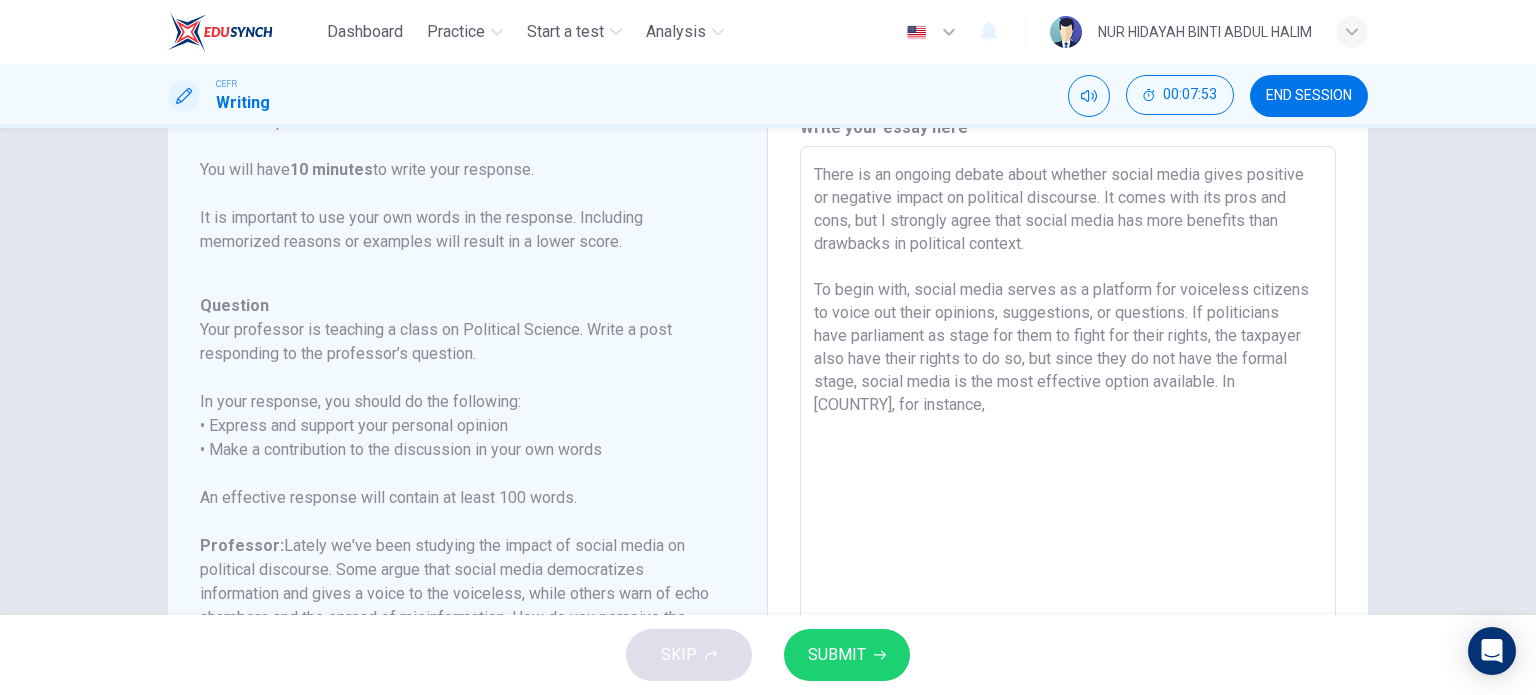 drag, startPoint x: 845, startPoint y: 379, endPoint x: 1243, endPoint y: 361, distance: 398.40683 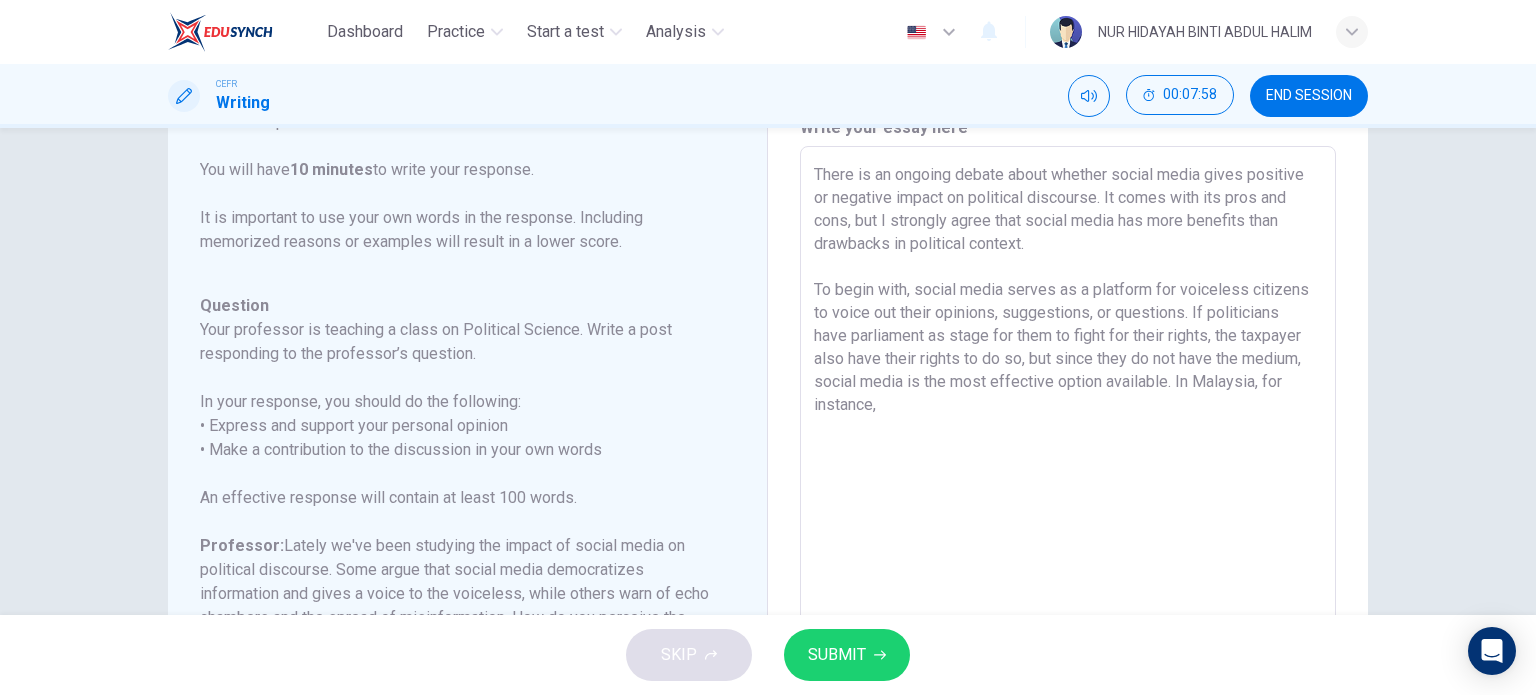 click on "There is an ongoing debate about whether social media gives positive or negative impact on political discourse. It comes with its pros and cons, but I strongly agree that social media has more benefits than drawbacks in political context.
To begin with, social media serves as a platform for voiceless citizens to voice out their opinions, suggestions, or questions. If politicians have parliament as stage for them to fight for their rights, the taxpayer also have their rights to do so, but since they do not have the medium, social media is the most effective option available. In Malaysia, for instance," at bounding box center [1068, 480] 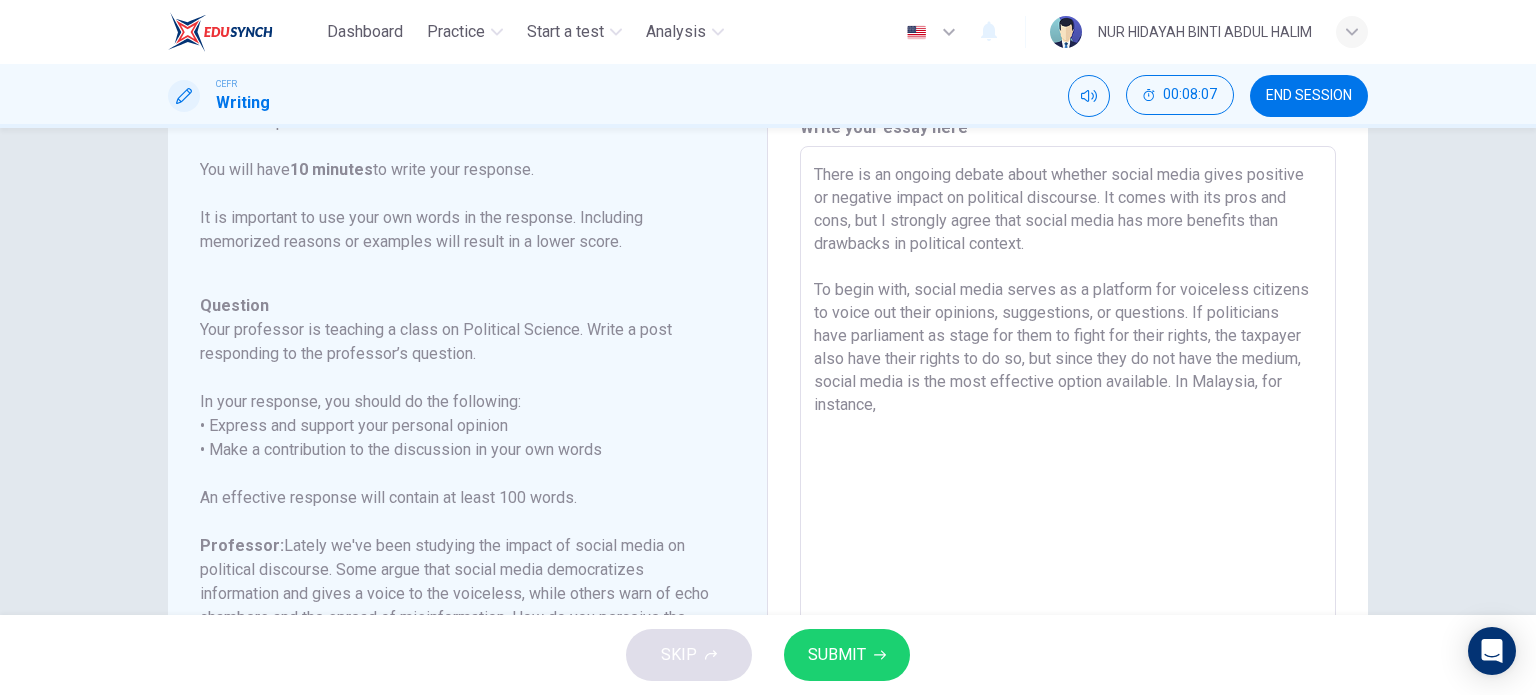 click on "There is an ongoing debate about whether social media gives positive or negative impact on political discourse. It comes with its pros and cons, but I strongly agree that social media has more benefits than drawbacks in political context.
To begin with, social media serves as a platform for voiceless citizens to voice out their opinions, suggestions, or questions. If politicians have parliament as stage for them to fight for their rights, the taxpayer also have their rights to do so, but since they do not have the medium, social media is the most effective option available. In Malaysia, for instance," at bounding box center (1068, 480) 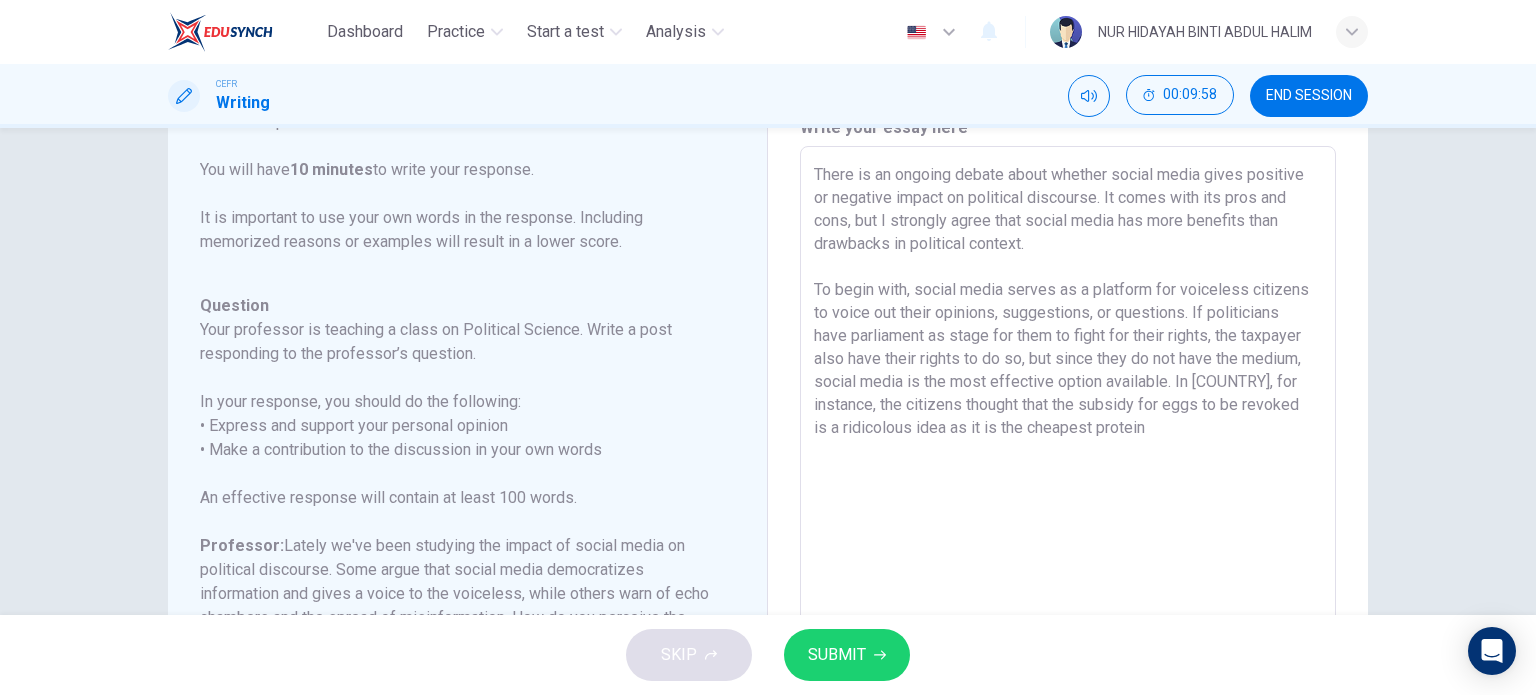 click on "There is an ongoing debate about whether social media gives positive or negative impact on political discourse. It comes with its pros and cons, but I strongly agree that social media has more benefits than drawbacks in political context.
To begin with, social media serves as a platform for voiceless citizens to voice out their opinions, suggestions, or questions. If politicians have parliament as stage for them to fight for their rights, the taxpayer also have their rights to do so, but since they do not have the medium, social media is the most effective option available. In [COUNTRY], for instance, the citizens thought that the subsidy for eggs to be revoked is a ridicolous idea as it is the cheapest protein" at bounding box center (1068, 480) 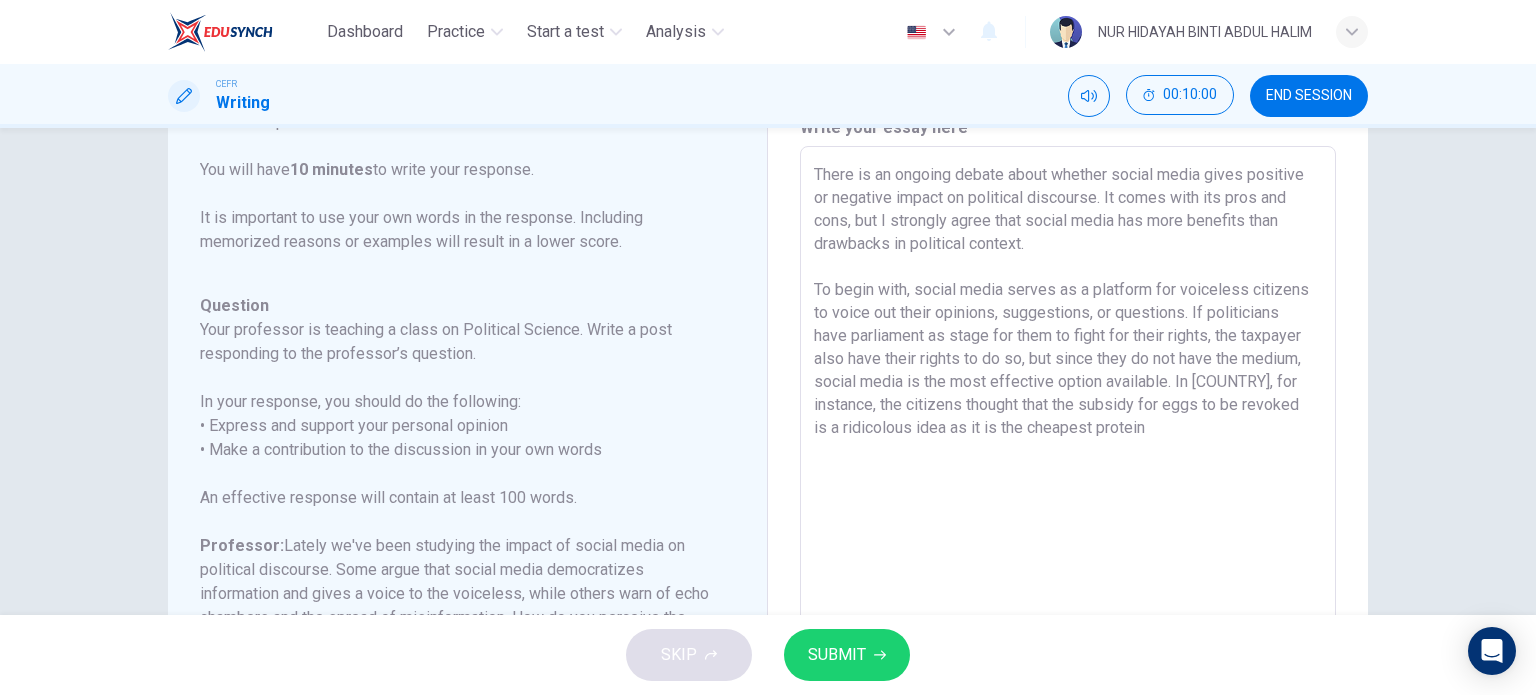 click on "There is an ongoing debate about whether social media gives positive or negative impact on political discourse. It comes with its pros and cons, but I strongly agree that social media has more benefits than drawbacks in political context.
To begin with, social media serves as a platform for voiceless citizens to voice out their opinions, suggestions, or questions. If politicians have parliament as stage for them to fight for their rights, the taxpayer also have their rights to do so, but since they do not have the medium, social media is the most effective option available. In [COUNTRY], for instance, the citizens thought that the subsidy for eggs to be revoked is a ridicolous idea as it is the cheapest protein" at bounding box center [1068, 480] 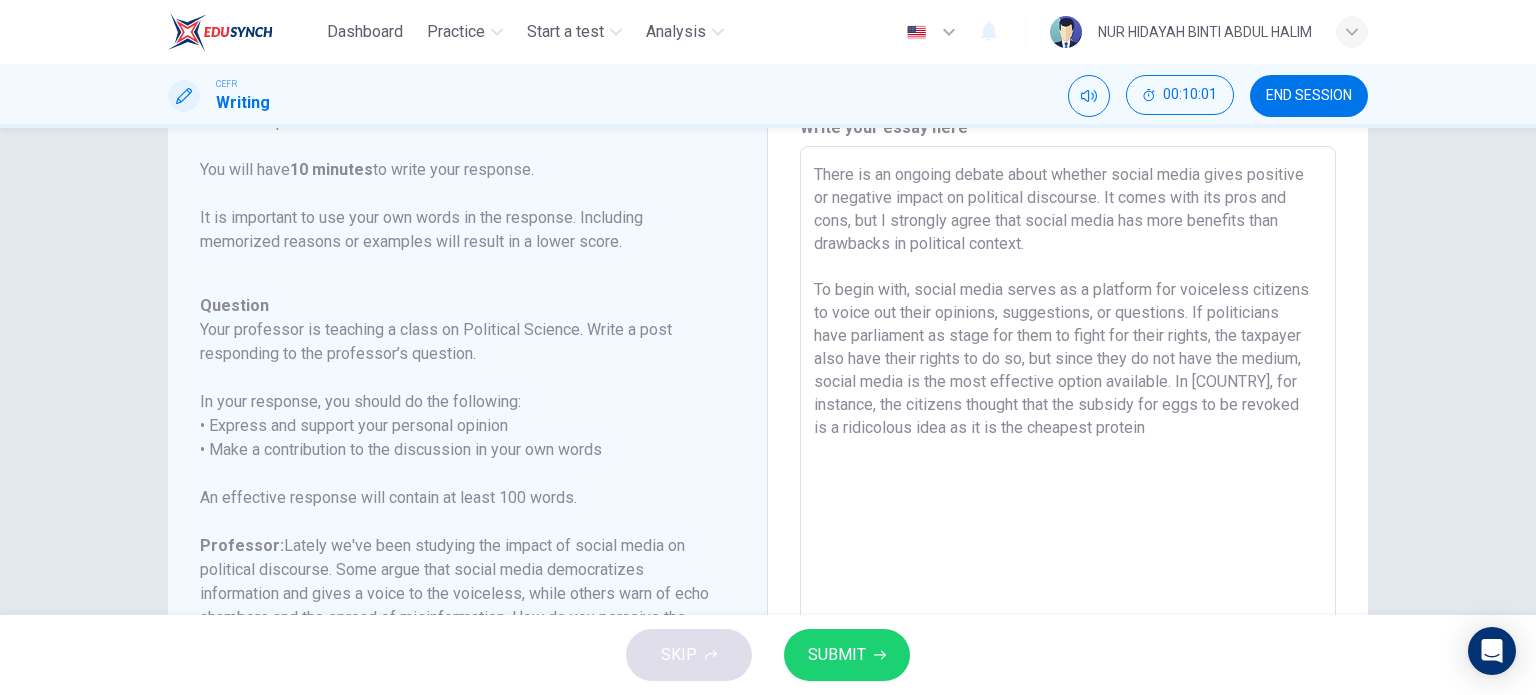 click on "There is an ongoing debate about whether social media gives positive or negative impact on political discourse. It comes with its pros and cons, but I strongly agree that social media has more benefits than drawbacks in political context.
To begin with, social media serves as a platform for voiceless citizens to voice out their opinions, suggestions, or questions. If politicians have parliament as stage for them to fight for their rights, the taxpayer also have their rights to do so, but since they do not have the medium, social media is the most effective option available. In [COUNTRY], for instance, the citizens thought that the subsidy for eggs to be revoked is a ridicolous idea as it is the cheapest protein" at bounding box center [1068, 480] 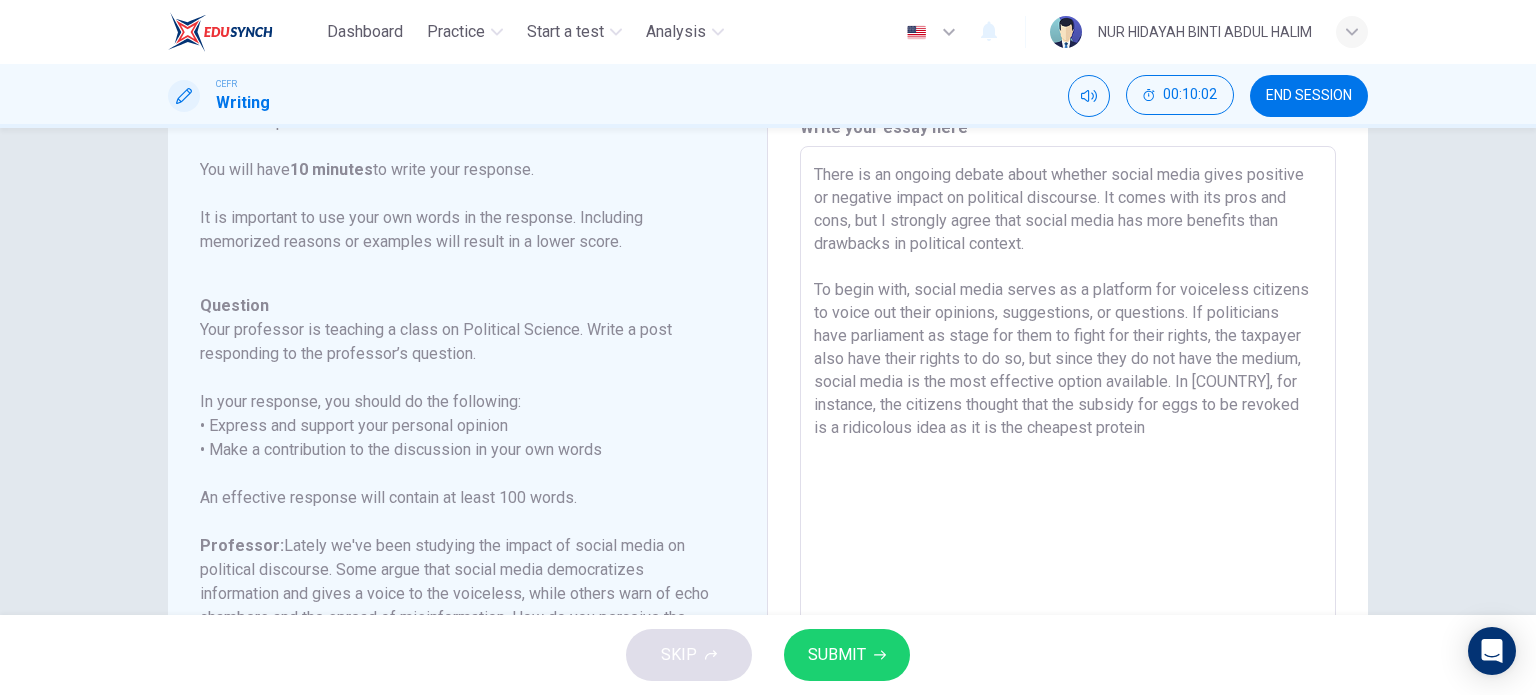 click on "There is an ongoing debate about whether social media gives positive or negative impact on political discourse. It comes with its pros and cons, but I strongly agree that social media has more benefits than drawbacks in political context.
To begin with, social media serves as a platform for voiceless citizens to voice out their opinions, suggestions, or questions. If politicians have parliament as stage for them to fight for their rights, the taxpayer also have their rights to do so, but since they do not have the medium, social media is the most effective option available. In [COUNTRY], for instance, the citizens thought that the subsidy for eggs to be revoked is a ridicolous idea as it is the cheapest protein" at bounding box center (1068, 480) 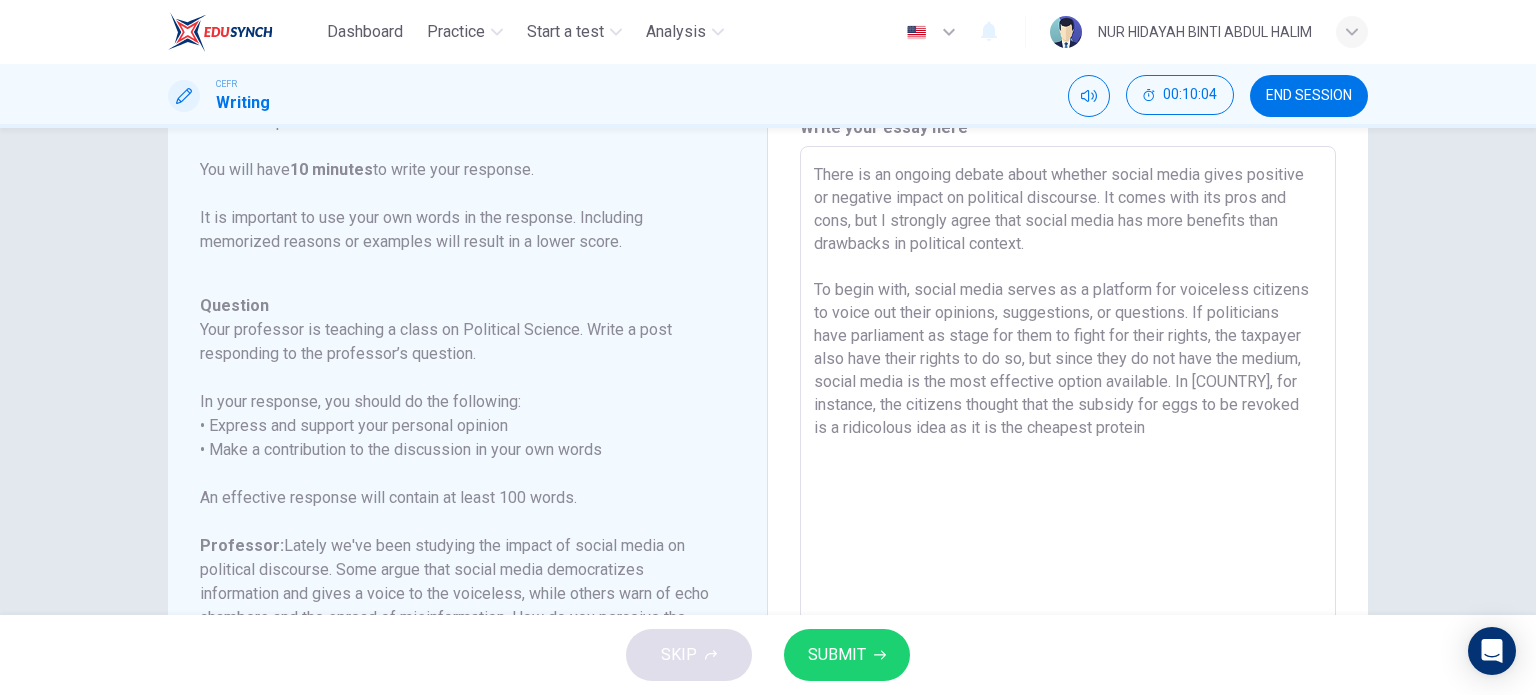 click on "There is an ongoing debate about whether social media gives positive or negative impact on political discourse. It comes with its pros and cons, but I strongly agree that social media has more benefits than drawbacks in political context.
To begin with, social media serves as a platform for voiceless citizens to voice out their opinions, suggestions, or questions. If politicians have parliament as stage for them to fight for their rights, the taxpayer also have their rights to do so, but since they do not have the medium, social media is the most effective option available. In [COUNTRY], for instance, the citizens thought that the subsidy for eggs to be revoked is a ridicolous idea as it is the cheapest protein" at bounding box center [1068, 480] 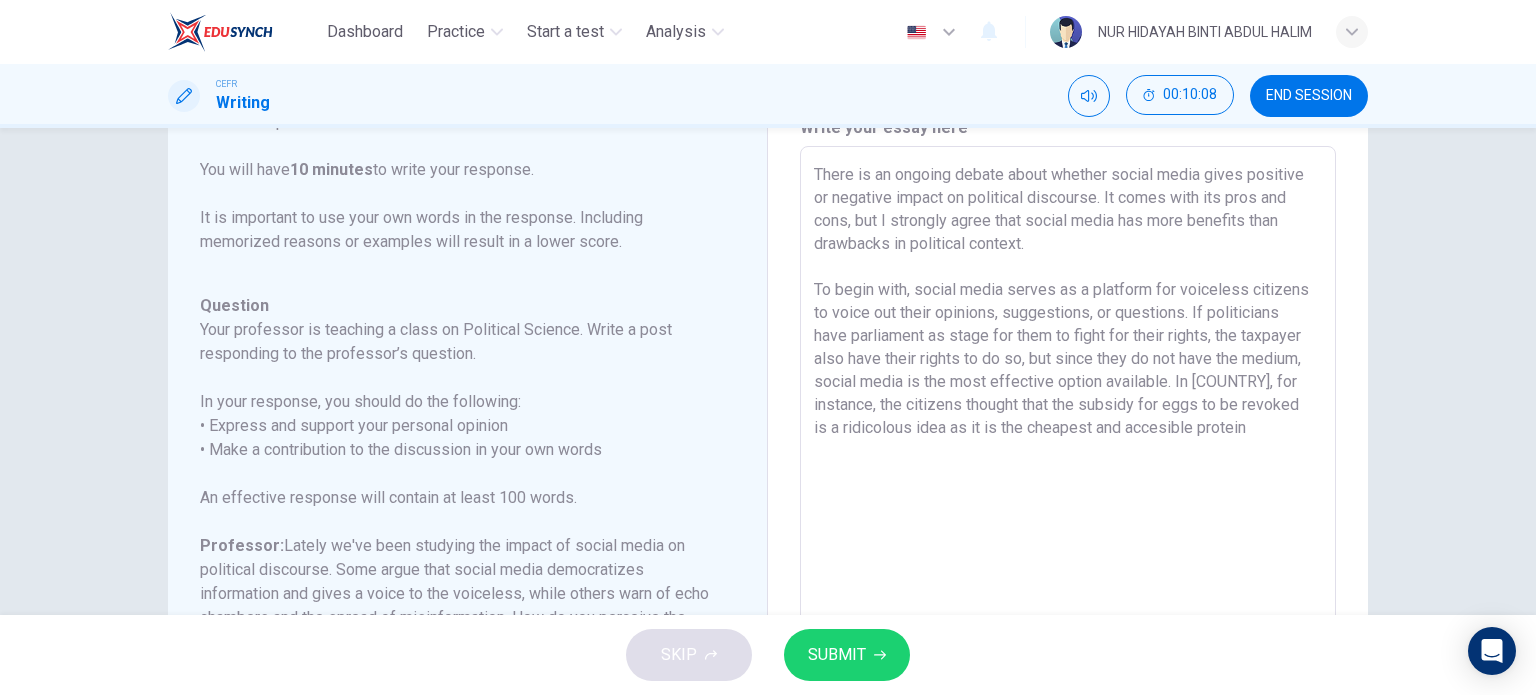 click on "There is an ongoing debate about whether social media gives positive or negative impact on political discourse. It comes with its pros and cons, but I strongly agree that social media has more benefits than drawbacks in political context.
To begin with, social media serves as a platform for voiceless citizens to voice out their opinions, suggestions, or questions. If politicians have parliament as stage for them to fight for their rights, the taxpayer also have their rights to do so, but since they do not have the medium, social media is the most effective option available. In [COUNTRY], for instance, the citizens thought that the subsidy for eggs to be revoked is a ridicolous idea as it is the cheapest and accesible protein" at bounding box center [1068, 480] 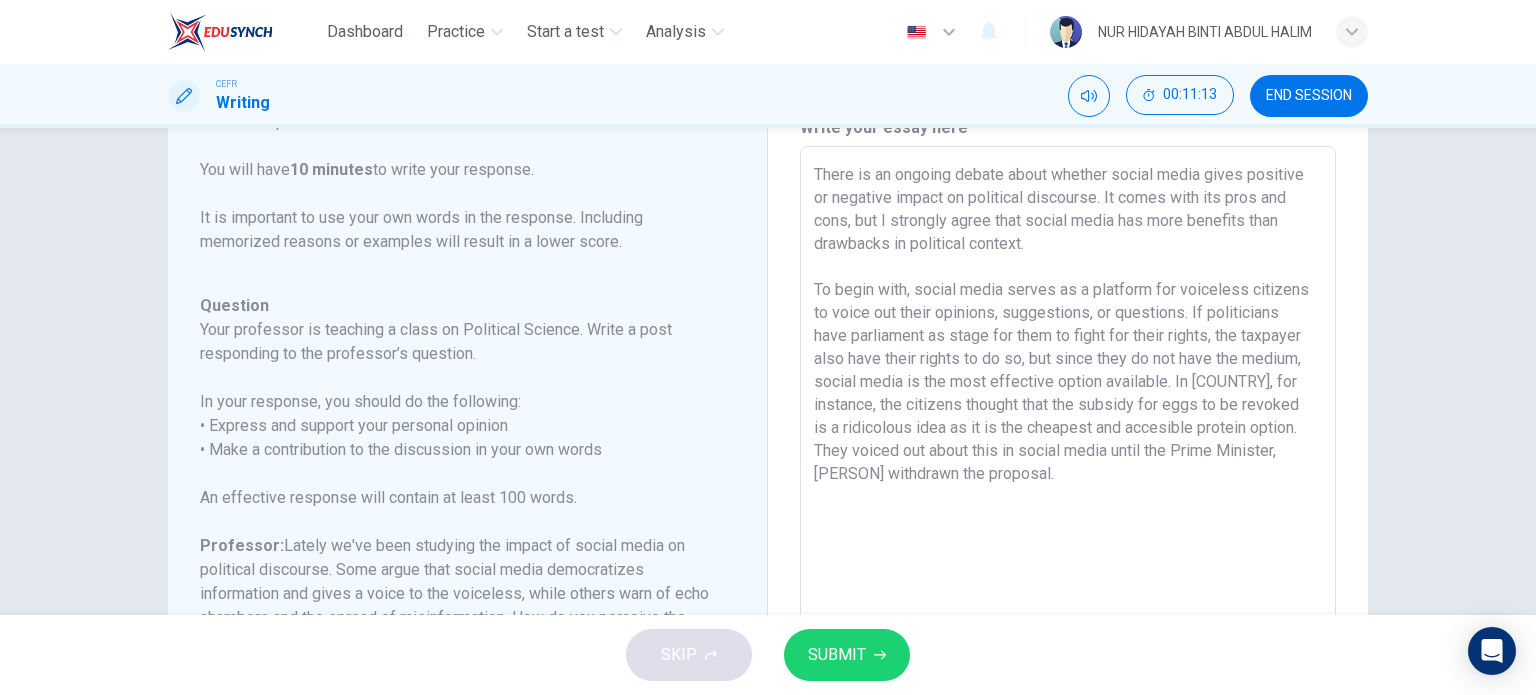 click on "There is an ongoing debate about whether social media gives positive or negative impact on political discourse. It comes with its pros and cons, but I strongly agree that social media has more benefits than drawbacks in political context.
To begin with, social media serves as a platform for voiceless citizens to voice out their opinions, suggestions, or questions. If politicians have parliament as stage for them to fight for their rights, the taxpayer also have their rights to do so, but since they do not have the medium, social media is the most effective option available. In [COUNTRY], for instance, the citizens thought that the subsidy for eggs to be revoked is a ridicolous idea as it is the cheapest and accesible protein option. They voiced out about this in social media until the Prime Minister, [PERSON] withdrawn the proposal." at bounding box center [1068, 480] 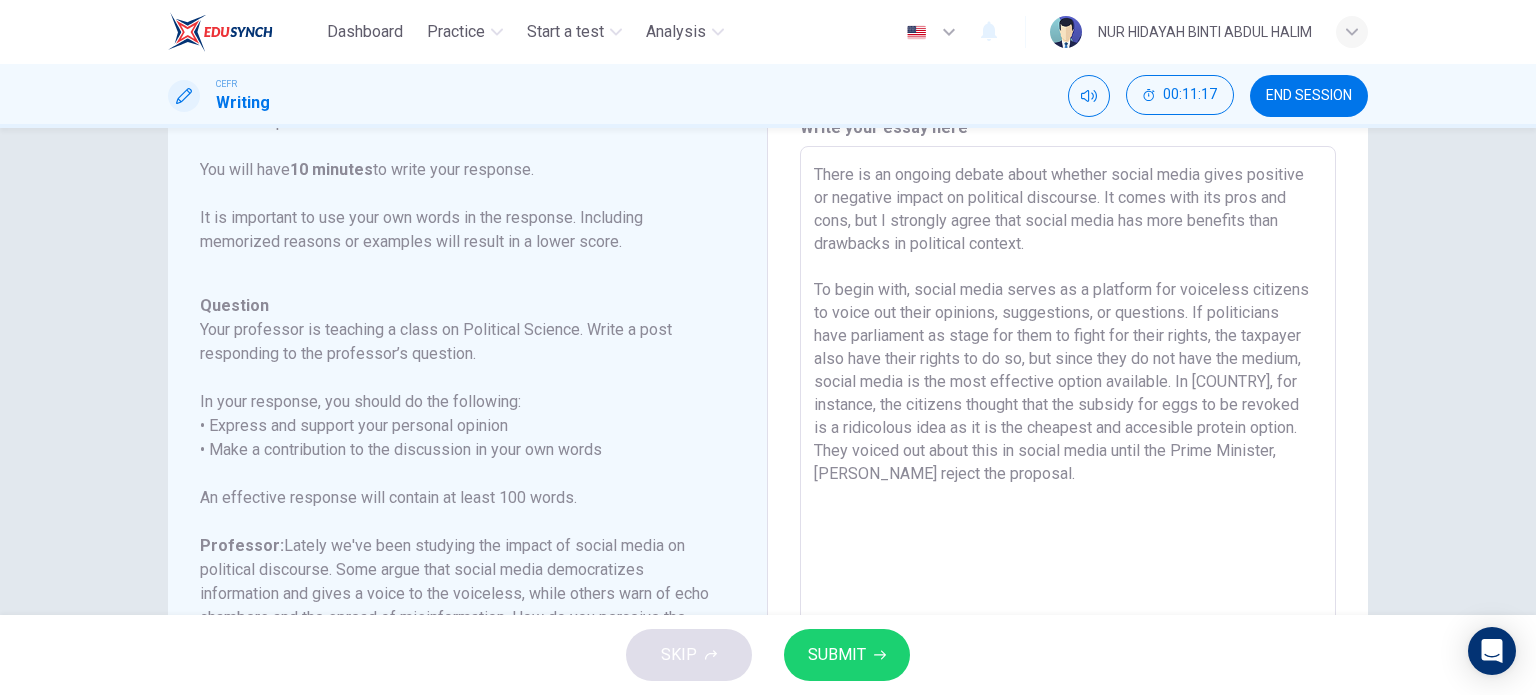 click on "There is an ongoing debate about whether social media gives positive or negative impact on political discourse. It comes with its pros and cons, but I strongly agree that social media has more benefits than drawbacks in political context.
To begin with, social media serves as a platform for voiceless citizens to voice out their opinions, suggestions, or questions. If politicians have parliament as stage for them to fight for their rights, the taxpayer also have their rights to do so, but since they do not have the medium, social media is the most effective option available. In [COUNTRY], for instance, the citizens thought that the subsidy for eggs to be revoked is a ridicolous idea as it is the cheapest and accesible protein option. They voiced out about this in social media until the Prime Minister, [PERSON_NAME] reject the proposal." at bounding box center [1068, 480] 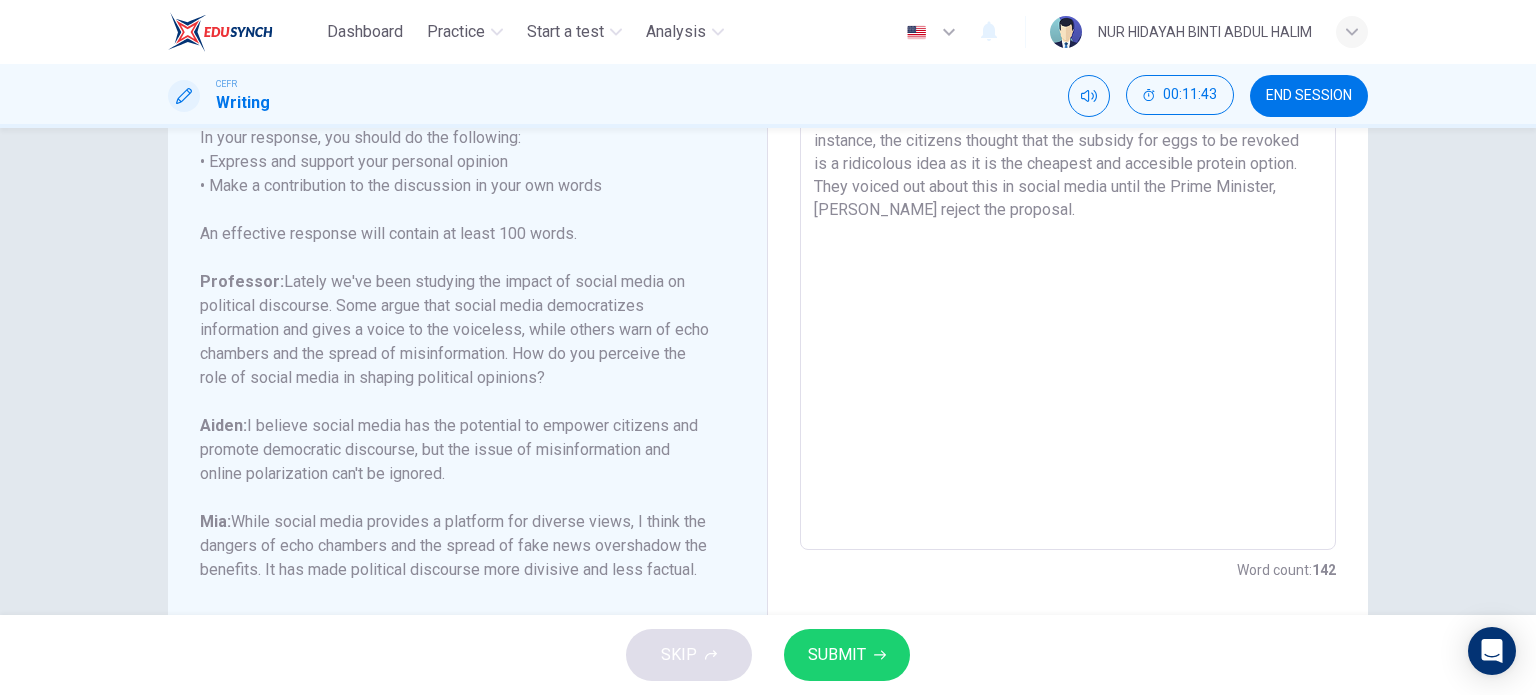 scroll, scrollTop: 357, scrollLeft: 0, axis: vertical 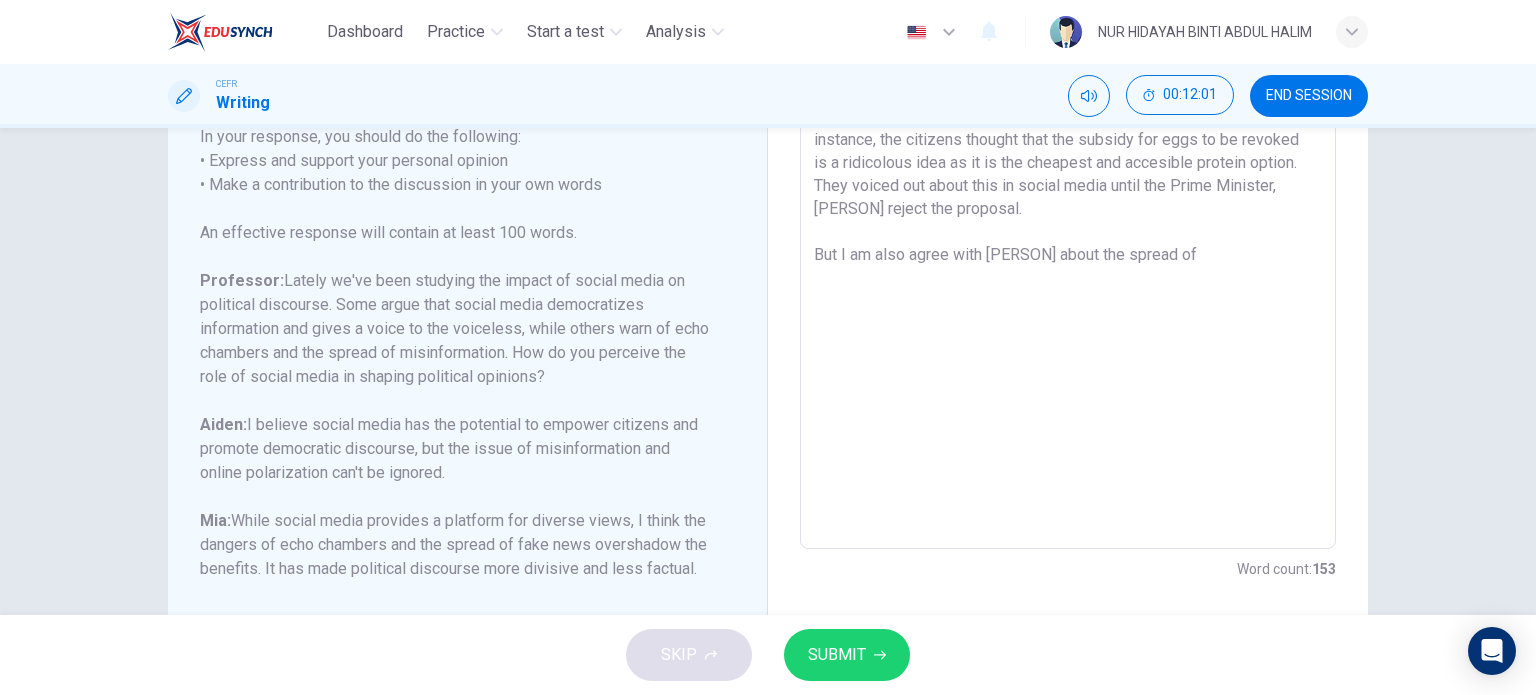 drag, startPoint x: 832, startPoint y: 253, endPoint x: 787, endPoint y: 251, distance: 45.044422 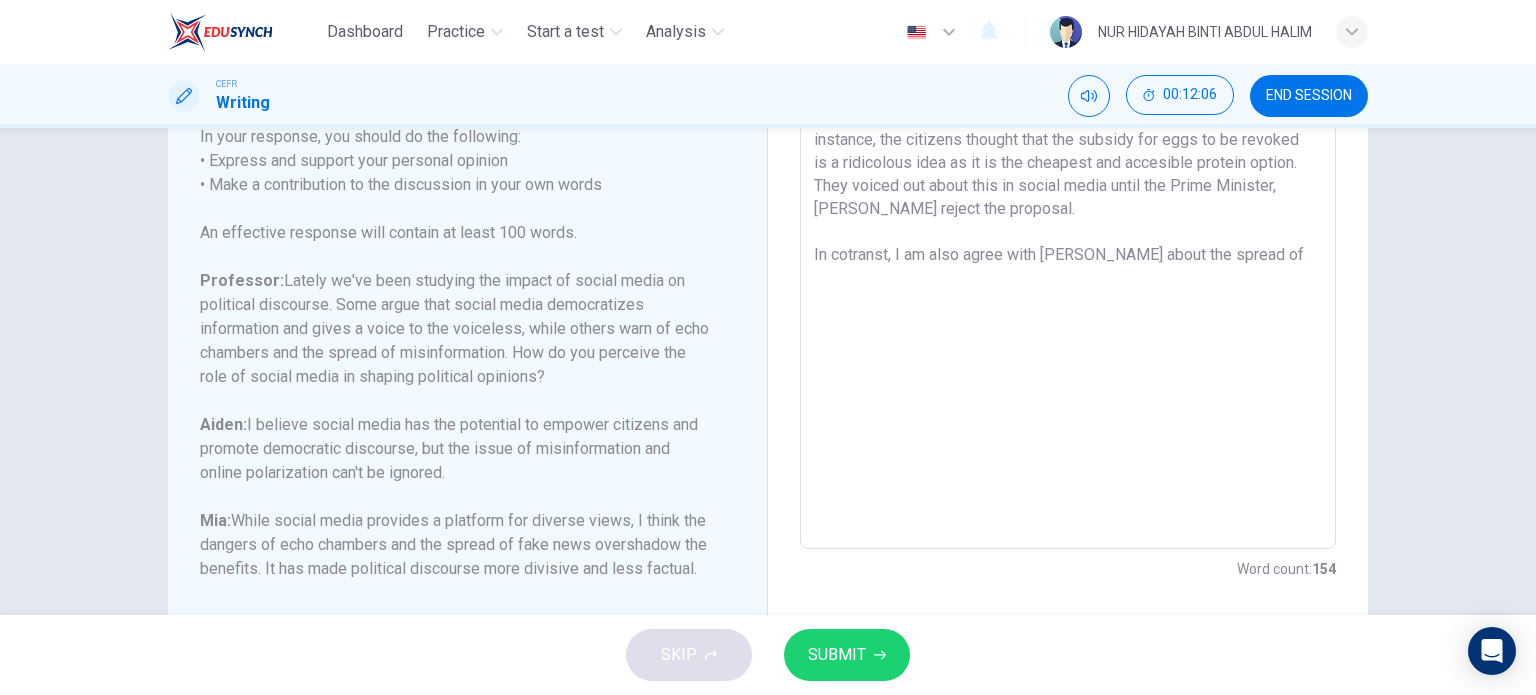 click on "There is an ongoing debate about whether social media gives positive or negative impact on political discourse. It comes with its pros and cons, but I strongly agree that social media has more benefits than drawbacks in political context.
To begin with, social media serves as a platform for voiceless citizens to voice out their opinions, suggestions, or questions. If politicians have parliament as stage for them to fight for their rights, the taxpayer also have their rights to do so, but since they do not have the medium, social media is the most effective option available. In [COUNTRY], for instance, the citizens thought that the subsidy for eggs to be revoked is a ridicolous idea as it is the cheapest and accesible protein option. They voiced out about this in social media until the Prime Minister, [PERSON_NAME] reject the proposal.
In cotranst, I am also agree with [PERSON_NAME] about the spread of" at bounding box center [1068, 215] 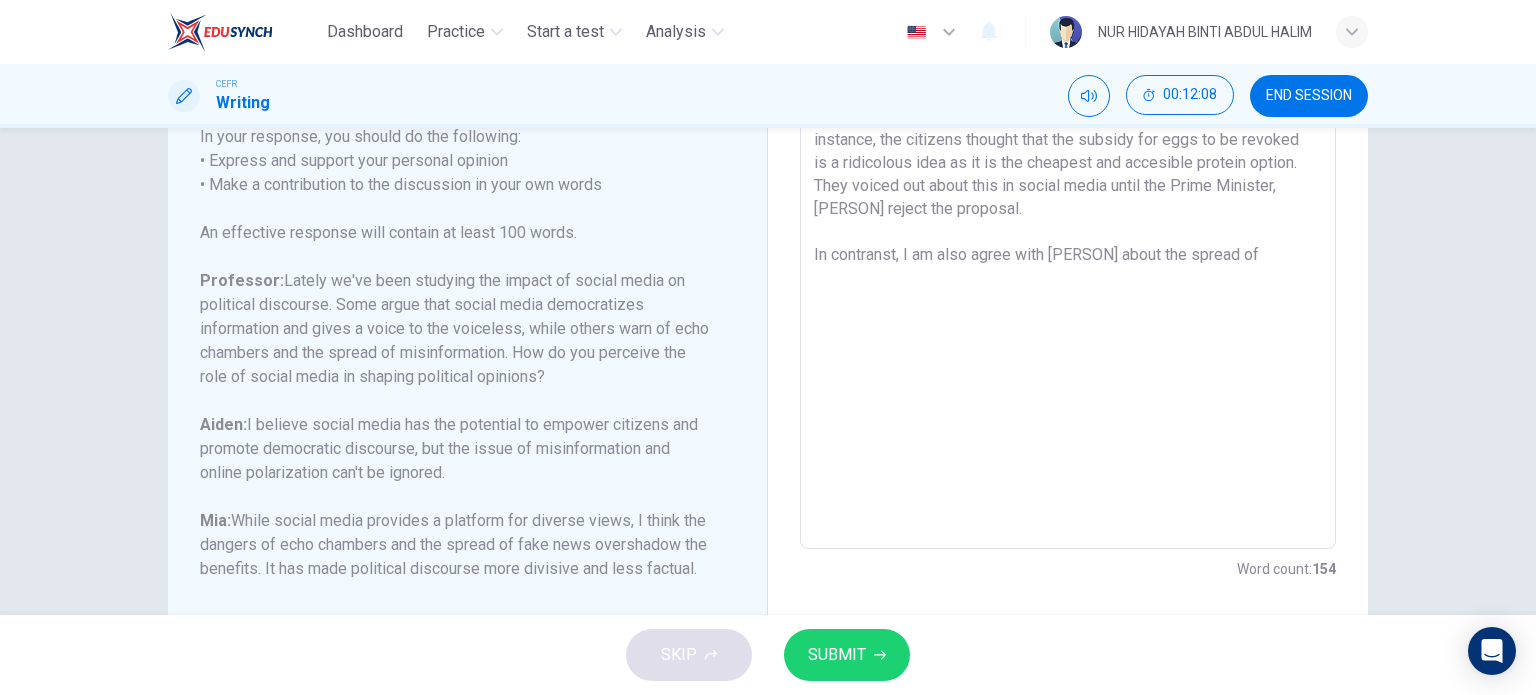 click on "There is an ongoing debate about whether social media gives positive or negative impact on political discourse. It comes with its pros and cons, but I strongly agree that social media has more benefits than drawbacks in political context.
To begin with, social media serves as a platform for voiceless citizens to voice out their opinions, suggestions, or questions. If politicians have parliament as stage for them to fight for their rights, the taxpayer also have their rights to do so, but since they do not have the medium, social media is the most effective option available. In [COUNTRY], for instance, the citizens thought that the subsidy for eggs to be revoked is a ridicolous idea as it is the cheapest and accesible protein option. They voiced out about this in social media until the Prime Minister, [PERSON] reject the proposal.
In contranst, I am also agree with [PERSON] about the spread of" at bounding box center (1068, 215) 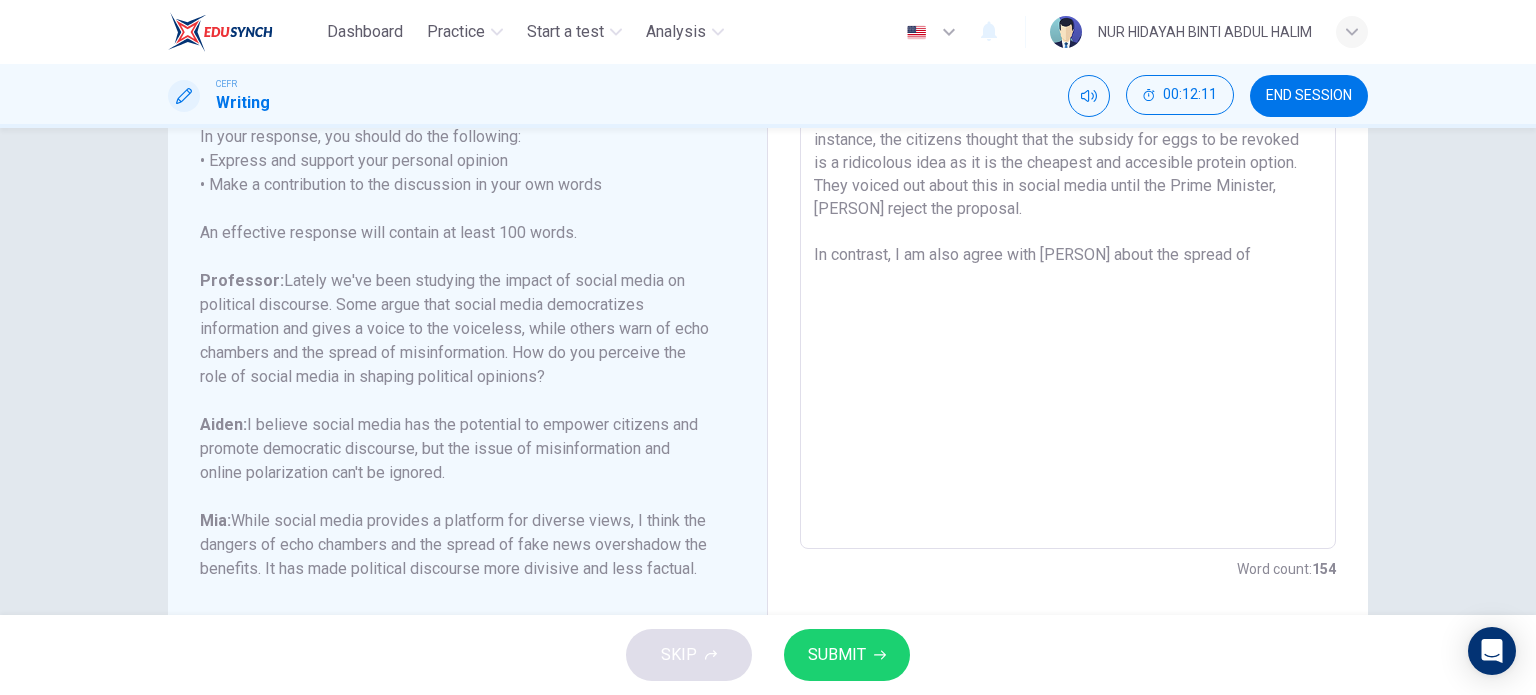 click on "There is an ongoing debate about whether social media gives positive or negative impact on political discourse. It comes with its pros and cons, but I strongly agree that social media has more benefits than drawbacks in political context.
To begin with, social media serves as a platform for voiceless citizens to voice out their opinions, suggestions, or questions. If politicians have parliament as stage for them to fight for their rights, the taxpayer also have their rights to do so, but since they do not have the medium, social media is the most effective option available. In [COUNTRY], for instance, the citizens thought that the subsidy for eggs to be revoked is a ridicolous idea as it is the cheapest and accesible protein option. They voiced out about this in social media until the Prime Minister, [PERSON] reject the proposal.
In contrast, I am also agree with [PERSON] about the spread of" at bounding box center (1068, 215) 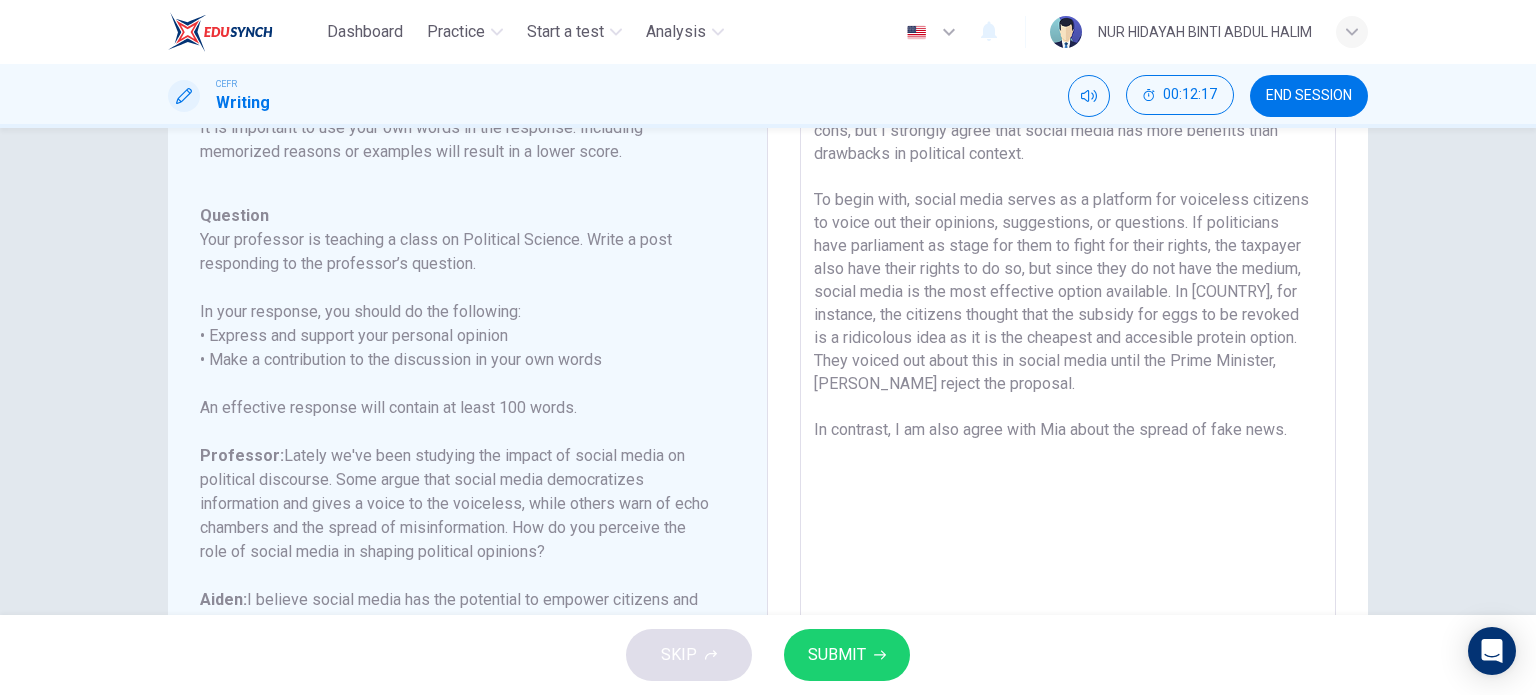 scroll, scrollTop: 181, scrollLeft: 0, axis: vertical 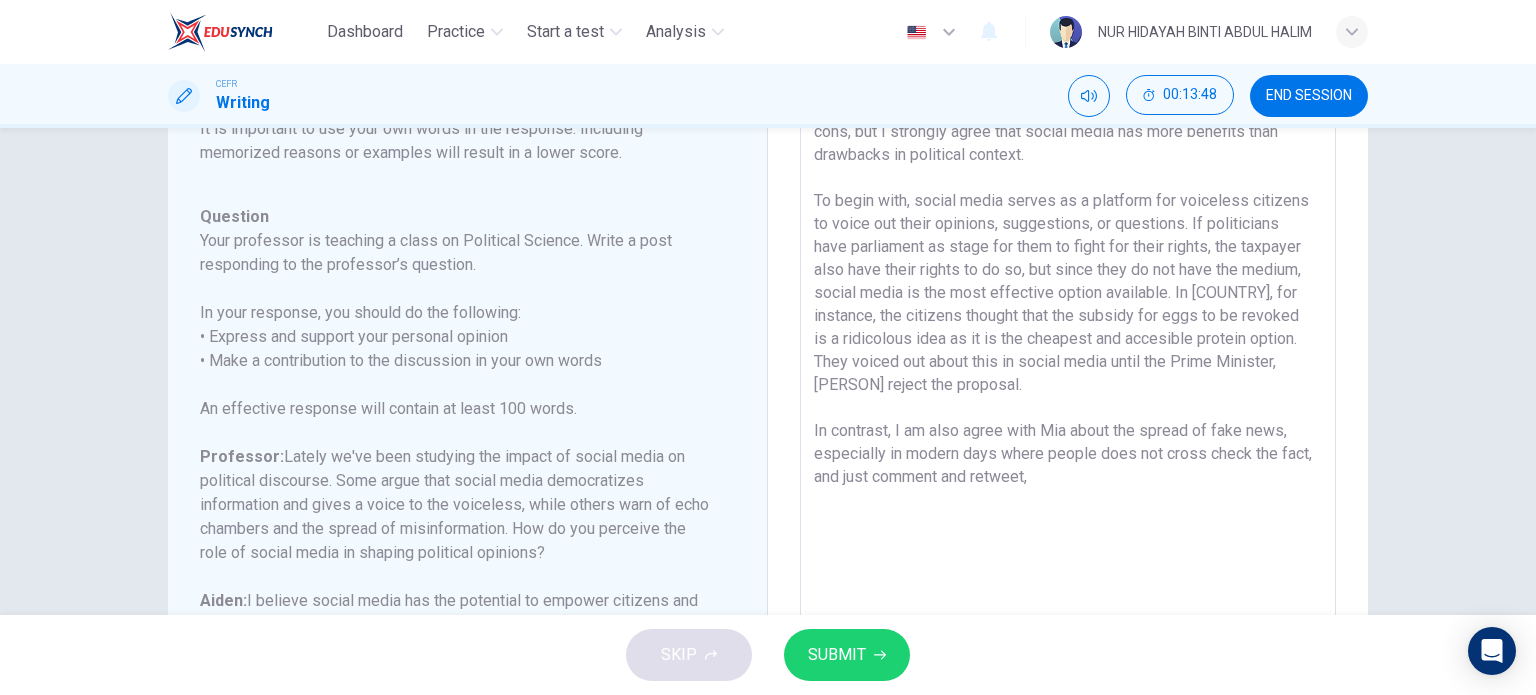 click on "There is an ongoing debate about whether social media gives positive or negative impact on political discourse. It comes with its pros and cons, but I strongly agree that social media has more benefits than drawbacks in political context.
To begin with, social media serves as a platform for voiceless citizens to voice out their opinions, suggestions, or questions. If politicians have parliament as stage for them to fight for their rights, the taxpayer also have their rights to do so, but since they do not have the medium, social media is the most effective option available. In [COUNTRY], for instance, the citizens thought that the subsidy for eggs to be revoked is a ridicolous idea as it is the cheapest and accesible protein option. They voiced out about this in social media until the Prime Minister, [PERSON] reject the proposal.
In contrast, I am also agree with Mia about the spread of fake news, especially in modern days where people does not cross check the fact, and just comment and retweet," at bounding box center [1068, 391] 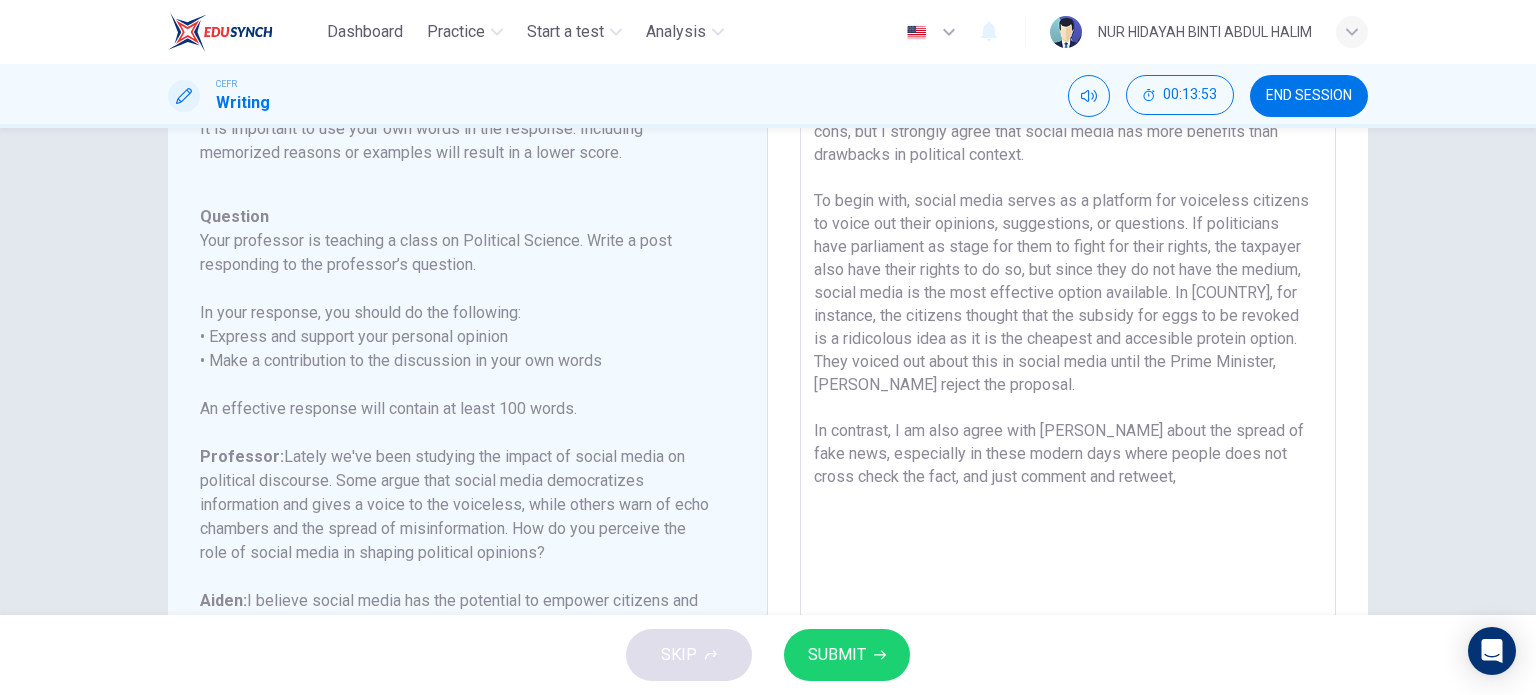 drag, startPoint x: 1107, startPoint y: 473, endPoint x: 872, endPoint y: 480, distance: 235.10423 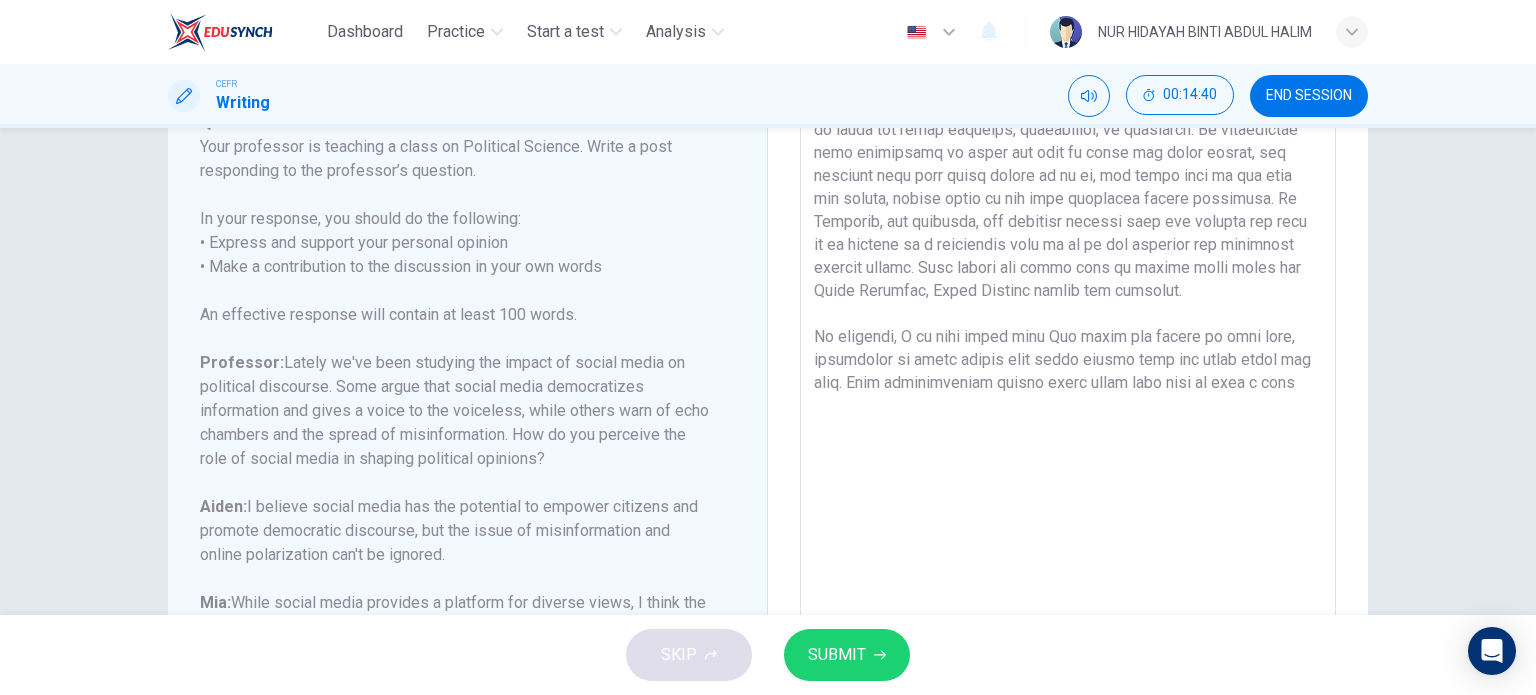 scroll, scrollTop: 232, scrollLeft: 0, axis: vertical 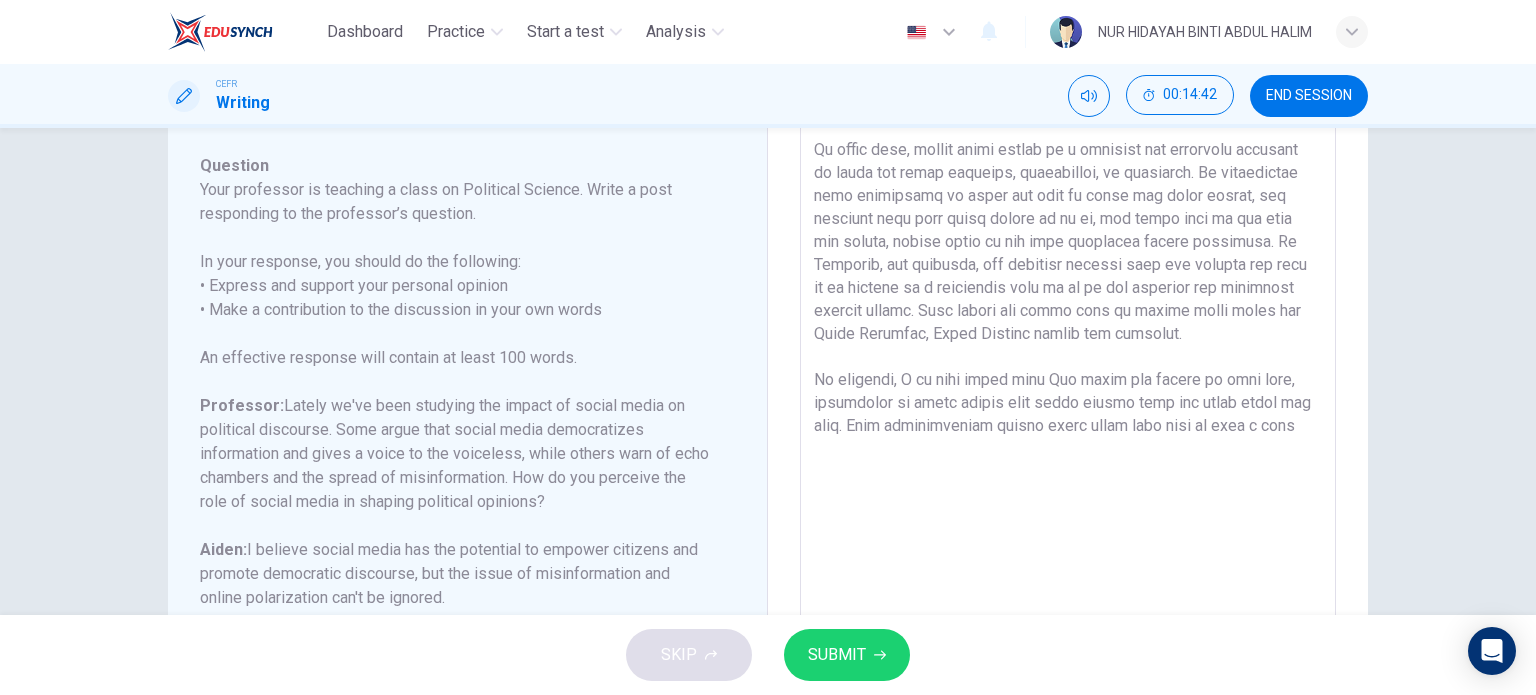 click at bounding box center (1068, 340) 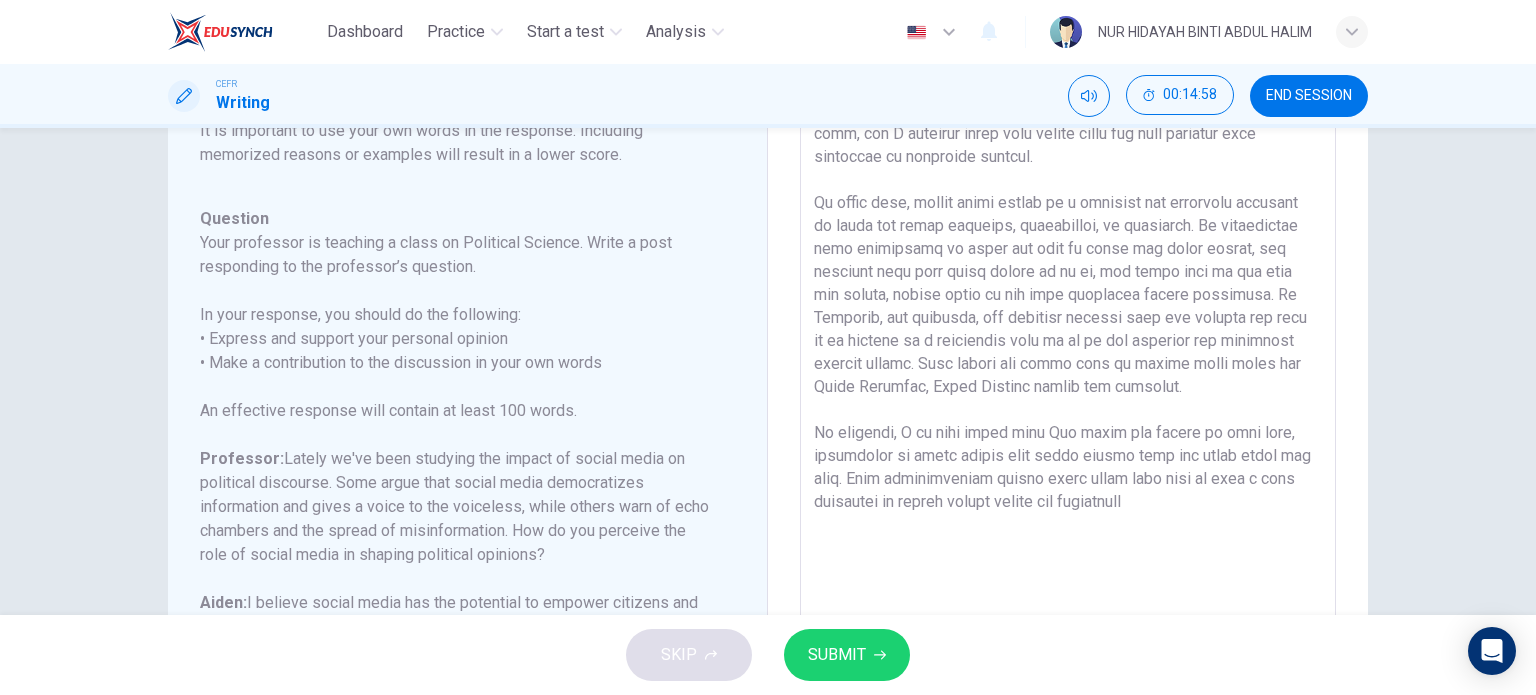 scroll, scrollTop: 174, scrollLeft: 0, axis: vertical 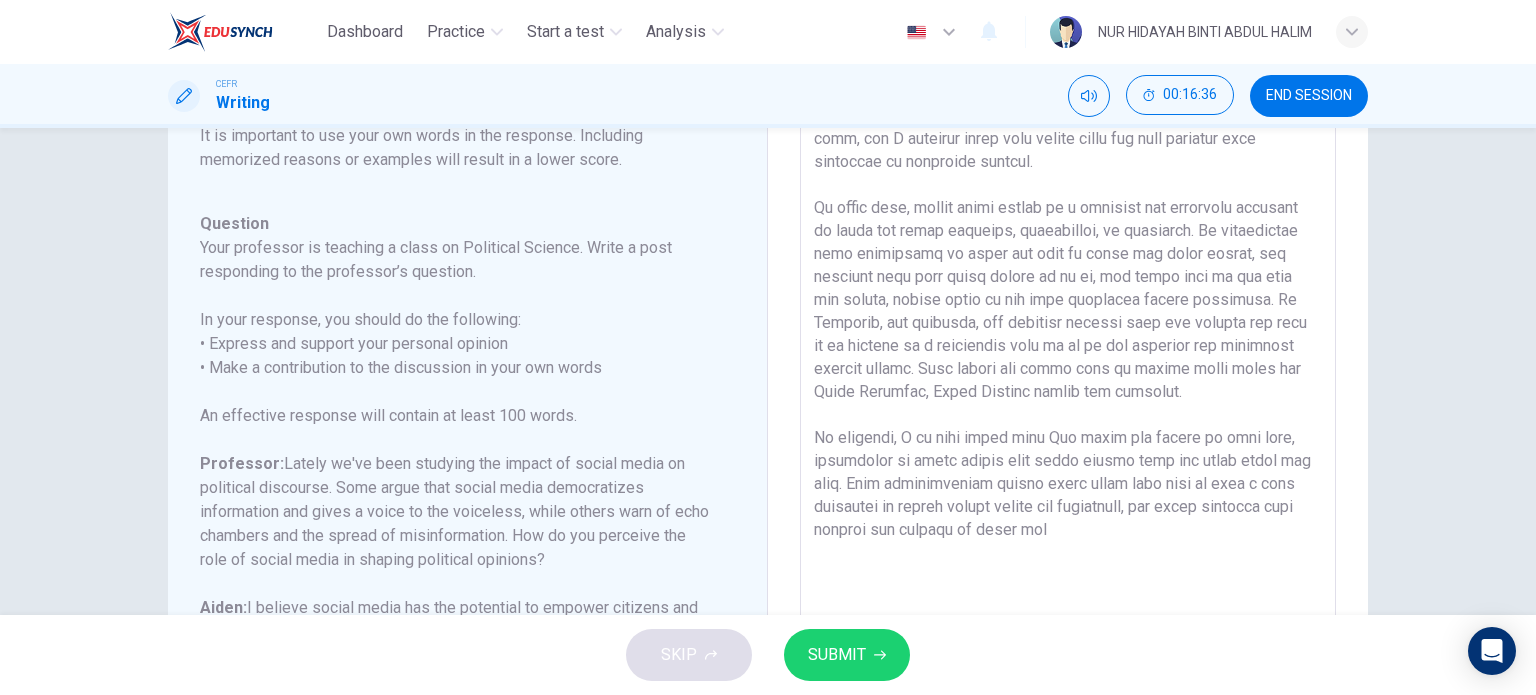 drag, startPoint x: 917, startPoint y: 507, endPoint x: 1282, endPoint y: 487, distance: 365.54755 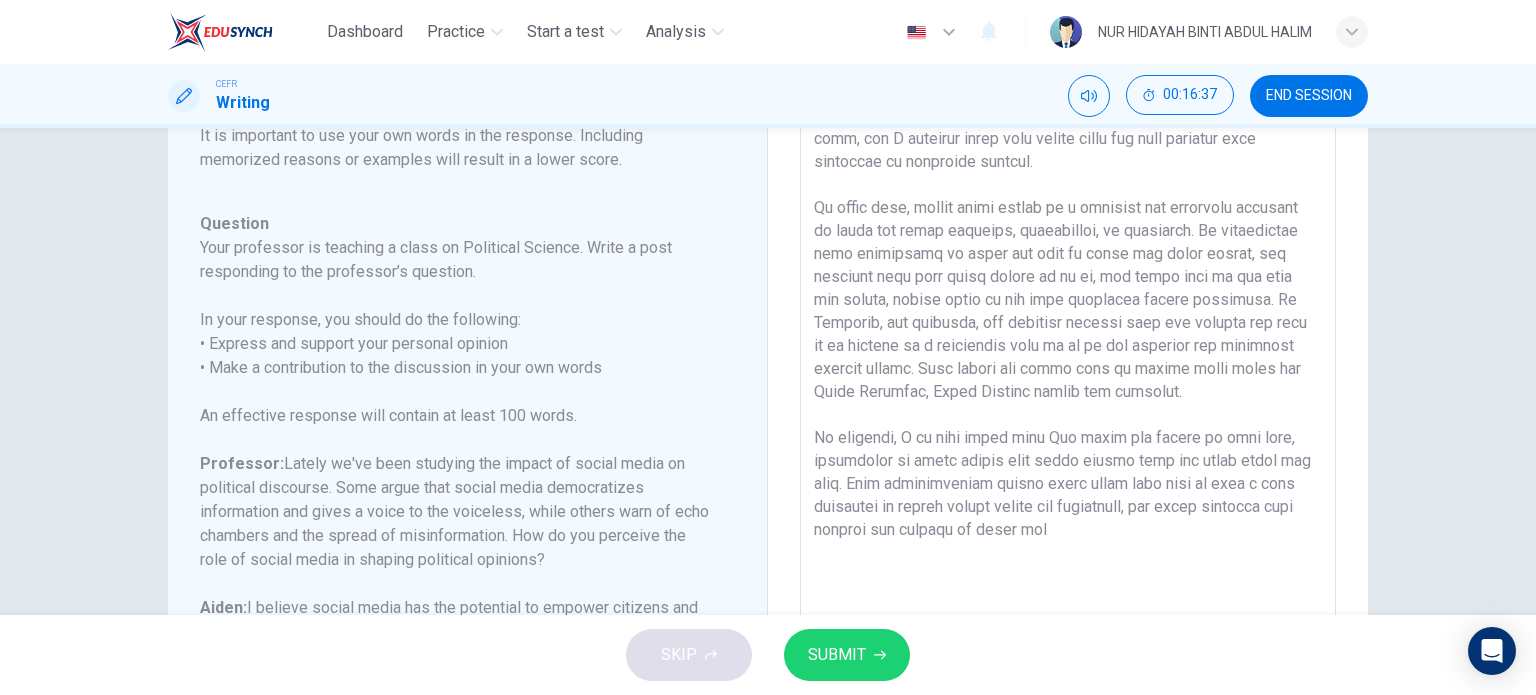 click at bounding box center [1068, 398] 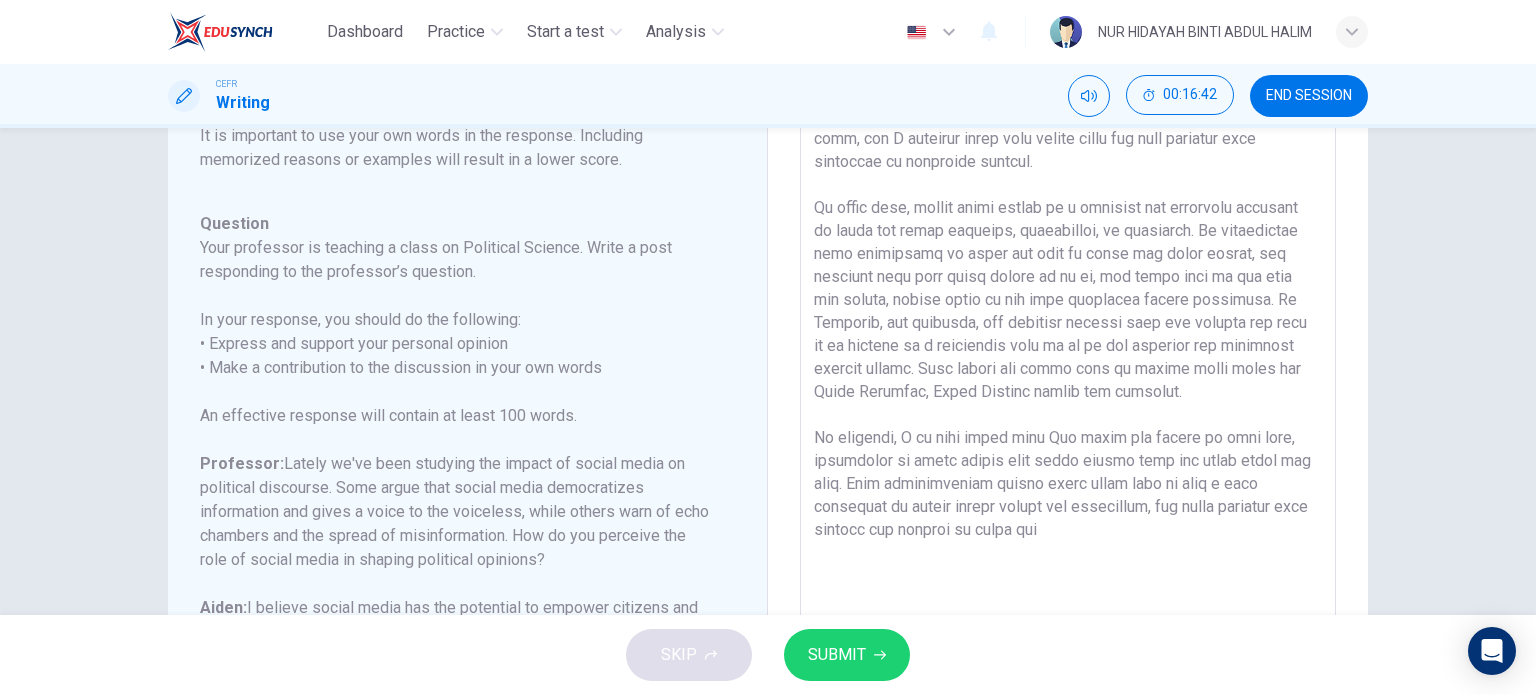 click at bounding box center (1068, 398) 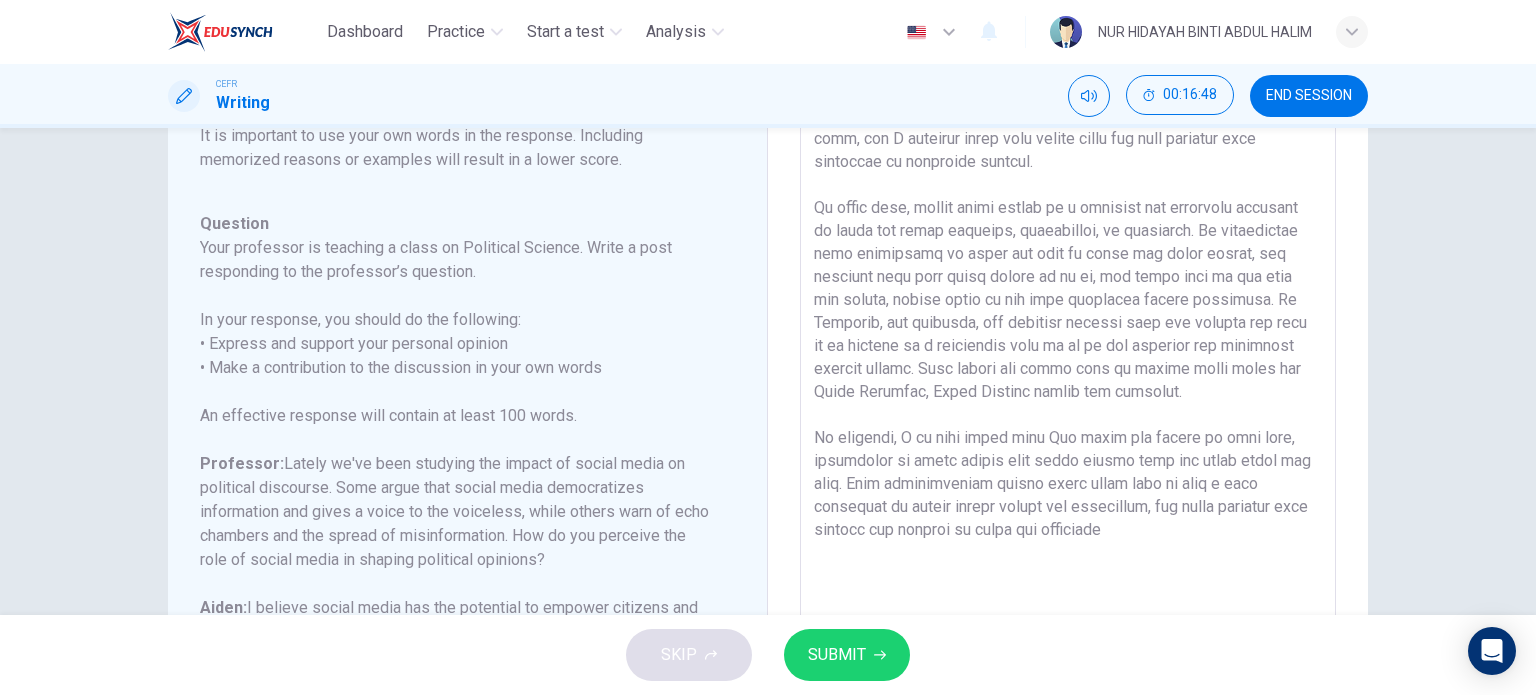 drag, startPoint x: 1079, startPoint y: 531, endPoint x: 1055, endPoint y: 527, distance: 24.33105 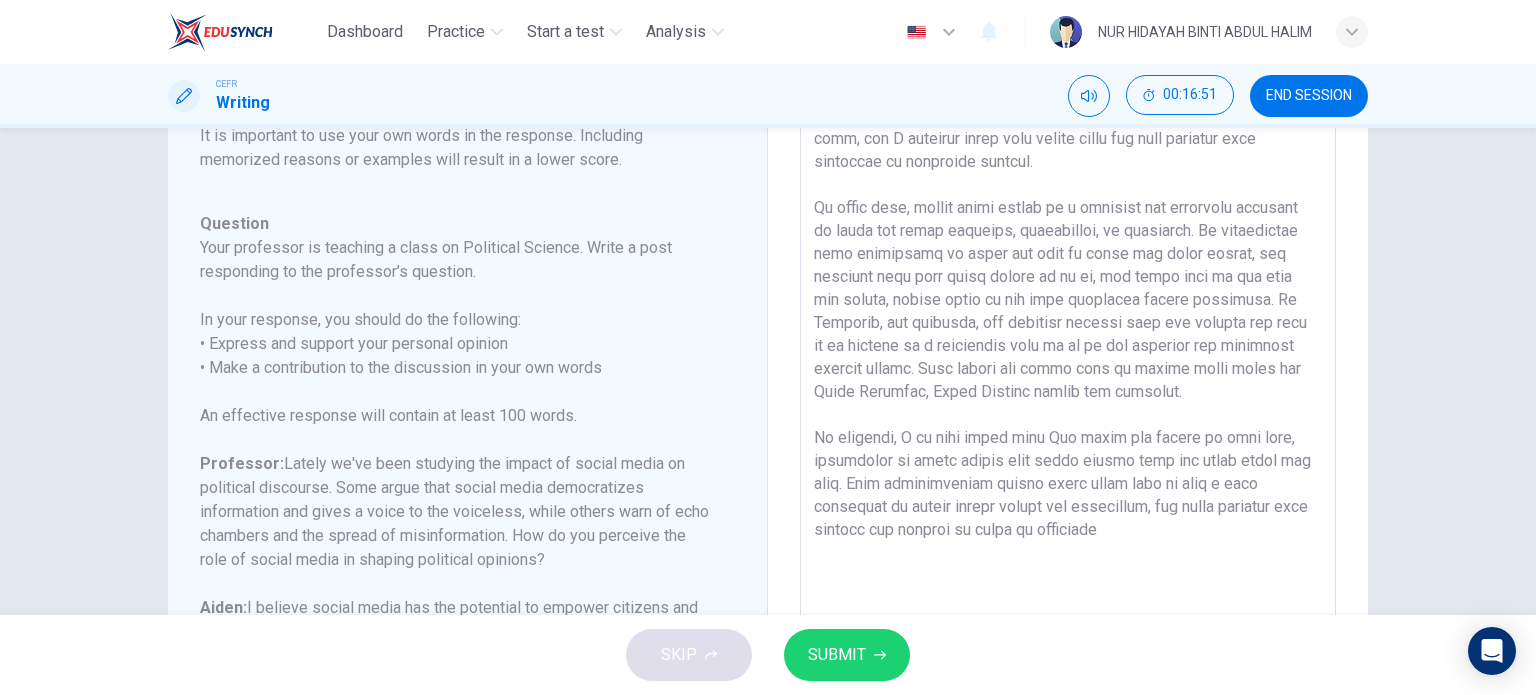 click at bounding box center (1068, 398) 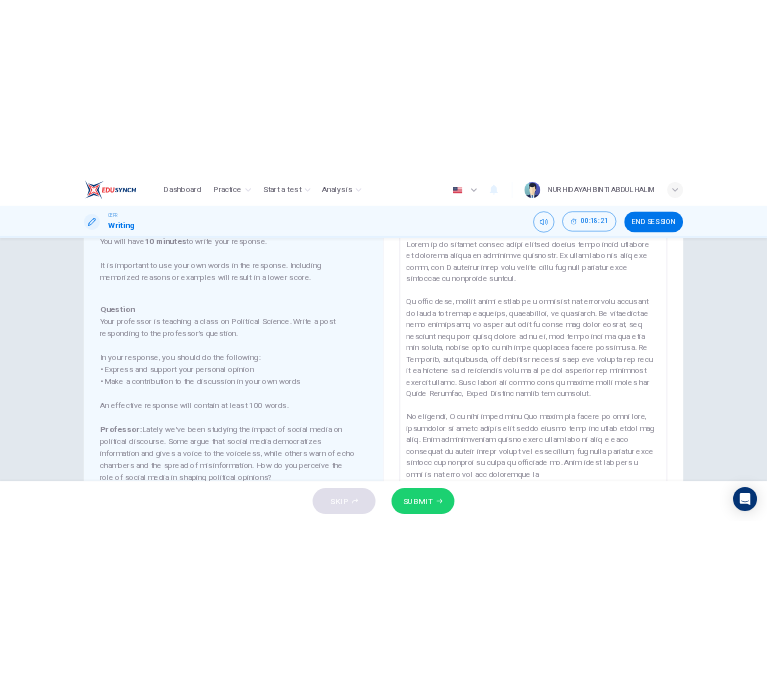 scroll, scrollTop: 127, scrollLeft: 0, axis: vertical 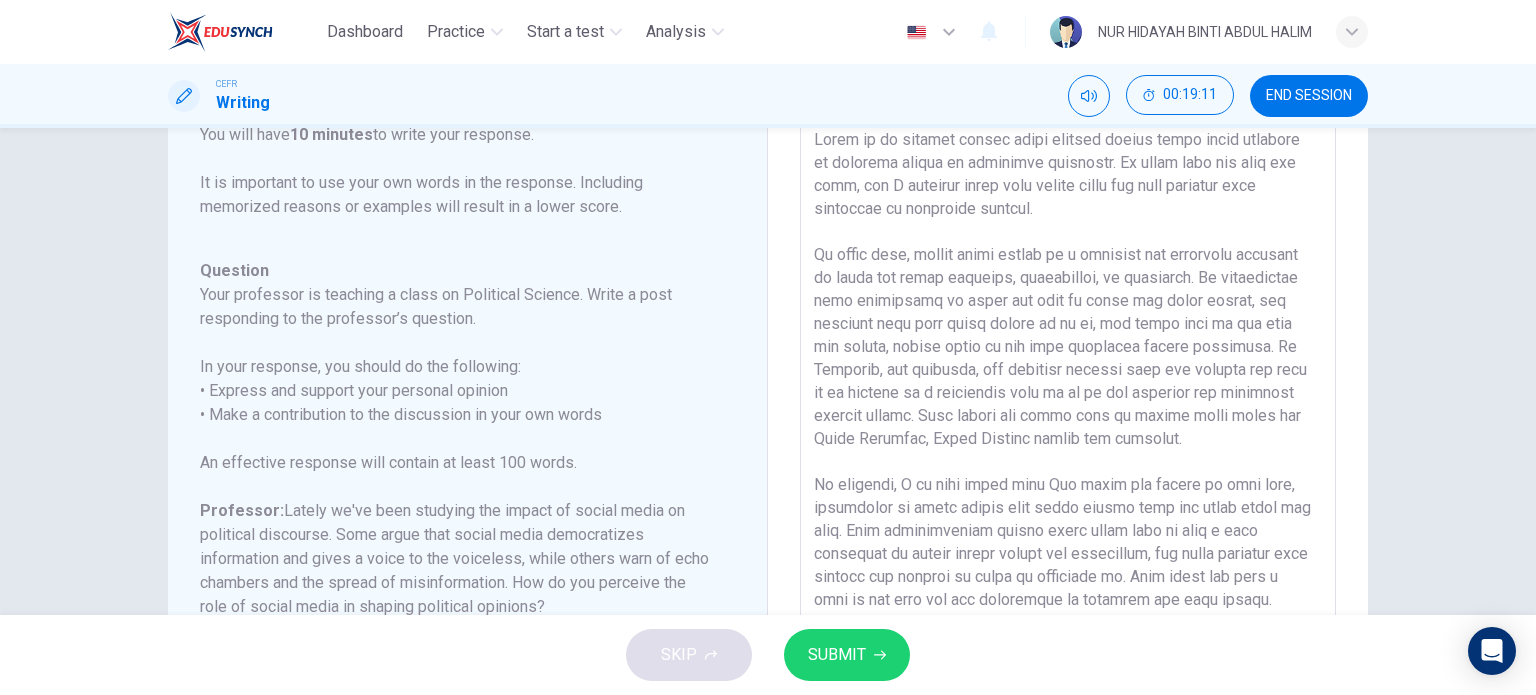type on "There is an ongoing debate about whether social media gives positive or negative impact on political discourse. It comes with its pros and cons, but I strongly agree that social media has more benefits than drawbacks in political context.
To begin with, social media serves as a platform for voiceless citizens to voice out their opinions, suggestions, or questions. If politicians have parliament as stage for them to fight for their rights, the taxpayer also have their rights to do so, but since they do not have the medium, social media is the most effective option available. In [COUNTRY], for instance, the citizens thought that the subsidy for eggs to be revoked is a ridicolous idea as it is the cheapest and accesible protein option. They voiced out about this in social media until the Prime Minister, [PERSON] reject the proposal.
In contrast, I am also agree with [PERSON] about the spread of fake news, especially in these modern days where people does not cross check the fact. Some irrespo" 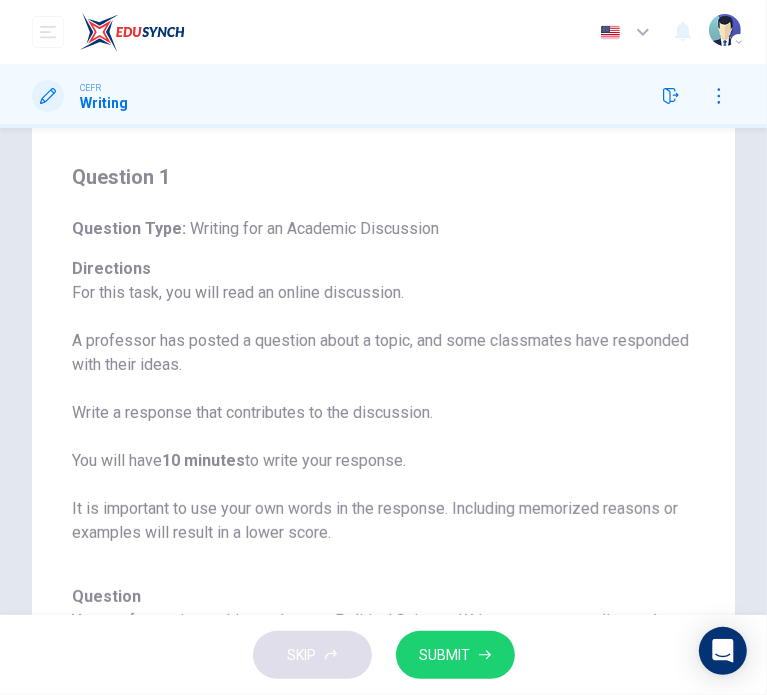 scroll, scrollTop: 0, scrollLeft: 0, axis: both 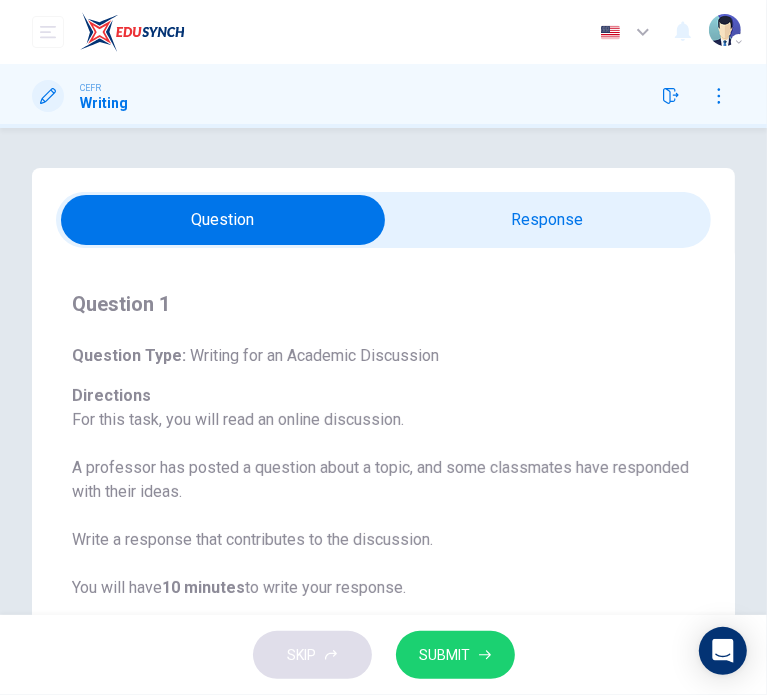 click at bounding box center (223, 220) 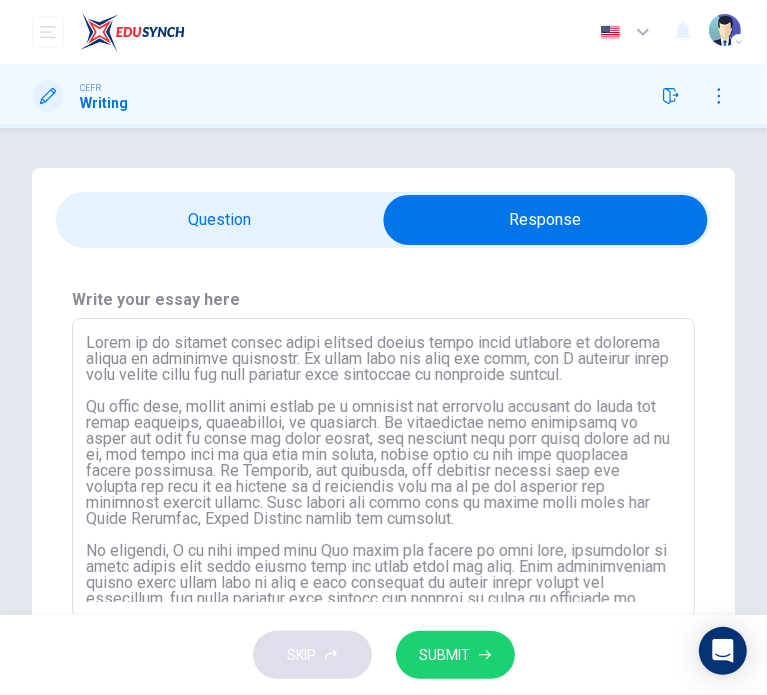 drag, startPoint x: 584, startPoint y: 358, endPoint x: 359, endPoint y: 354, distance: 225.03555 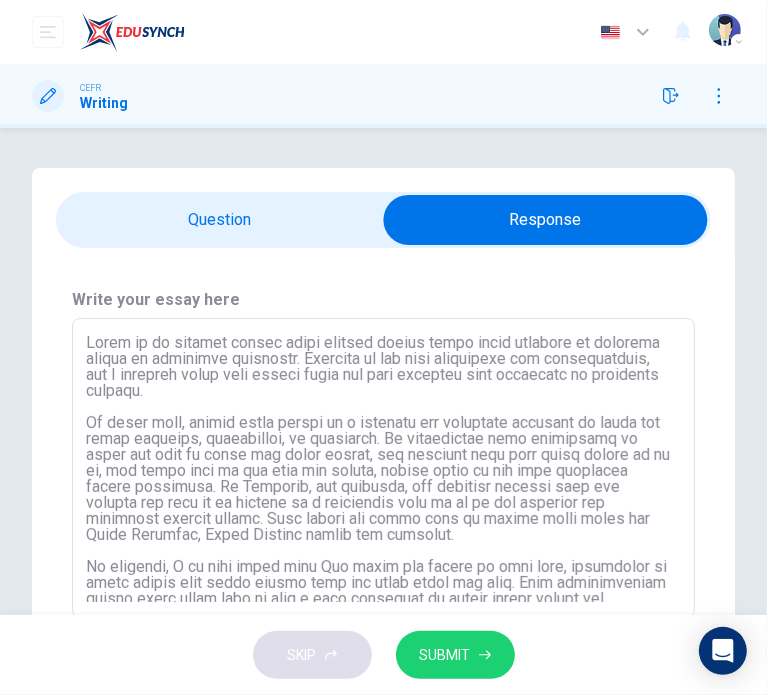 click at bounding box center [383, 468] 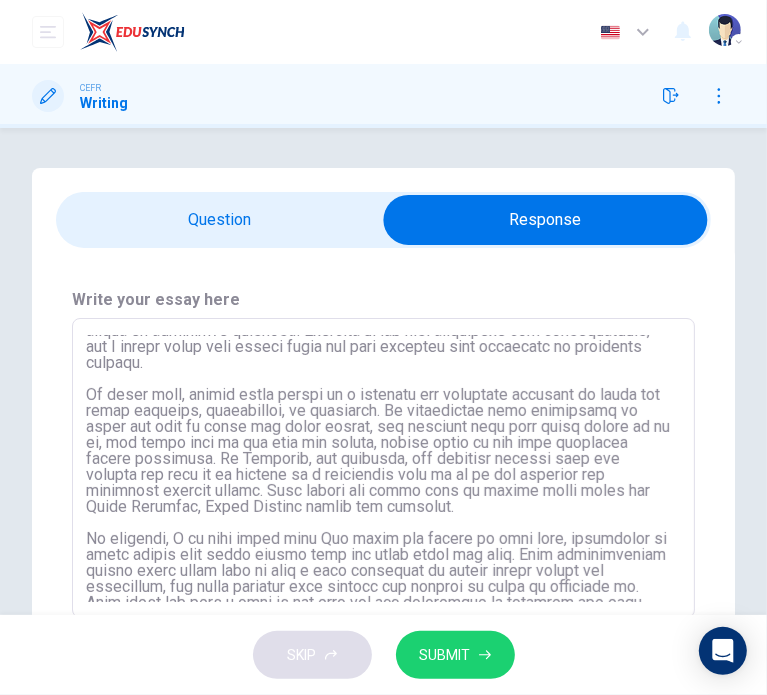 scroll, scrollTop: 32, scrollLeft: 0, axis: vertical 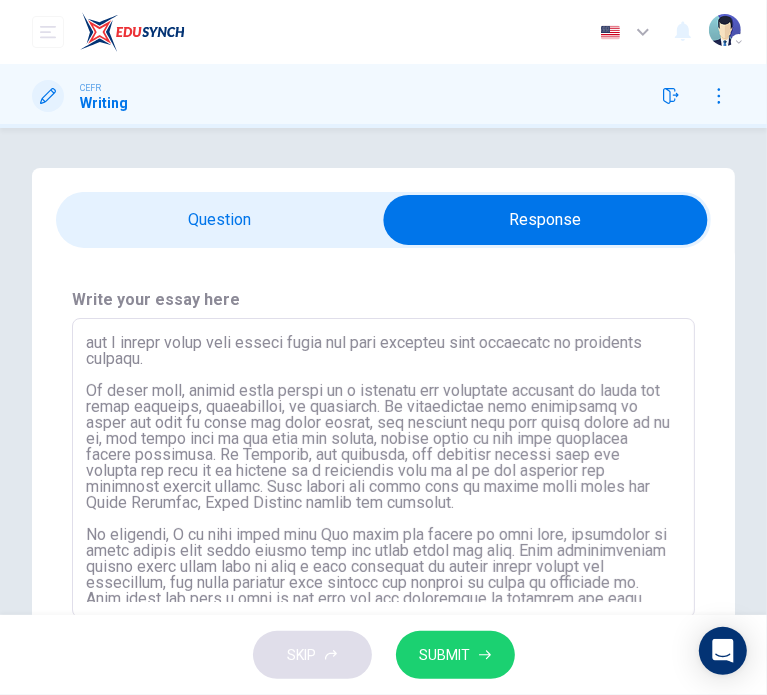 click at bounding box center (383, 468) 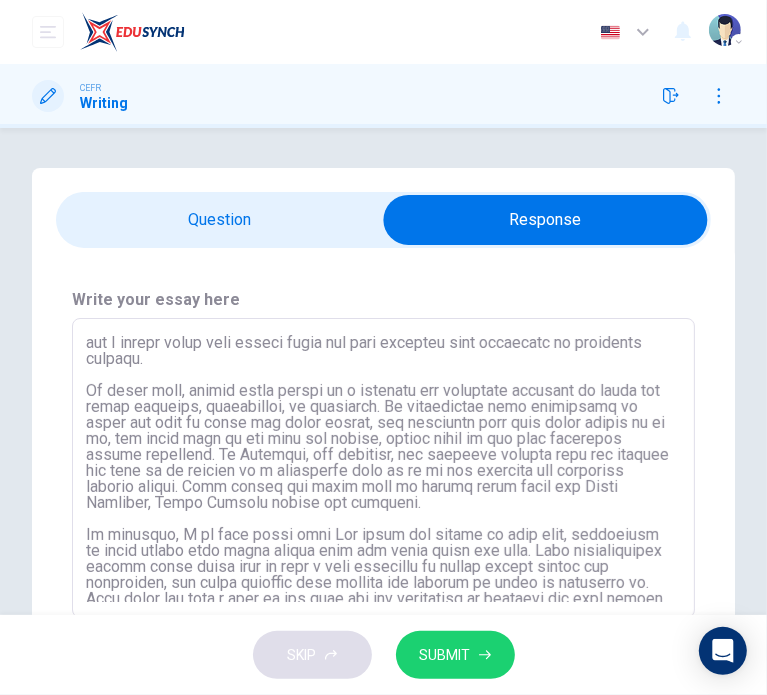 click at bounding box center [383, 468] 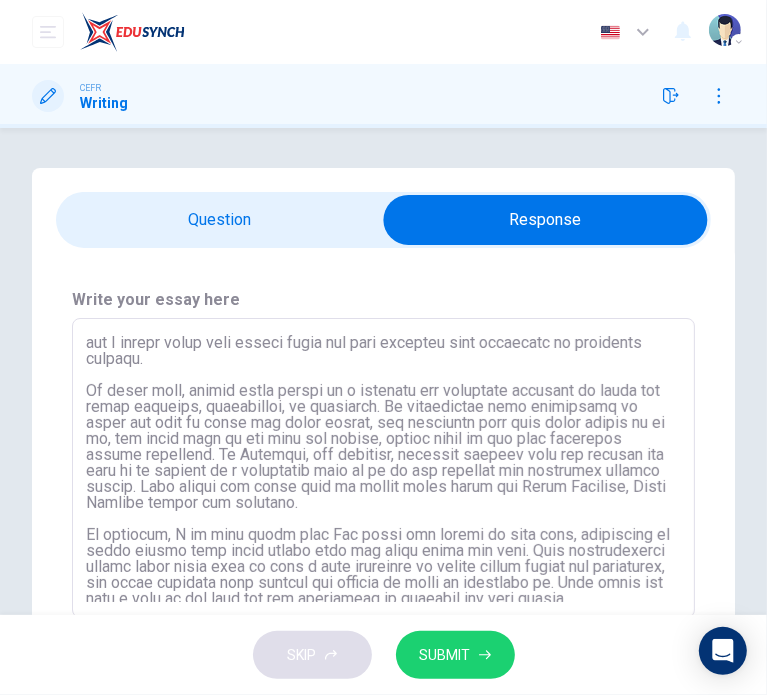 drag, startPoint x: 442, startPoint y: 451, endPoint x: 356, endPoint y: 478, distance: 90.13878 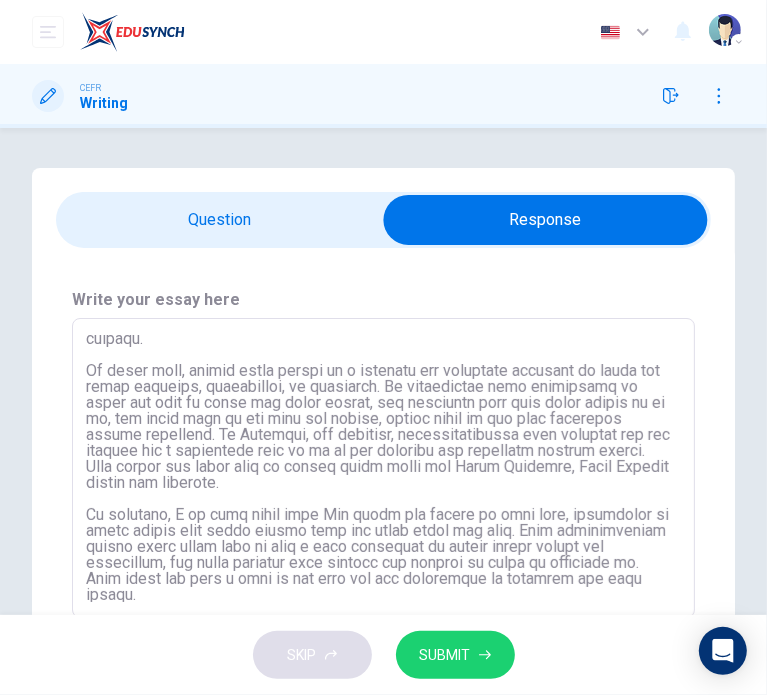 scroll, scrollTop: 54, scrollLeft: 0, axis: vertical 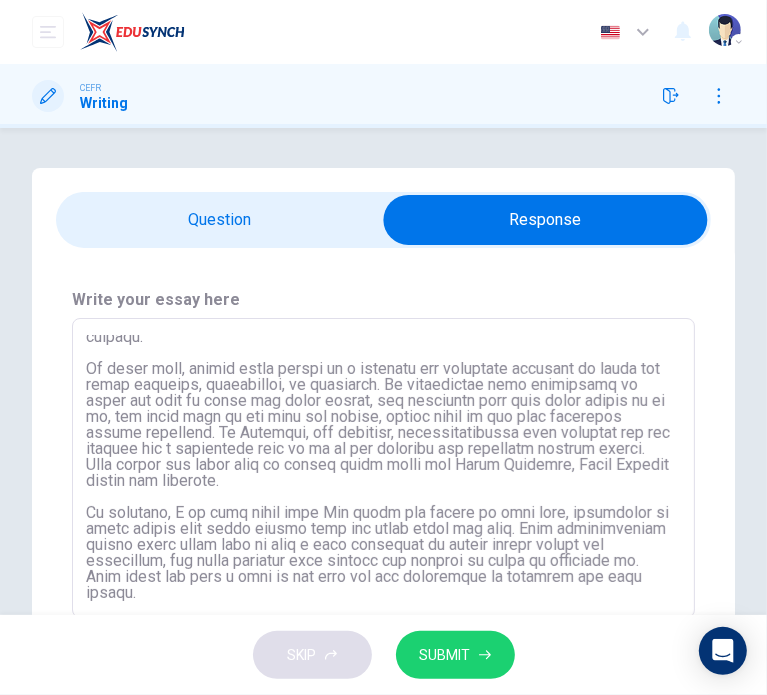 click at bounding box center (383, 468) 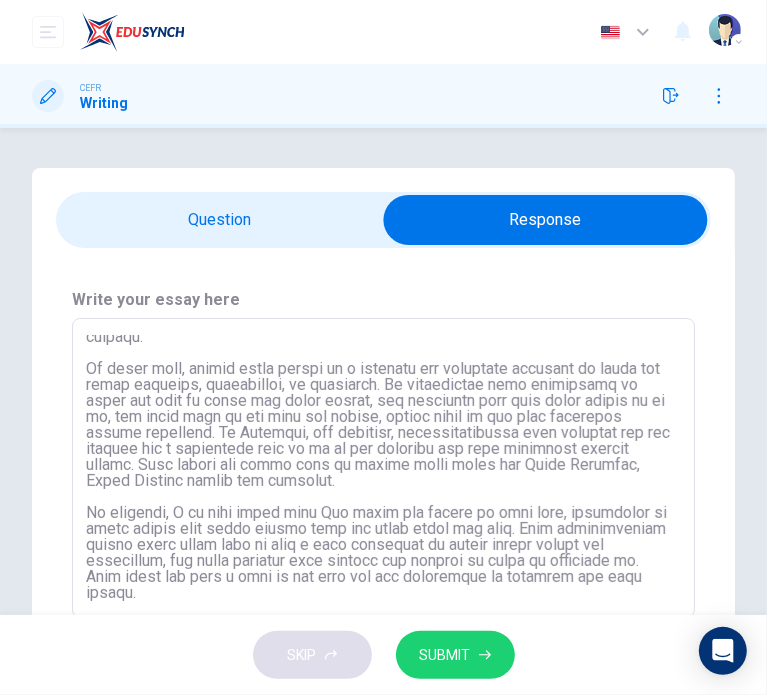click at bounding box center [383, 468] 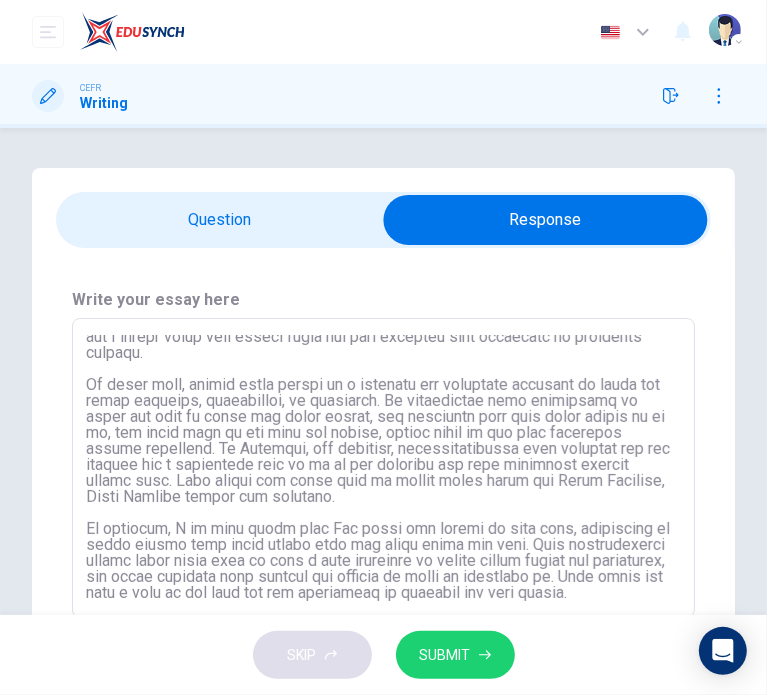 click at bounding box center [383, 468] 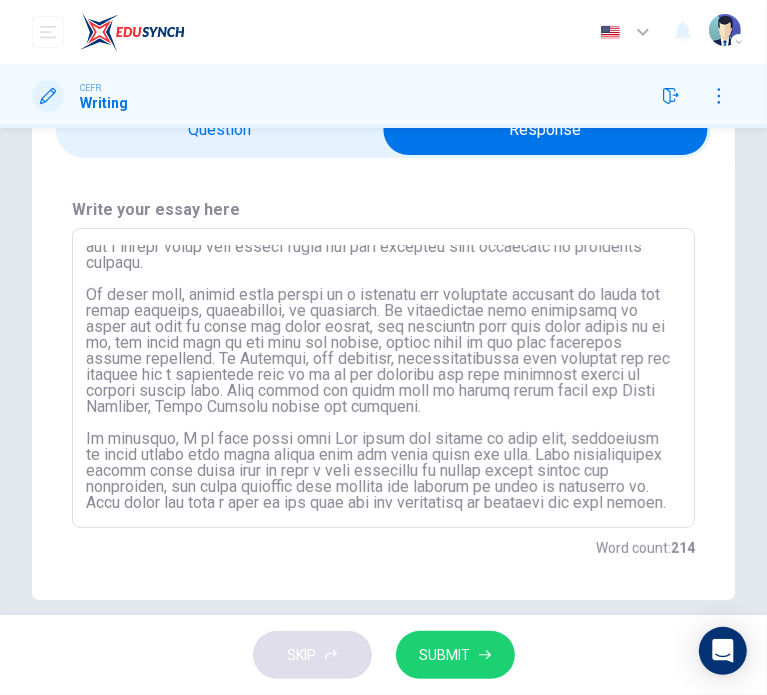 scroll, scrollTop: 91, scrollLeft: 0, axis: vertical 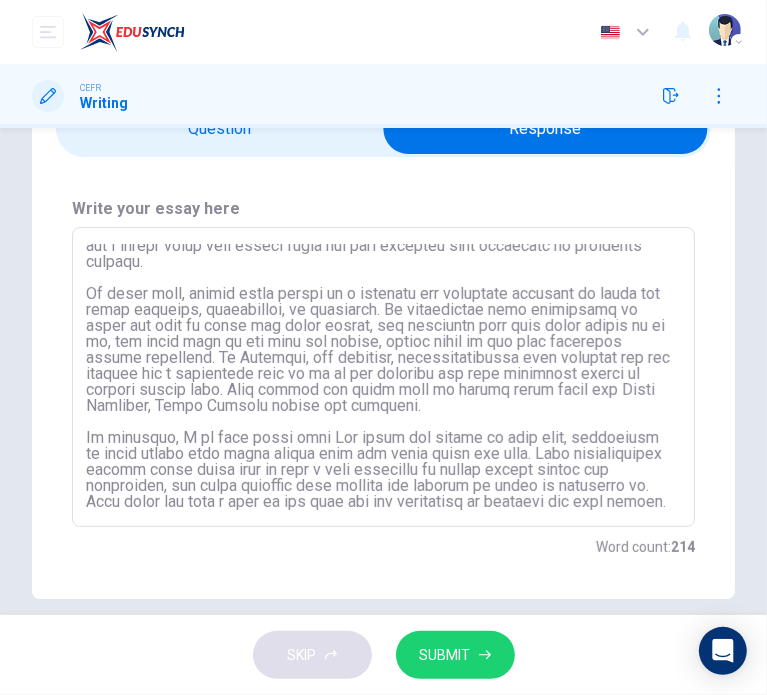 drag, startPoint x: 85, startPoint y: 420, endPoint x: 161, endPoint y: 418, distance: 76.02631 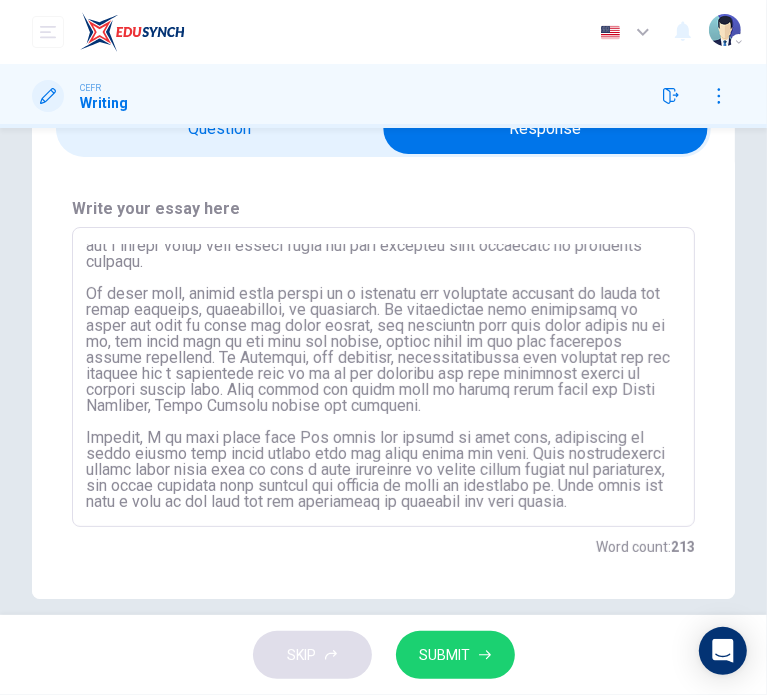 drag, startPoint x: 184, startPoint y: 419, endPoint x: 164, endPoint y: 419, distance: 20 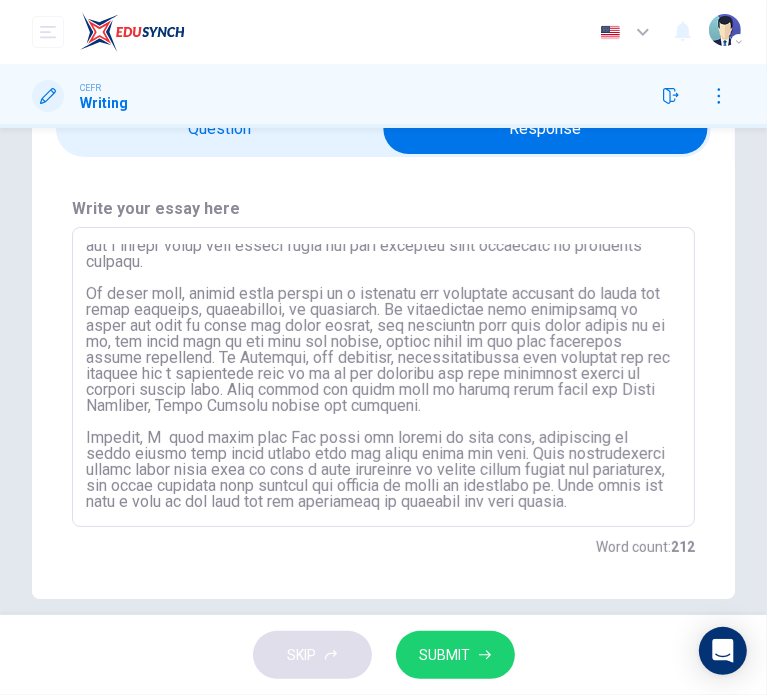 click at bounding box center [383, 377] 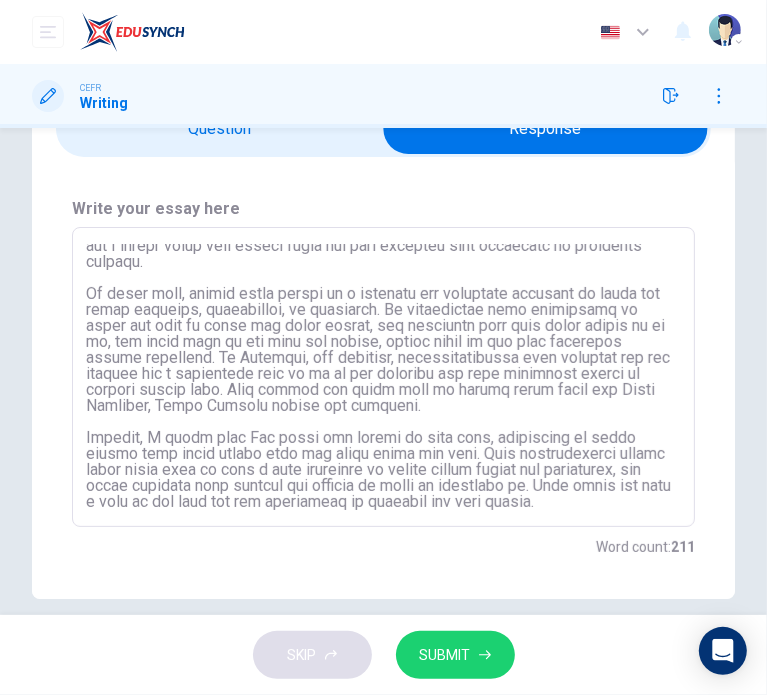 drag, startPoint x: 491, startPoint y: 440, endPoint x: 280, endPoint y: 438, distance: 211.00948 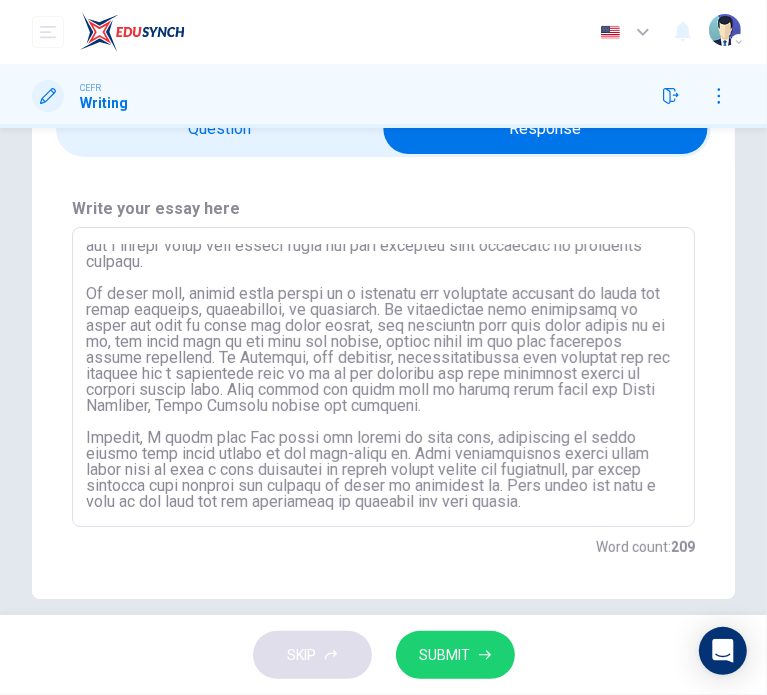 scroll, scrollTop: 54, scrollLeft: 0, axis: vertical 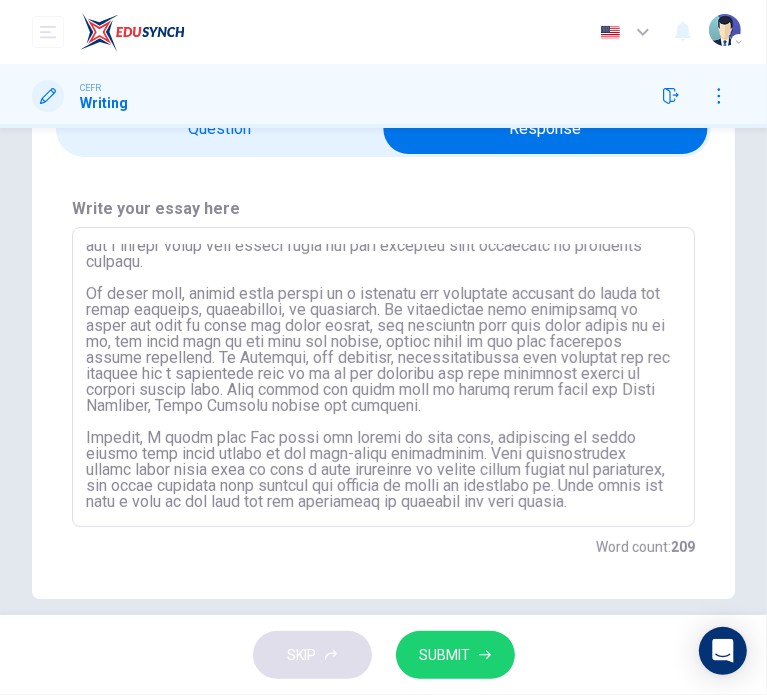 click at bounding box center [383, 377] 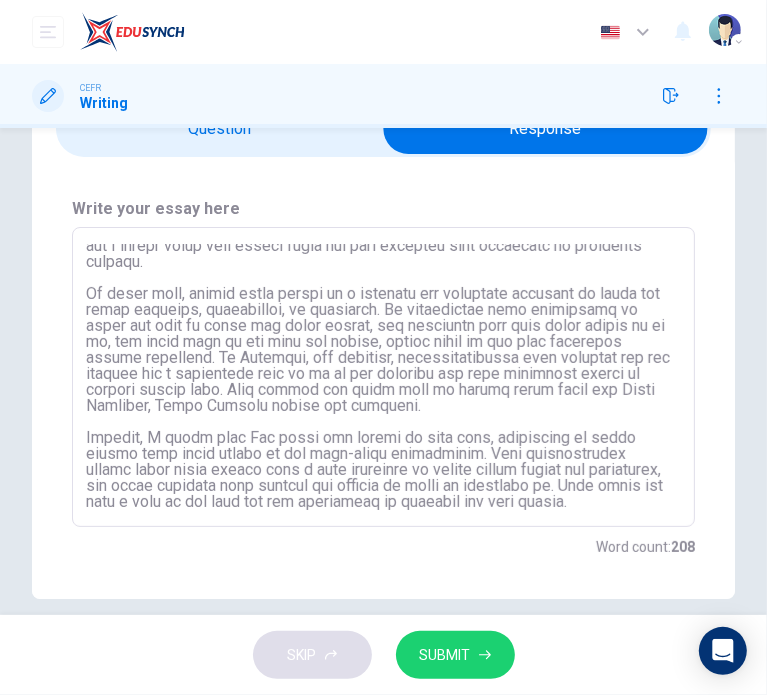 click at bounding box center [383, 377] 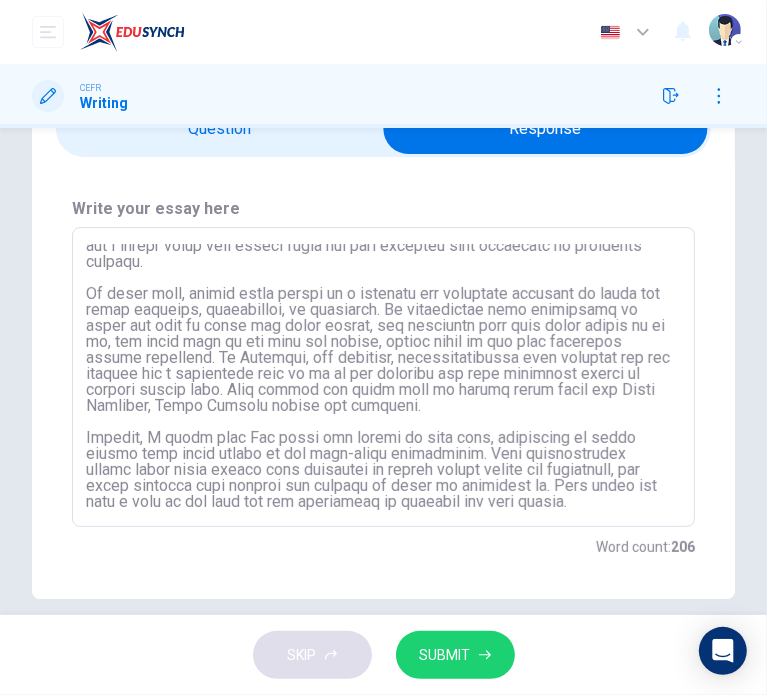 click at bounding box center (383, 377) 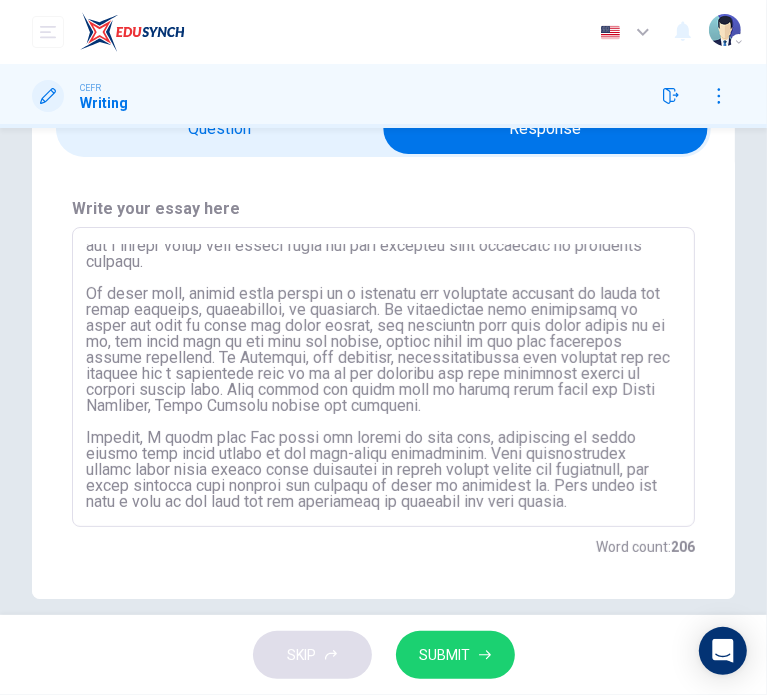 click at bounding box center [383, 377] 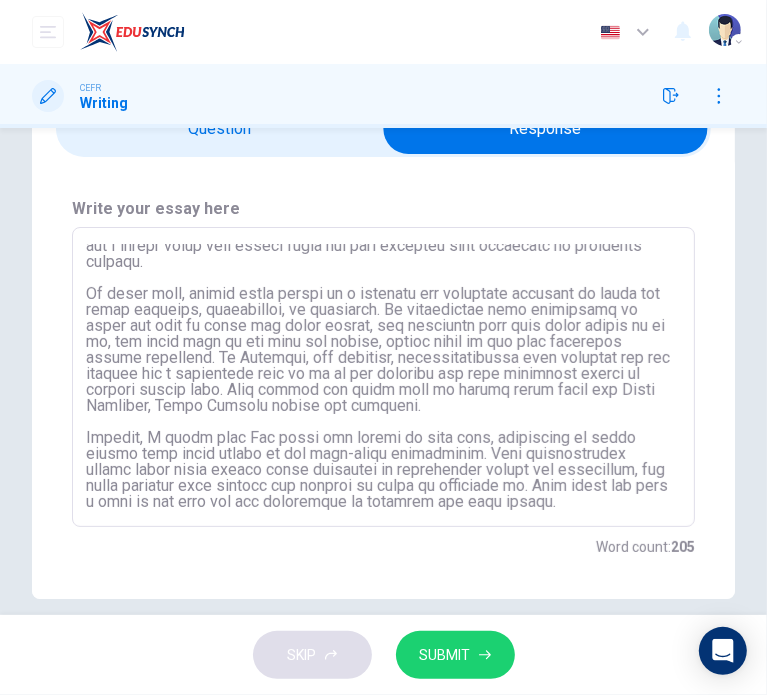 scroll, scrollTop: 54, scrollLeft: 0, axis: vertical 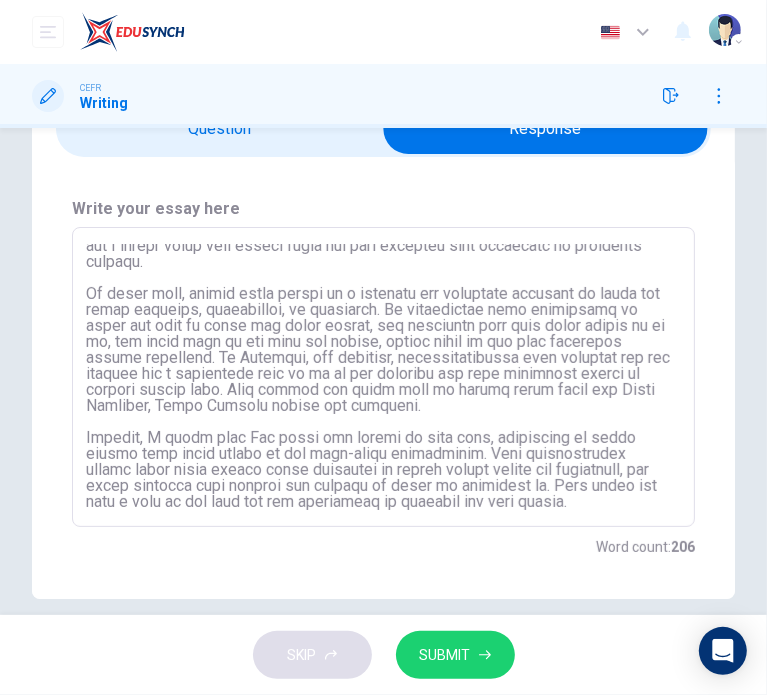 click at bounding box center [383, 377] 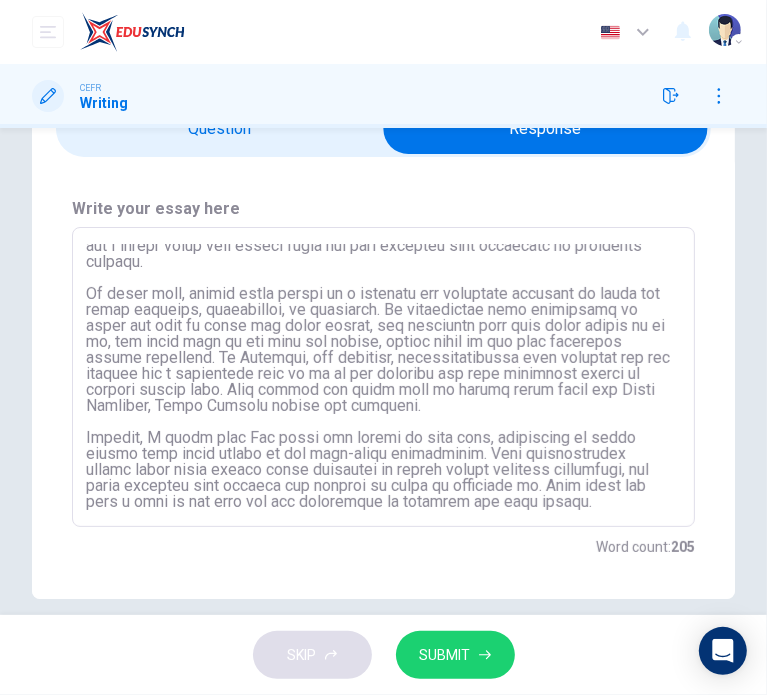 scroll, scrollTop: 54, scrollLeft: 0, axis: vertical 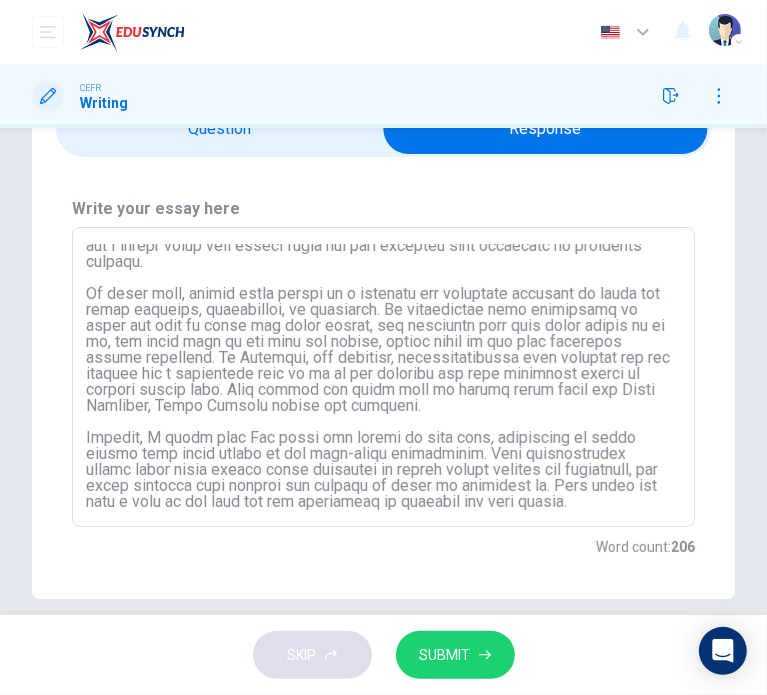 click at bounding box center (383, 377) 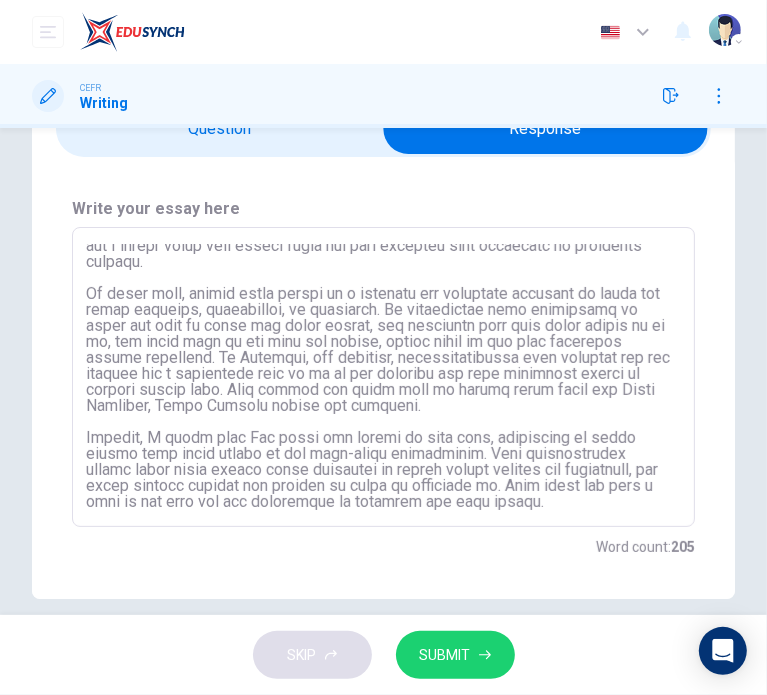 scroll, scrollTop: 54, scrollLeft: 0, axis: vertical 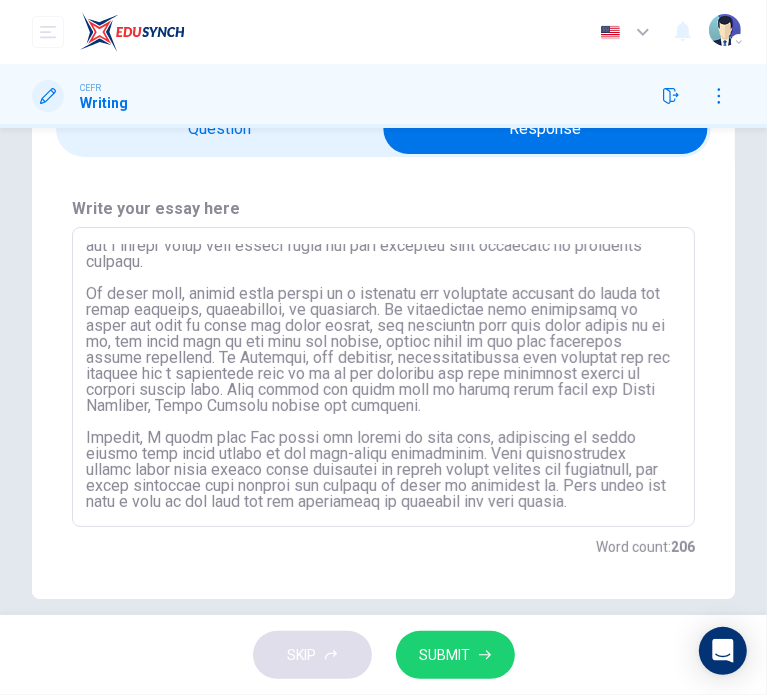 drag, startPoint x: 351, startPoint y: 467, endPoint x: 176, endPoint y: 482, distance: 175.64168 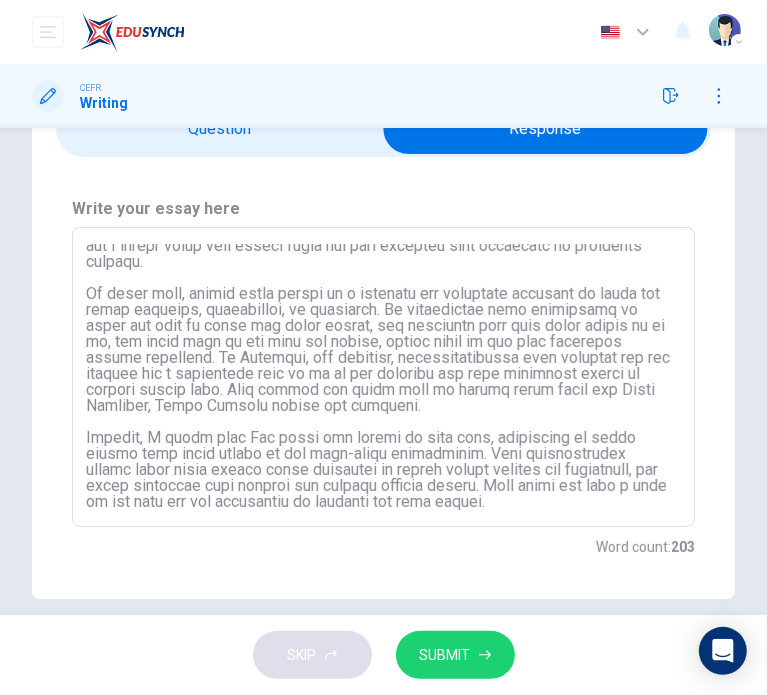 scroll, scrollTop: 54, scrollLeft: 0, axis: vertical 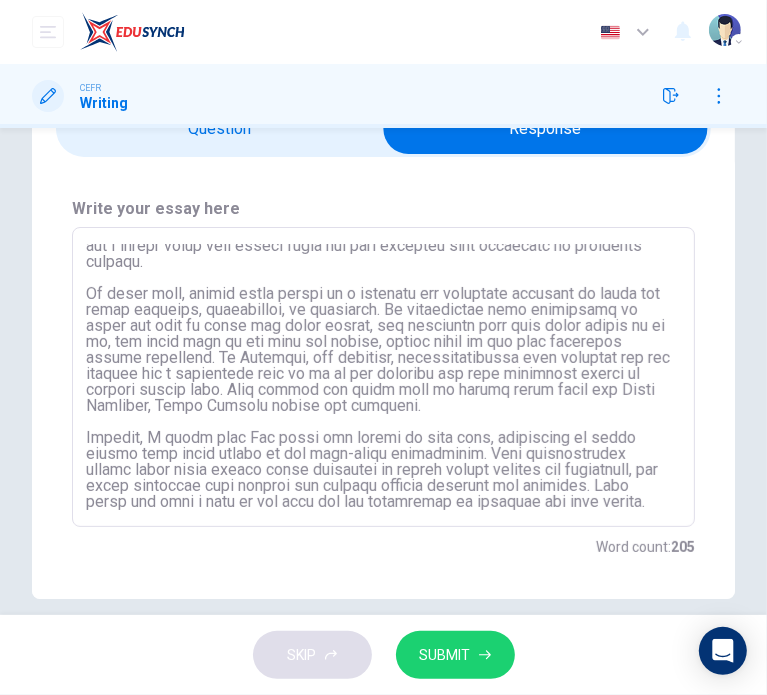 drag, startPoint x: 88, startPoint y: 503, endPoint x: 245, endPoint y: 504, distance: 157.00319 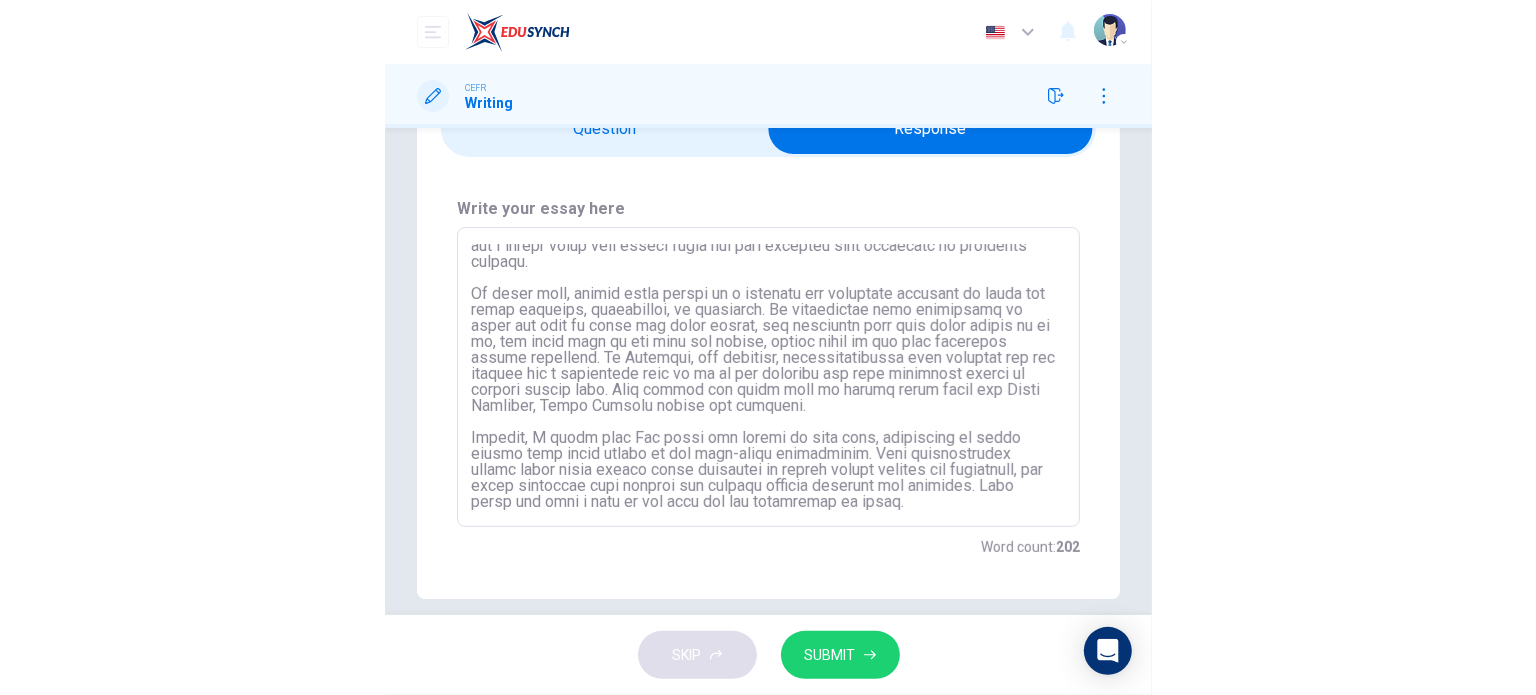 scroll, scrollTop: 54, scrollLeft: 0, axis: vertical 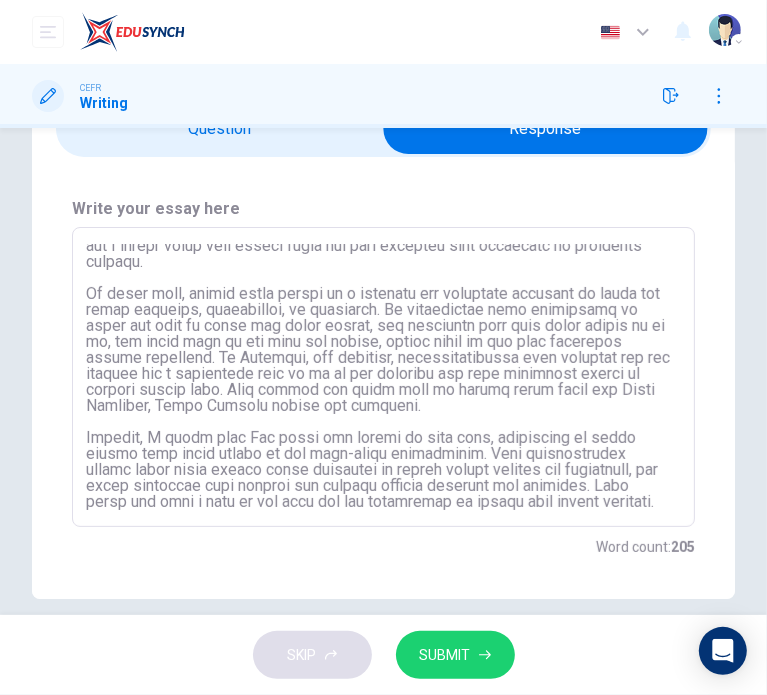 type on "There is an ongoing debate about whether social media gives positive or negative impact on political discourse. Although it has both advantages and disadvantages, but I firmly agree that social media has more benefits than drawbacks in political context.
To begin with, social media serves as a platform for voiceless citizens to voice out their opinions, suggestions, or questions. If politicians have parliament as stage for them to fight for their rights, the taxpayers also have their rights to do so, but since they do not have the medium, social media is the most effective option available. In [COUNTRY], for instance, citizensbelieved that revoking the egg subsidy was a ridiculous idea as it is the cheapest and most accesible source of protein option here. They voiced out about this in social media until the Prime Minister, [PERSON] reject the proposal.
However, I agree with [PERSON] about the spread of fake news, especially in these modern days where people do not fact-check information. Some irresponsi..." 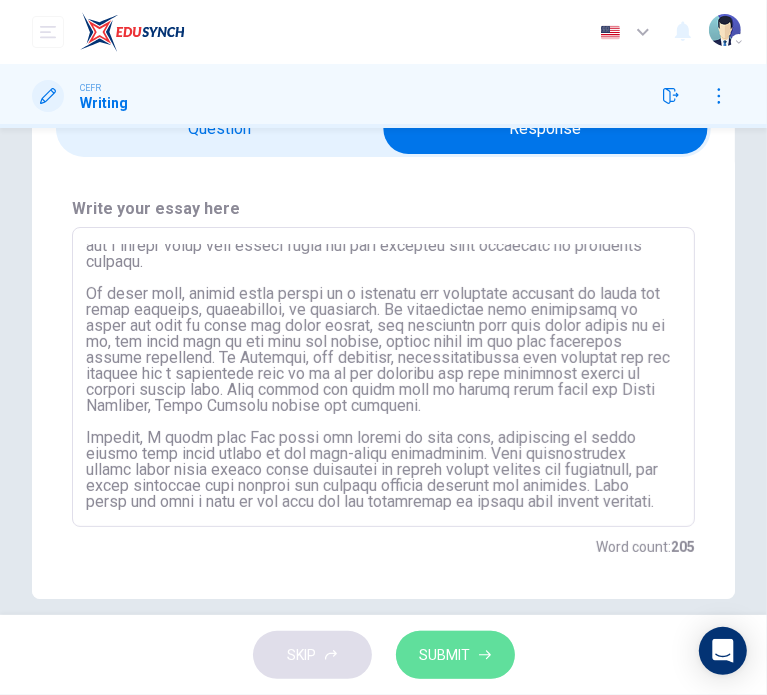 click on "SUBMIT" at bounding box center (455, 655) 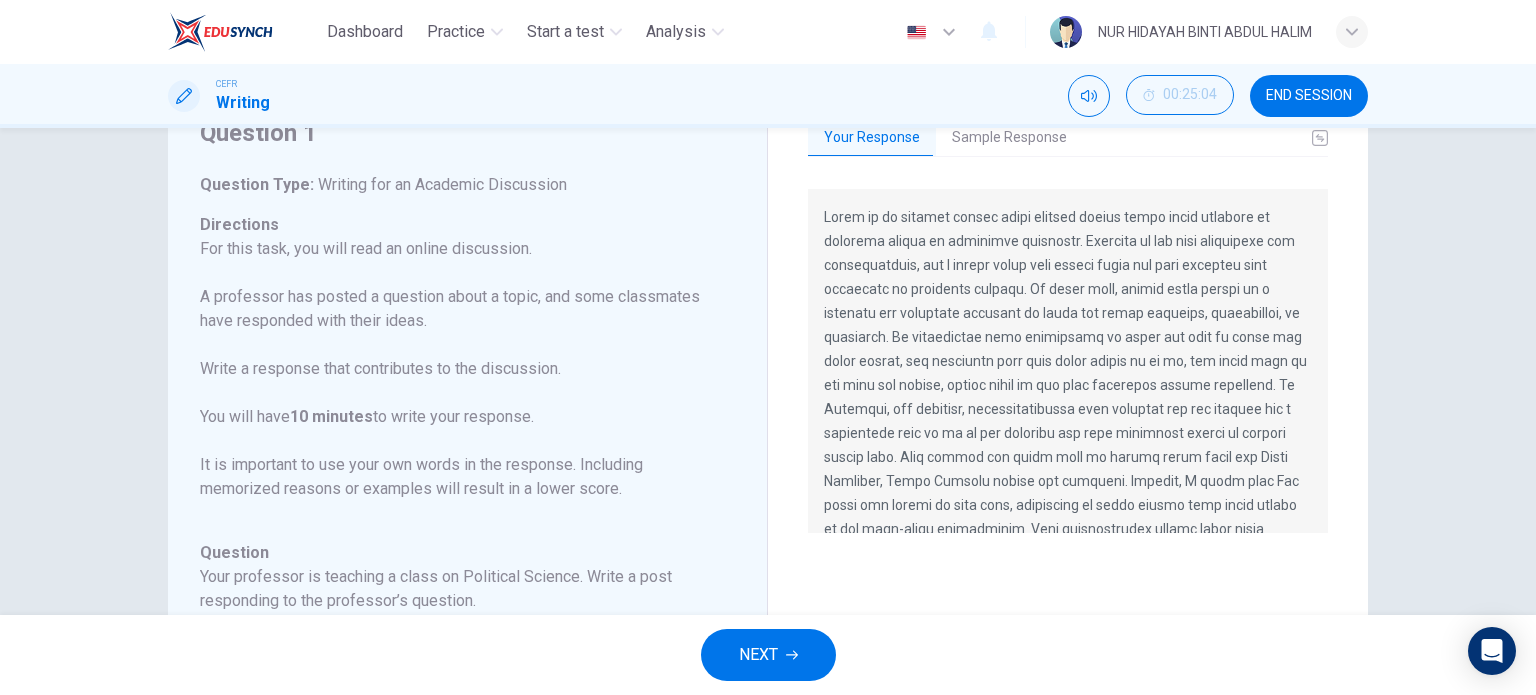 scroll, scrollTop: 40, scrollLeft: 0, axis: vertical 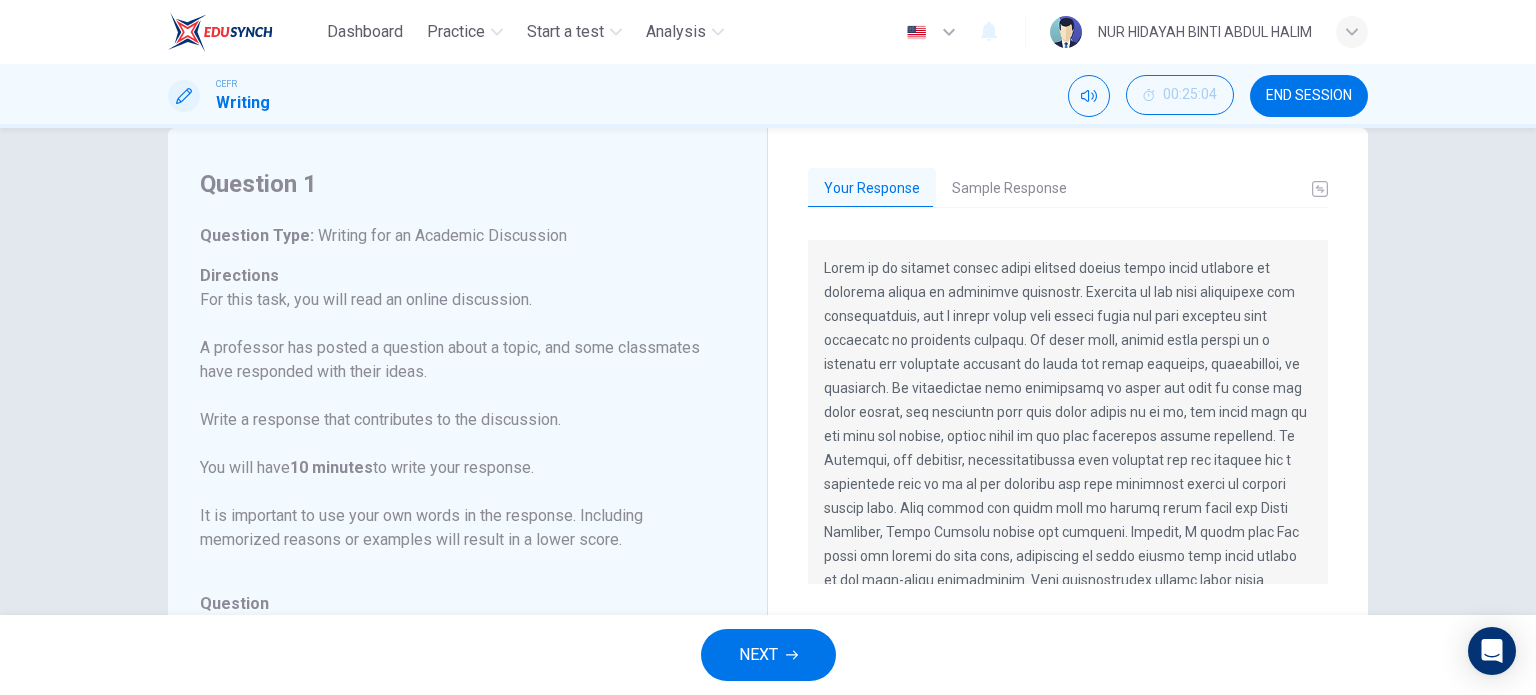 click on "Sample Response" at bounding box center (1009, 189) 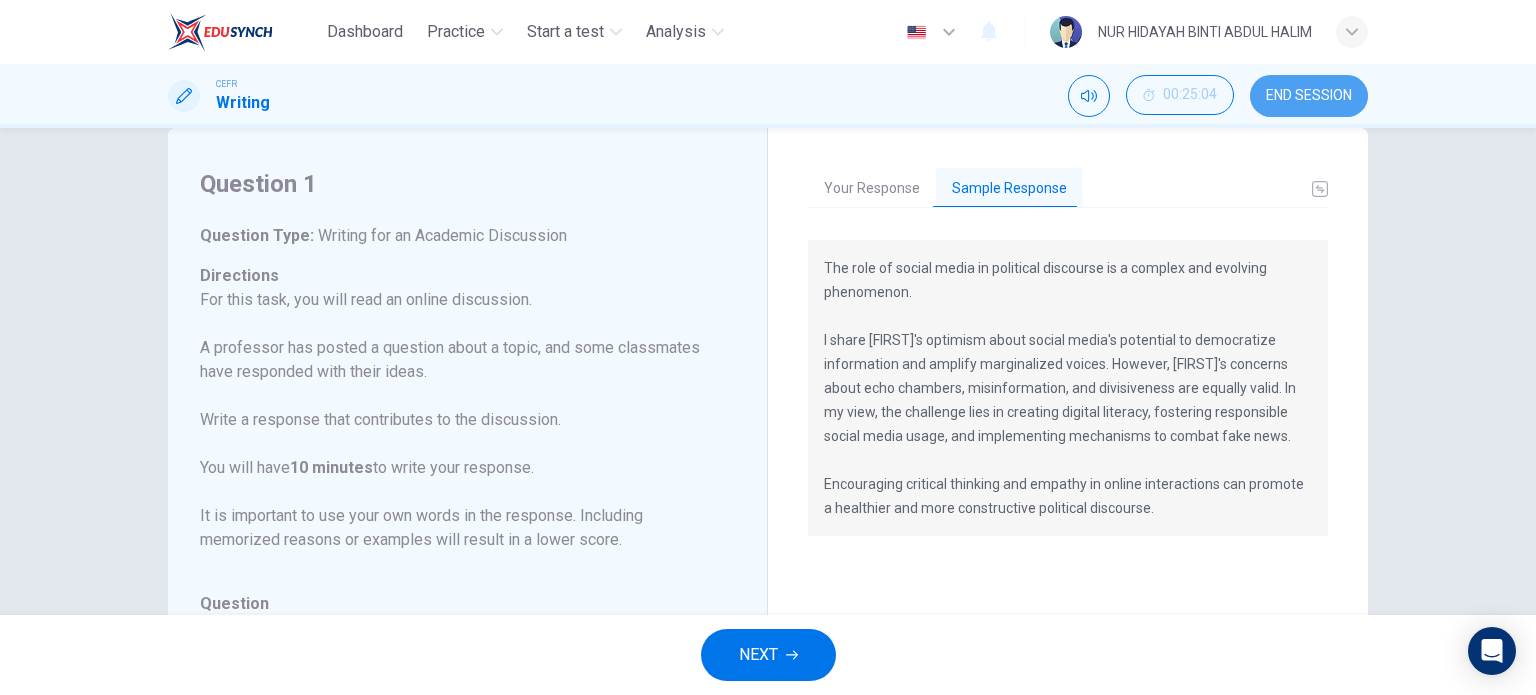 click on "END SESSION" at bounding box center [1309, 96] 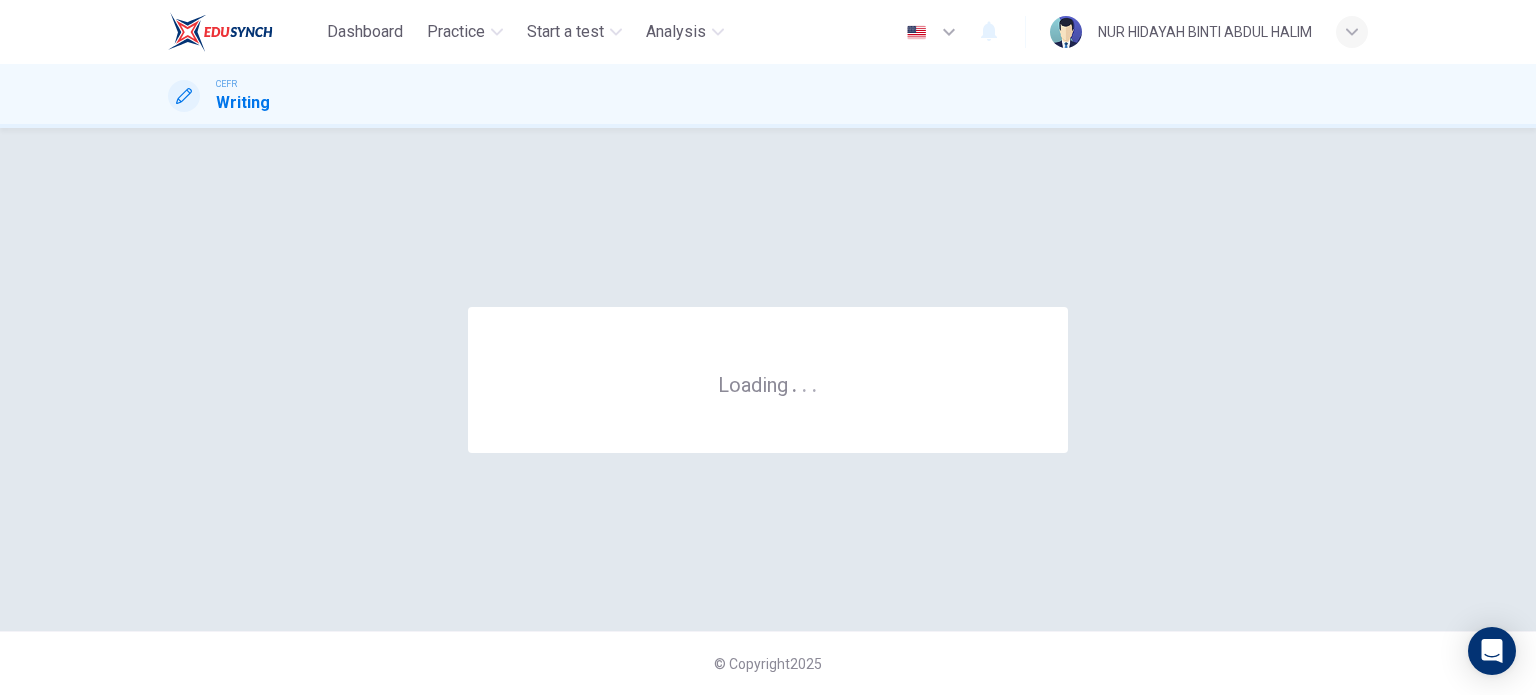 scroll, scrollTop: 0, scrollLeft: 0, axis: both 